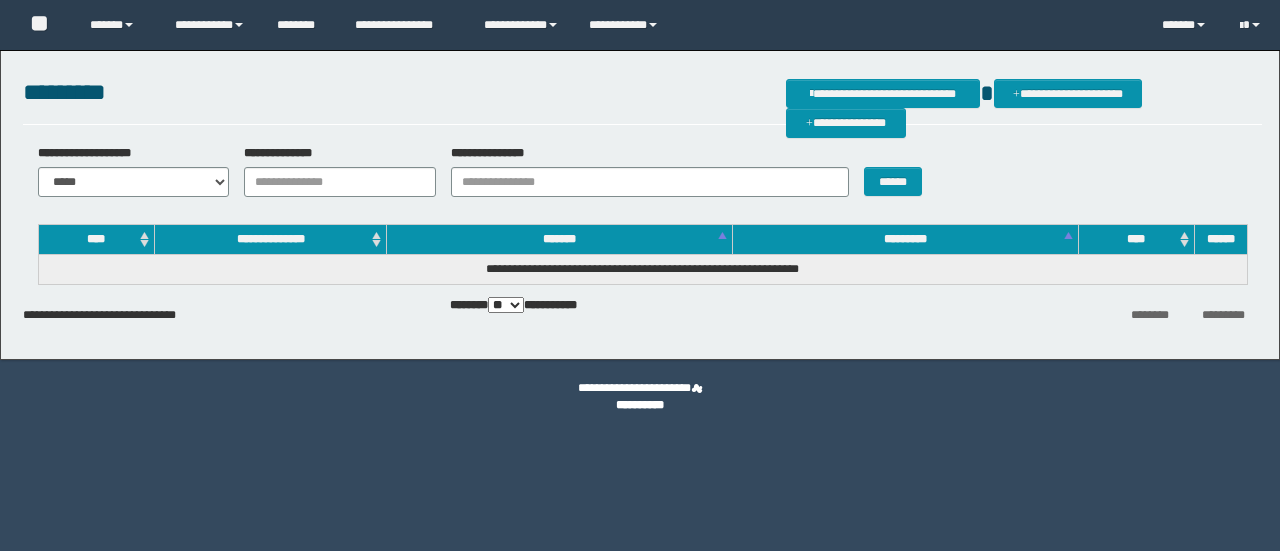 scroll, scrollTop: 0, scrollLeft: 0, axis: both 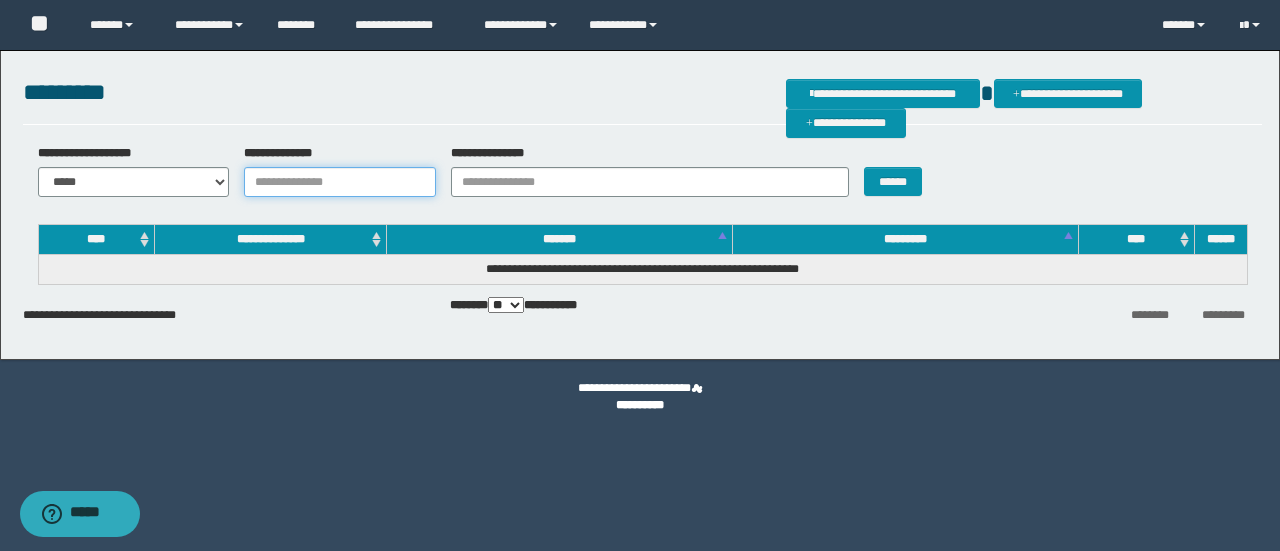 click on "**********" at bounding box center (642, 178) 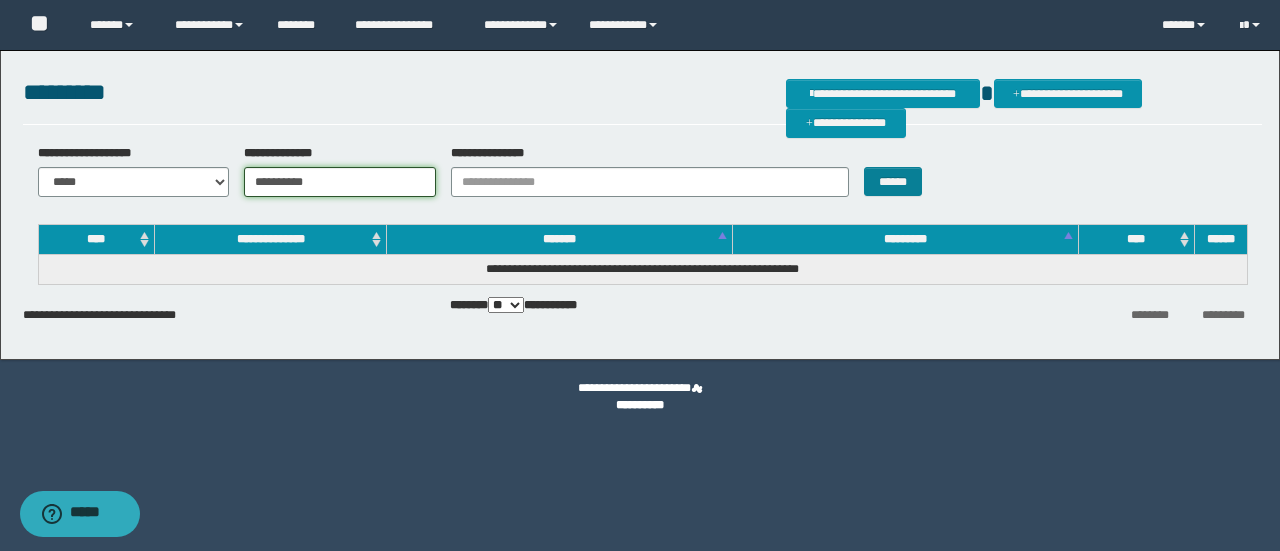 type on "**********" 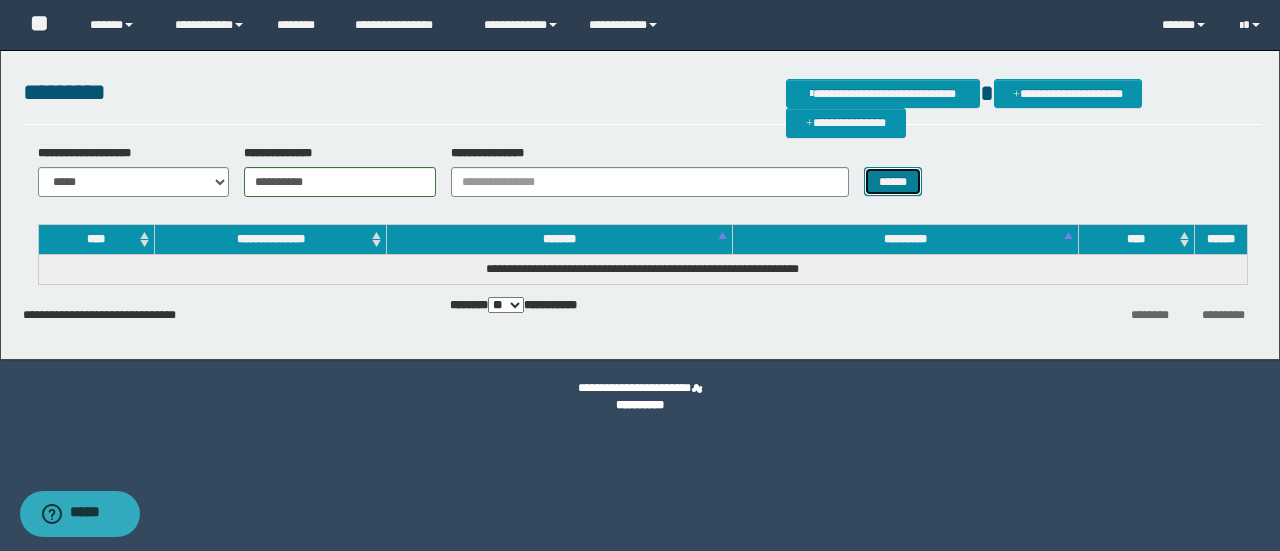 click on "******" at bounding box center (893, 181) 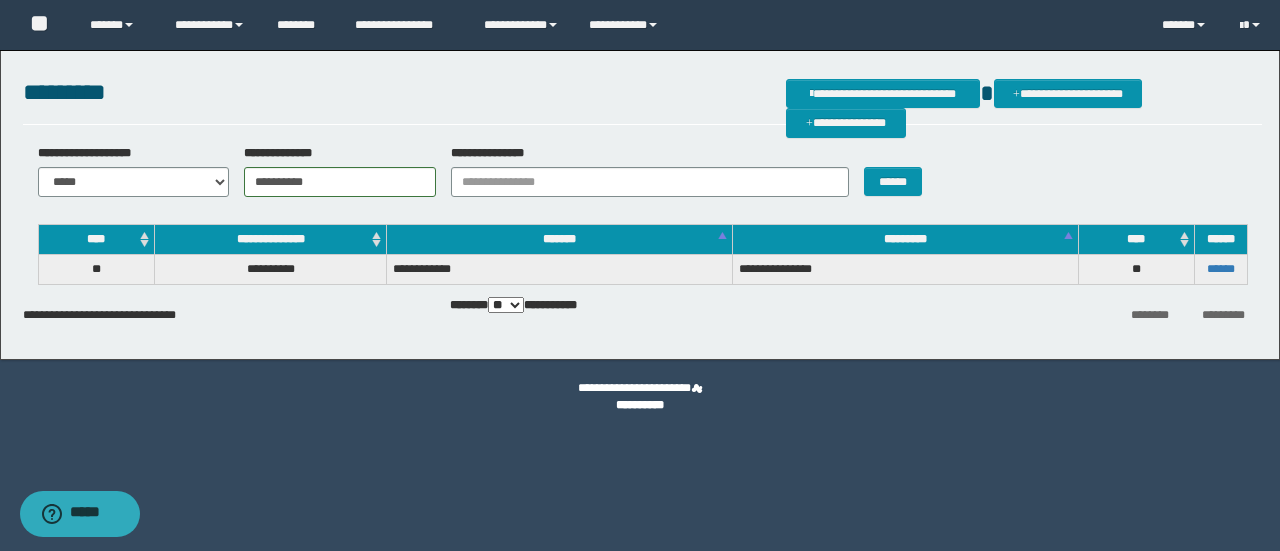 click on "******" at bounding box center (1220, 270) 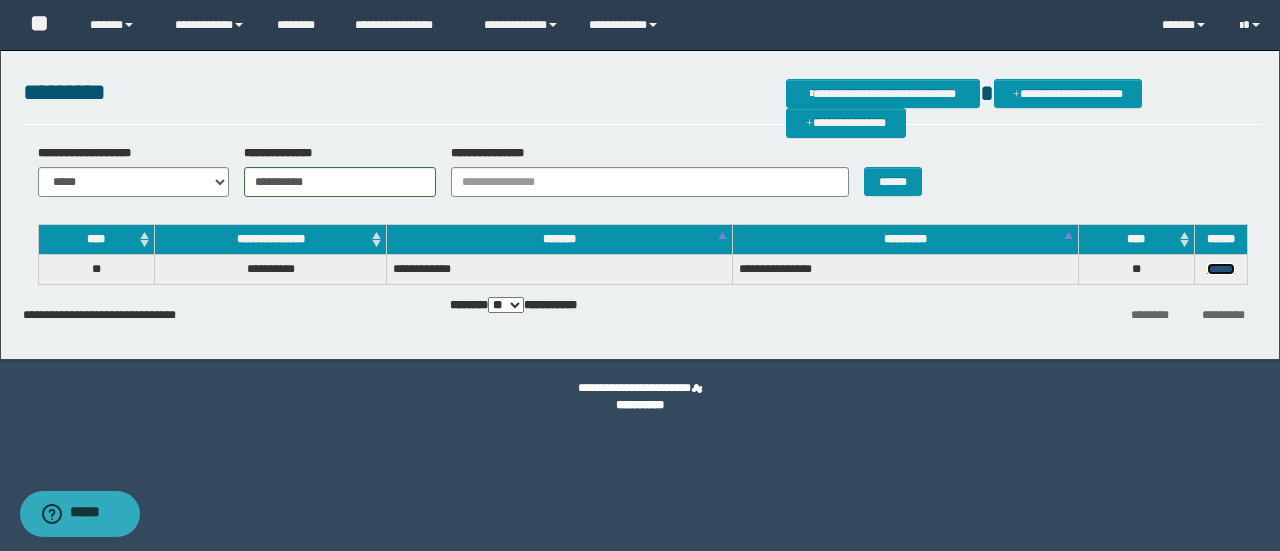 click on "******" at bounding box center [1221, 269] 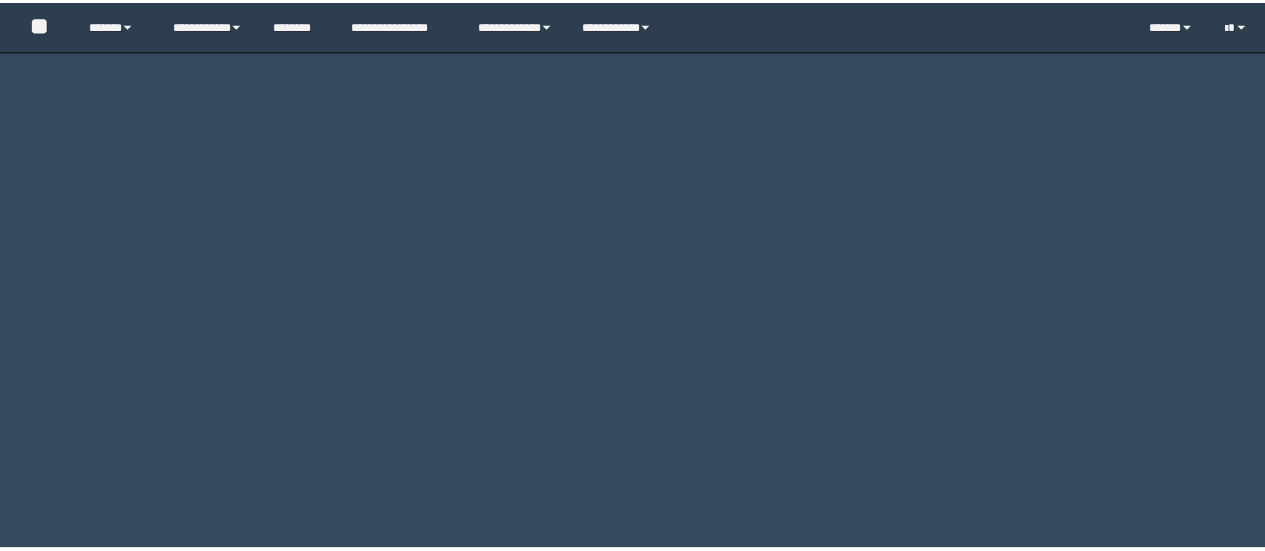 scroll, scrollTop: 0, scrollLeft: 0, axis: both 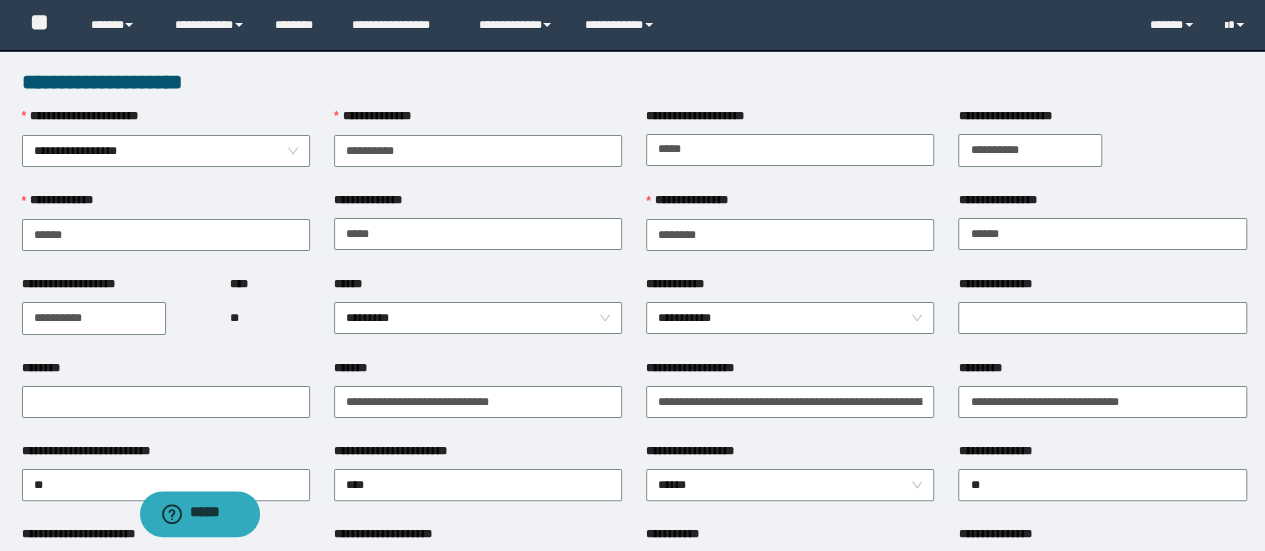 type on "**********" 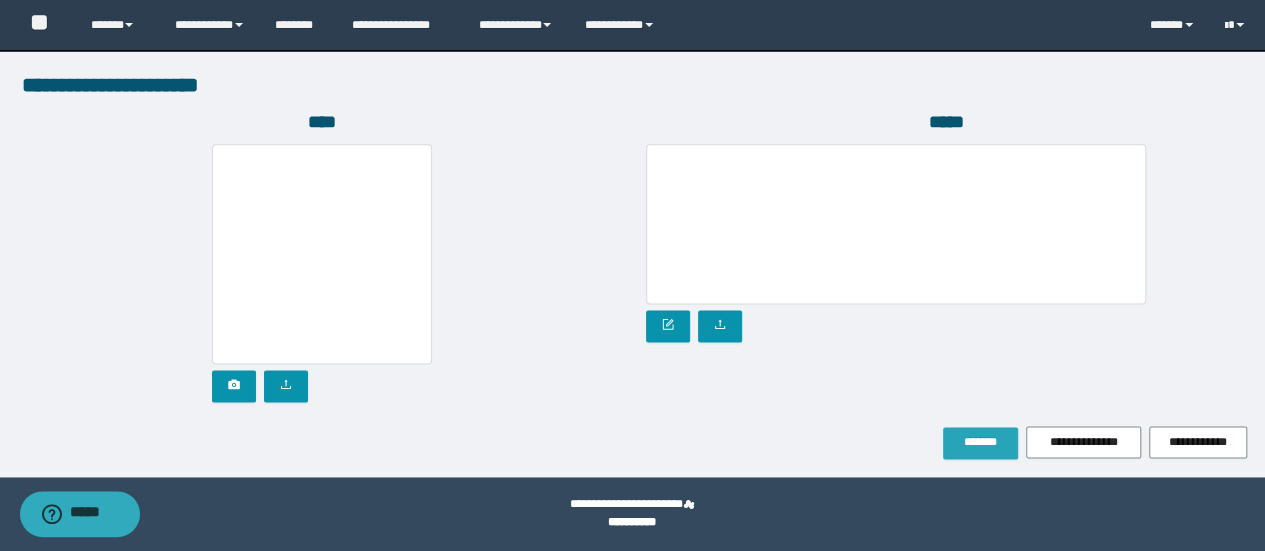 click on "*******" at bounding box center [980, 442] 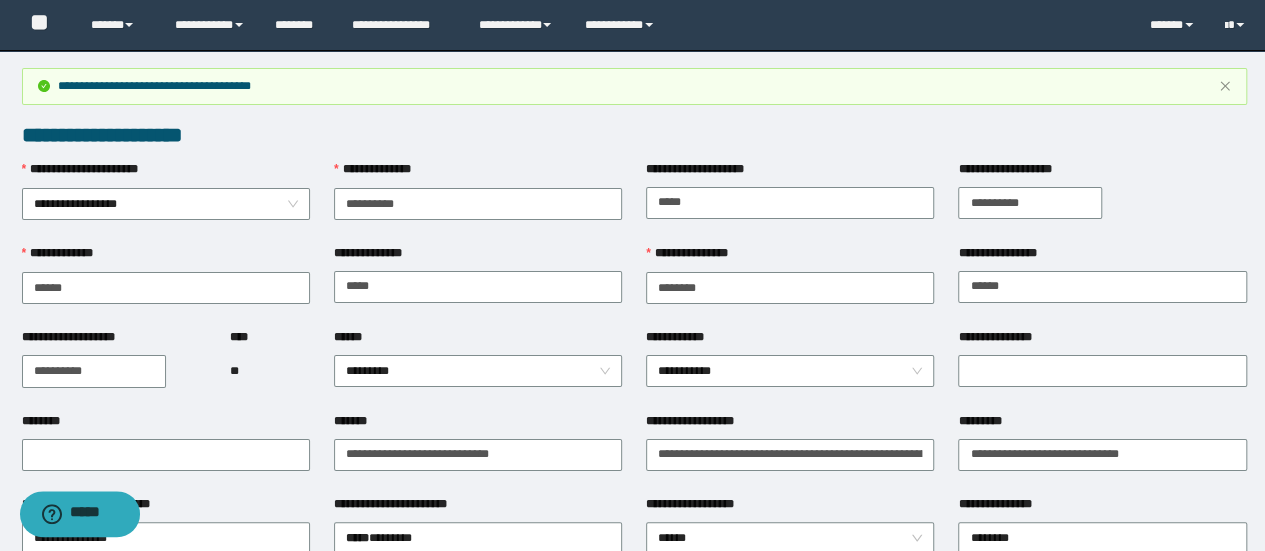 scroll, scrollTop: 0, scrollLeft: 0, axis: both 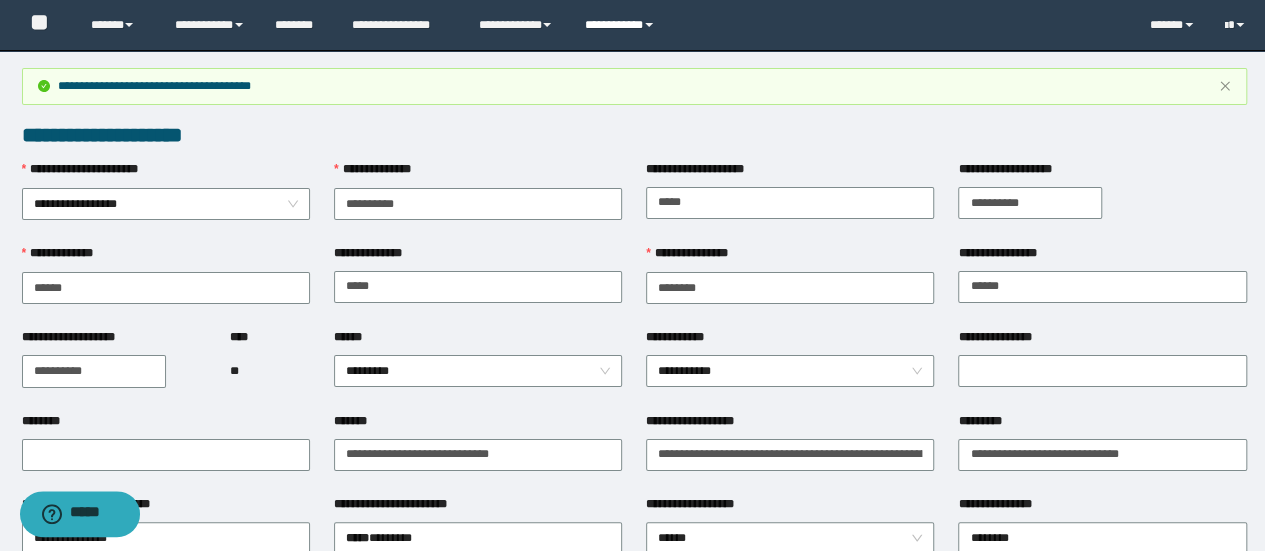 click on "**********" at bounding box center [622, 25] 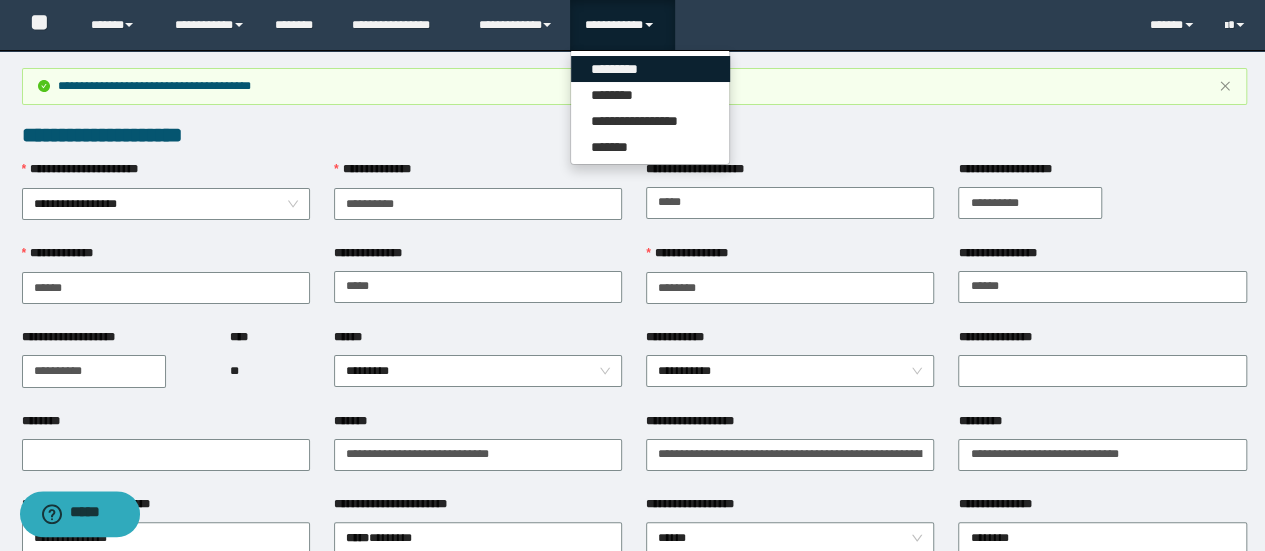 click on "*********" at bounding box center (650, 69) 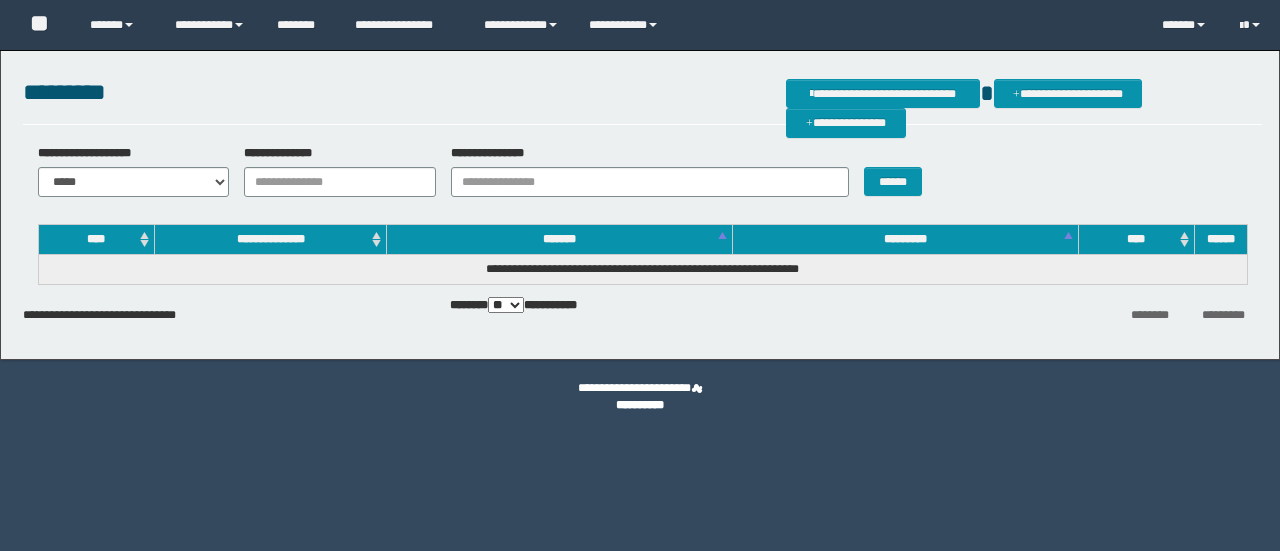 scroll, scrollTop: 0, scrollLeft: 0, axis: both 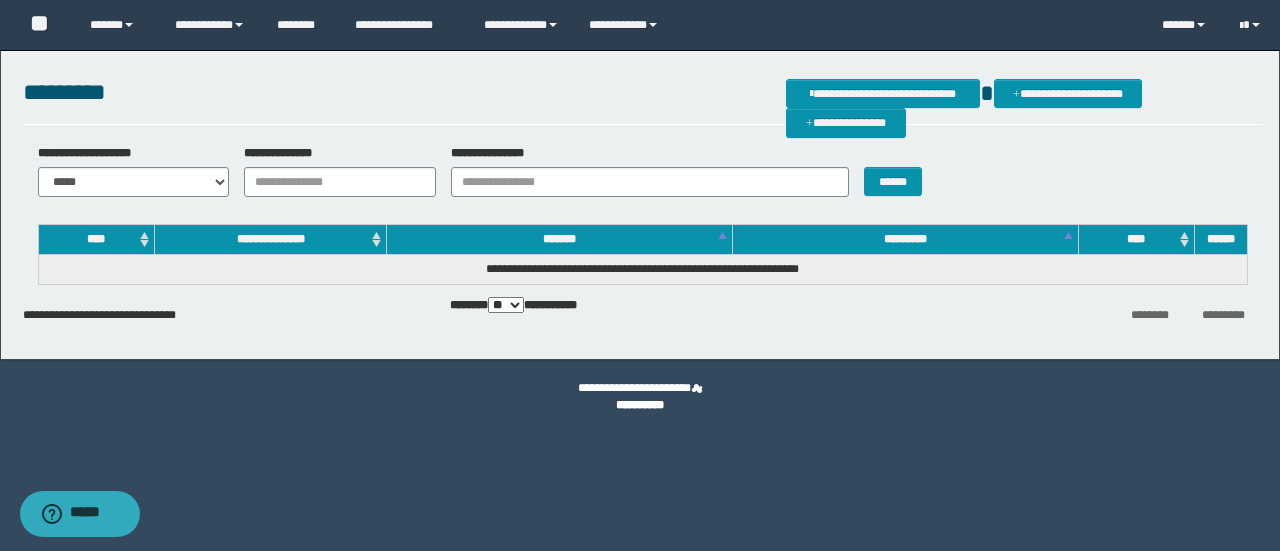 click on "**********" at bounding box center [642, 178] 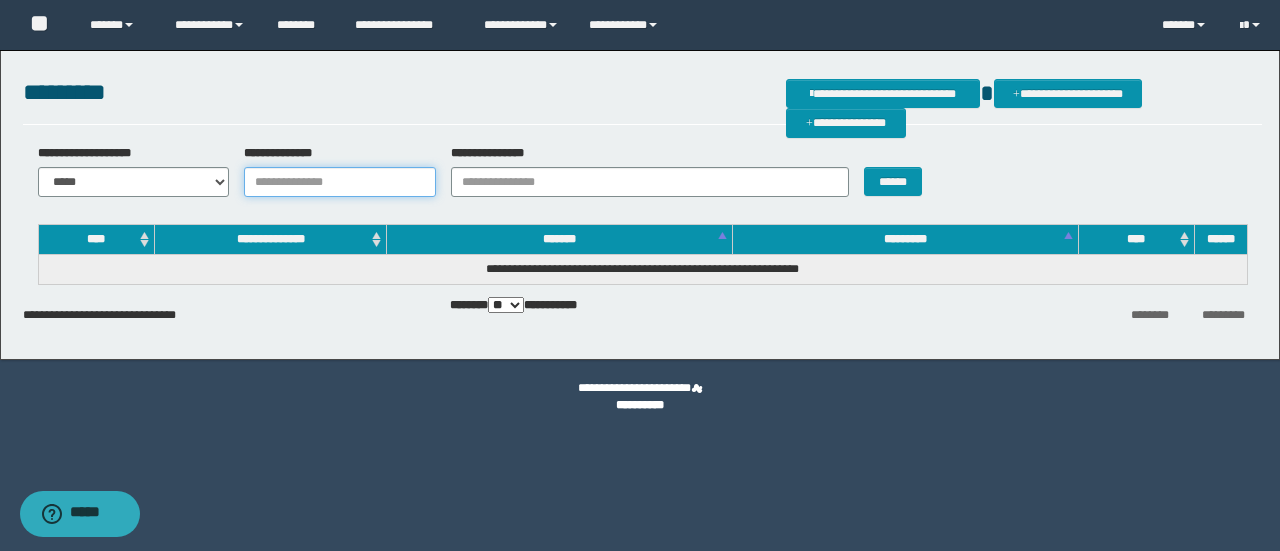 click on "**********" at bounding box center [340, 182] 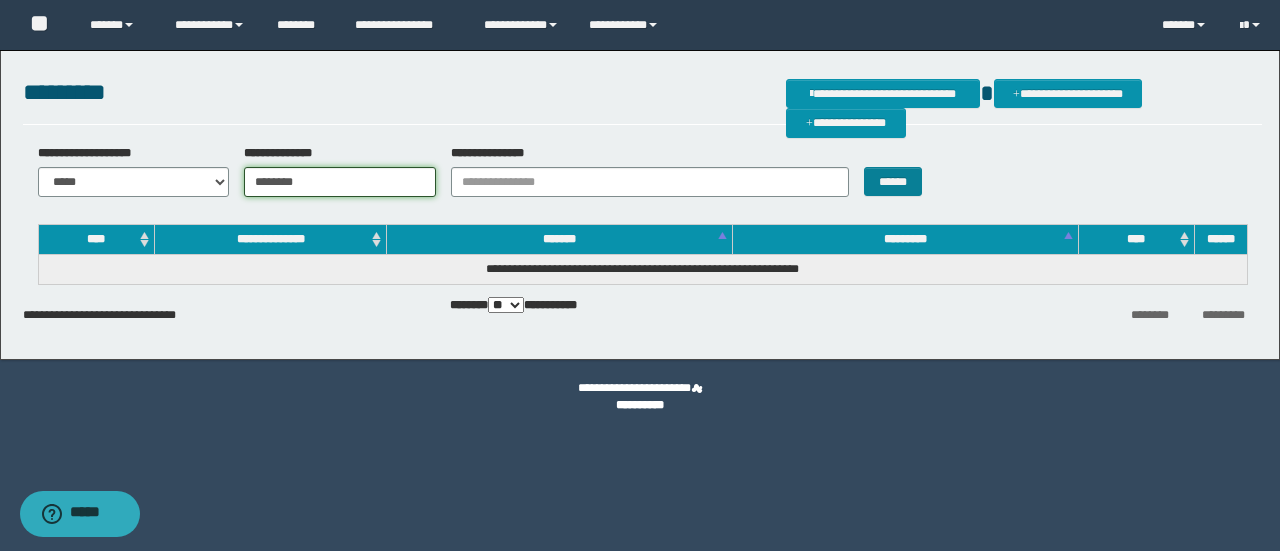 type on "********" 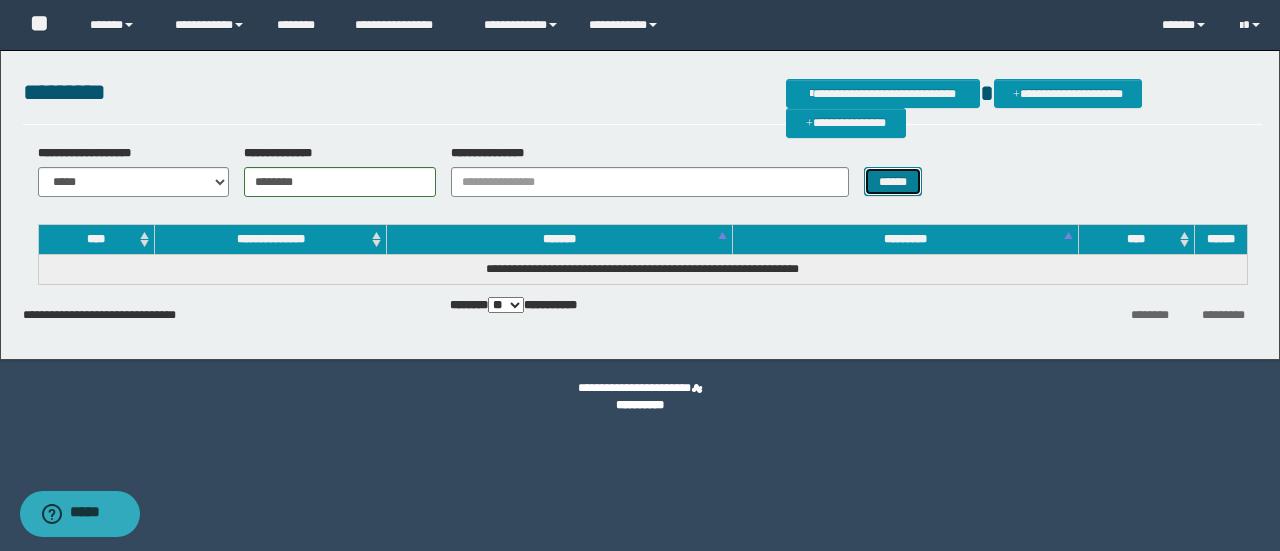 click on "******" at bounding box center [893, 181] 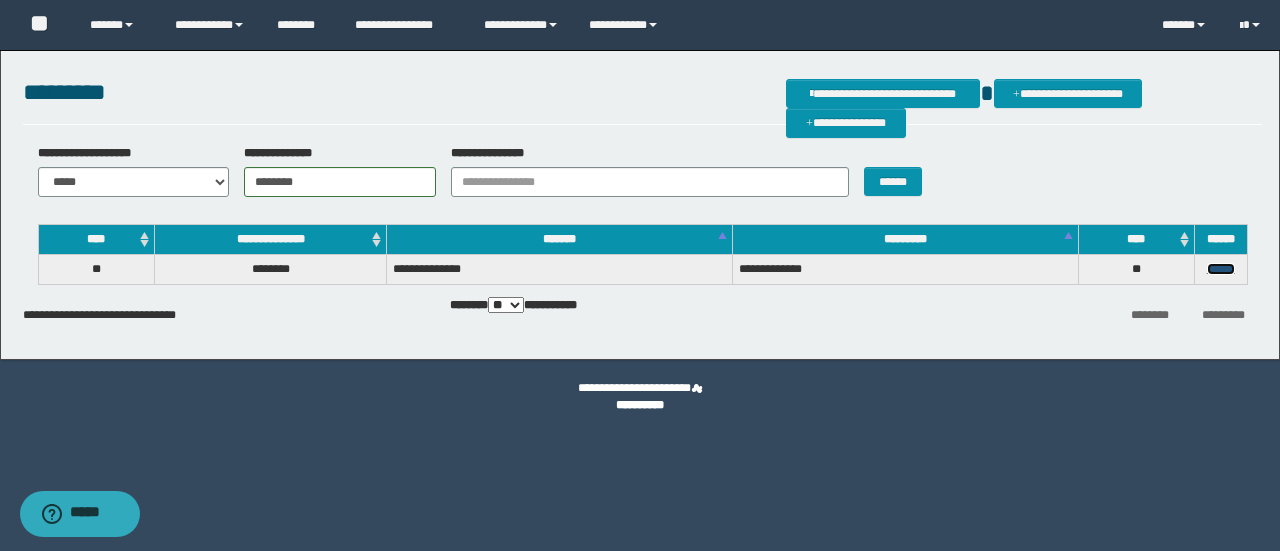 click on "******" at bounding box center (1221, 269) 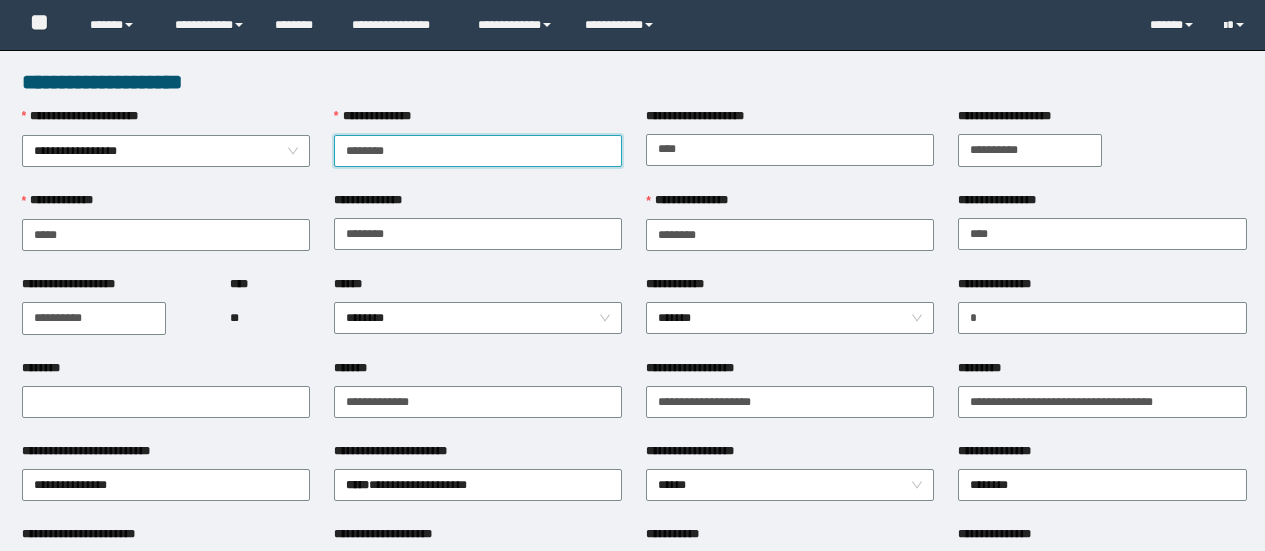 scroll, scrollTop: 0, scrollLeft: 0, axis: both 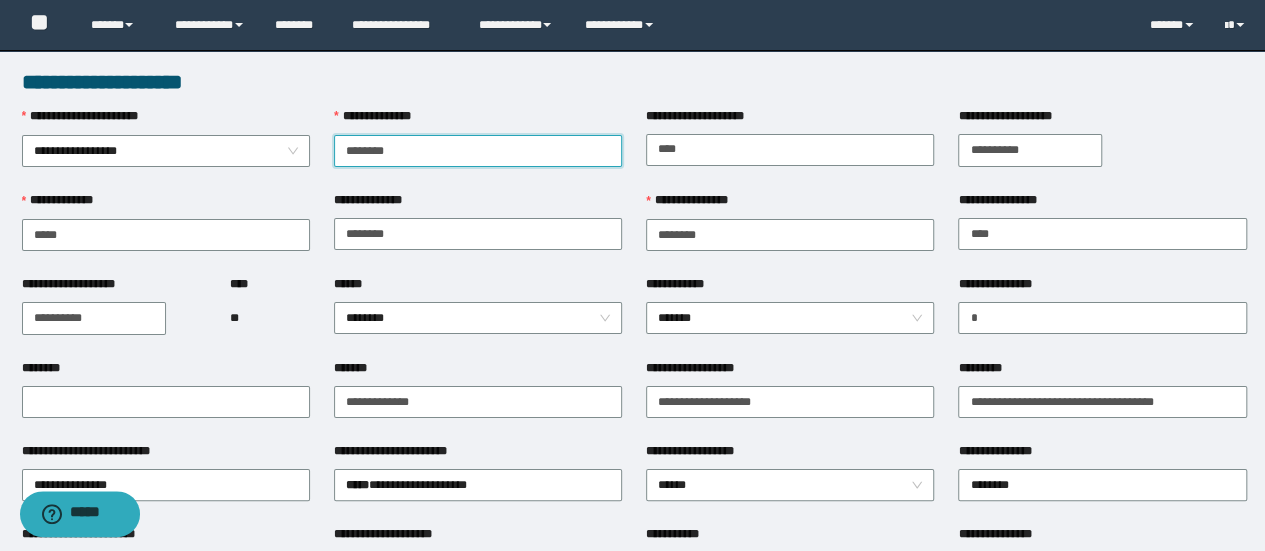 type on "********" 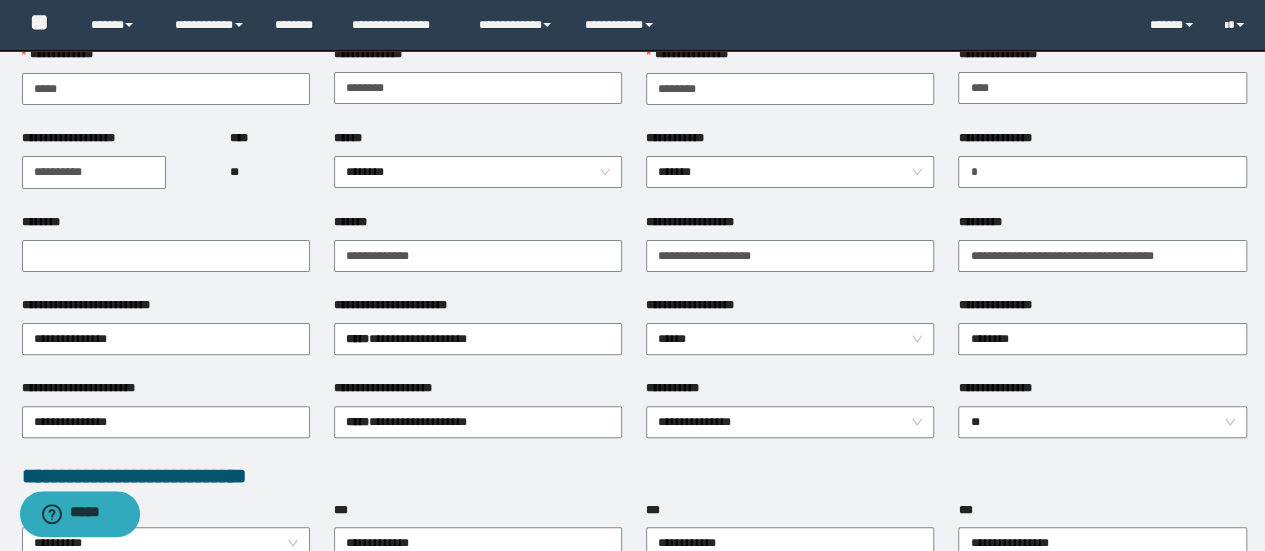scroll, scrollTop: 400, scrollLeft: 0, axis: vertical 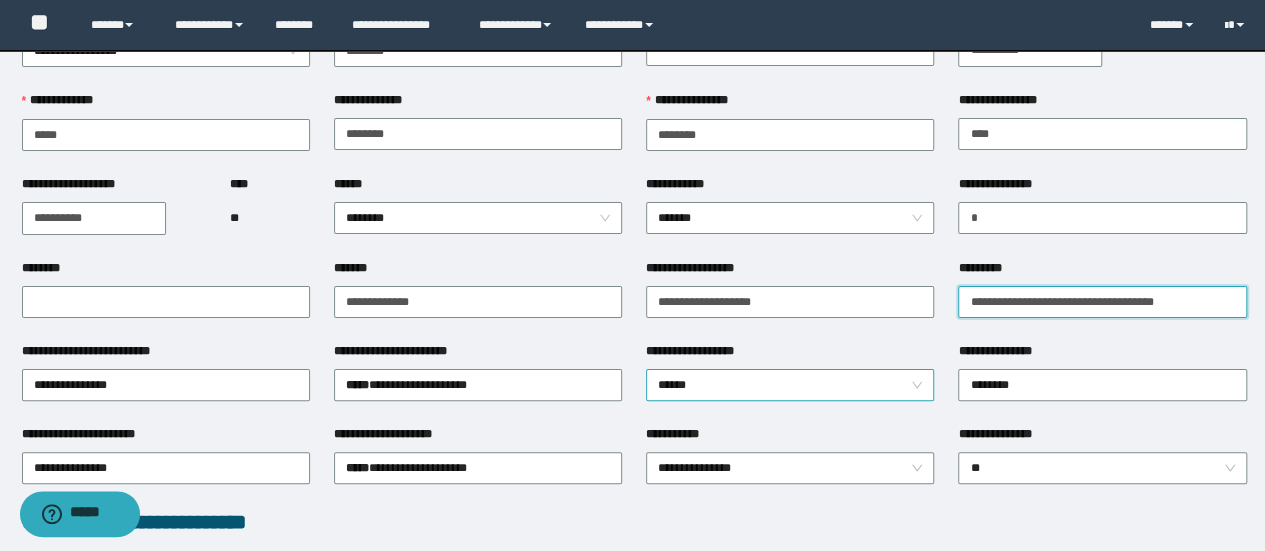 drag, startPoint x: 1198, startPoint y: 297, endPoint x: 653, endPoint y: 393, distance: 553.39044 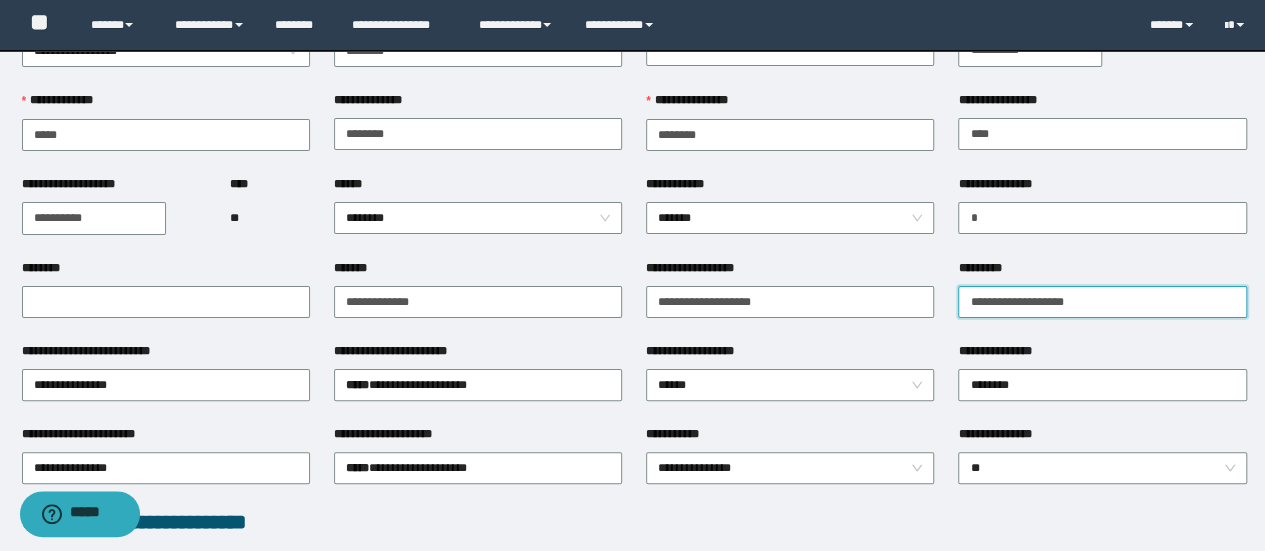 type on "**********" 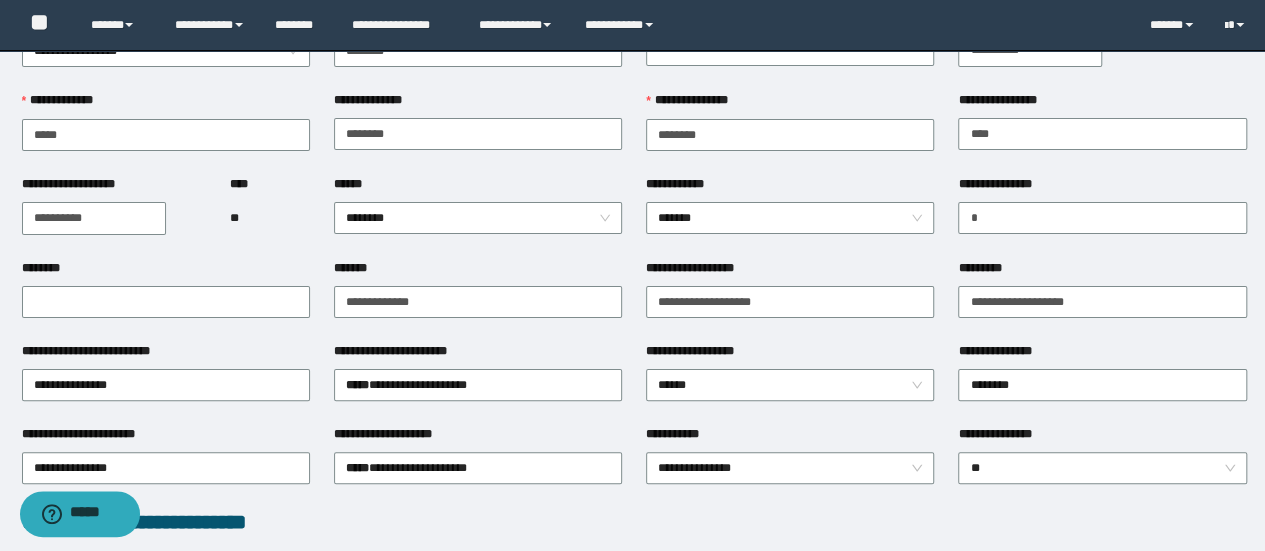 click on "**********" at bounding box center [478, 355] 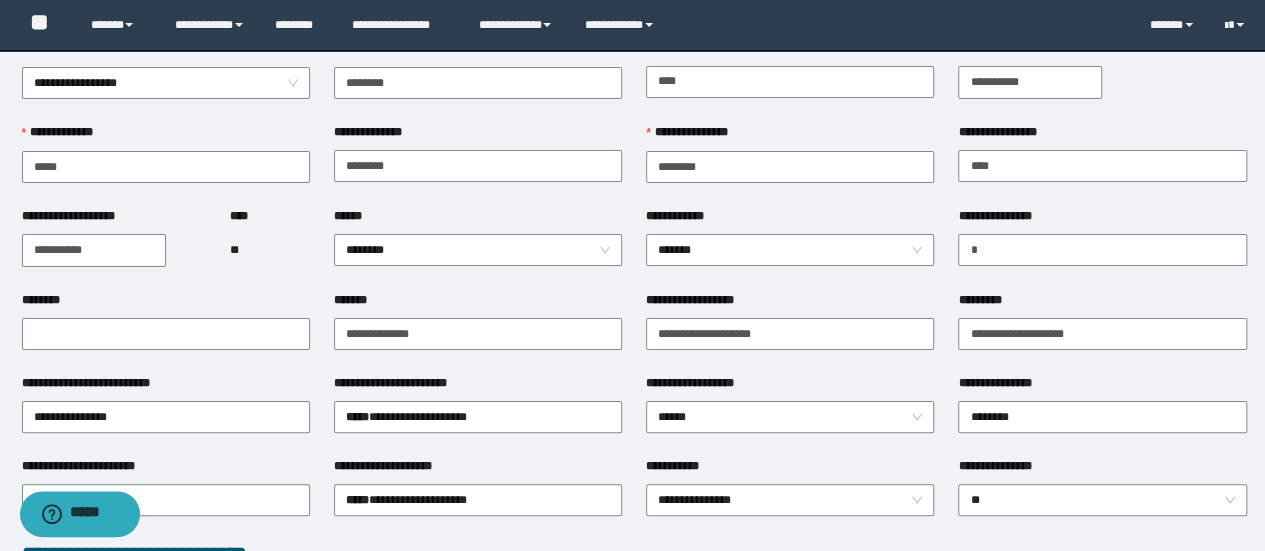 scroll, scrollTop: 0, scrollLeft: 0, axis: both 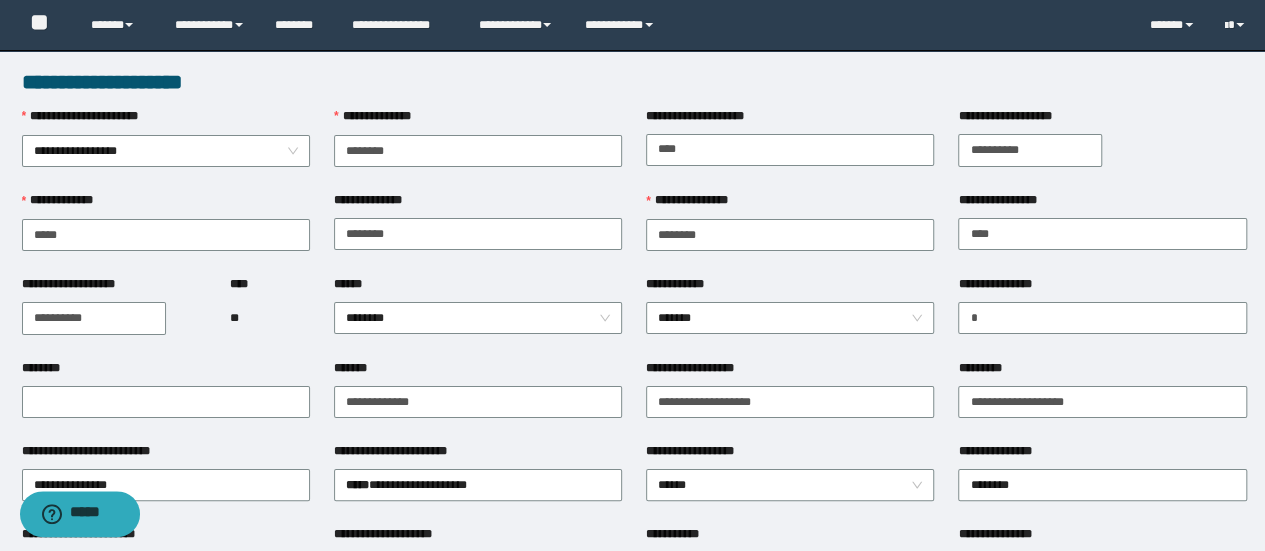 click on "**********" at bounding box center (1030, 150) 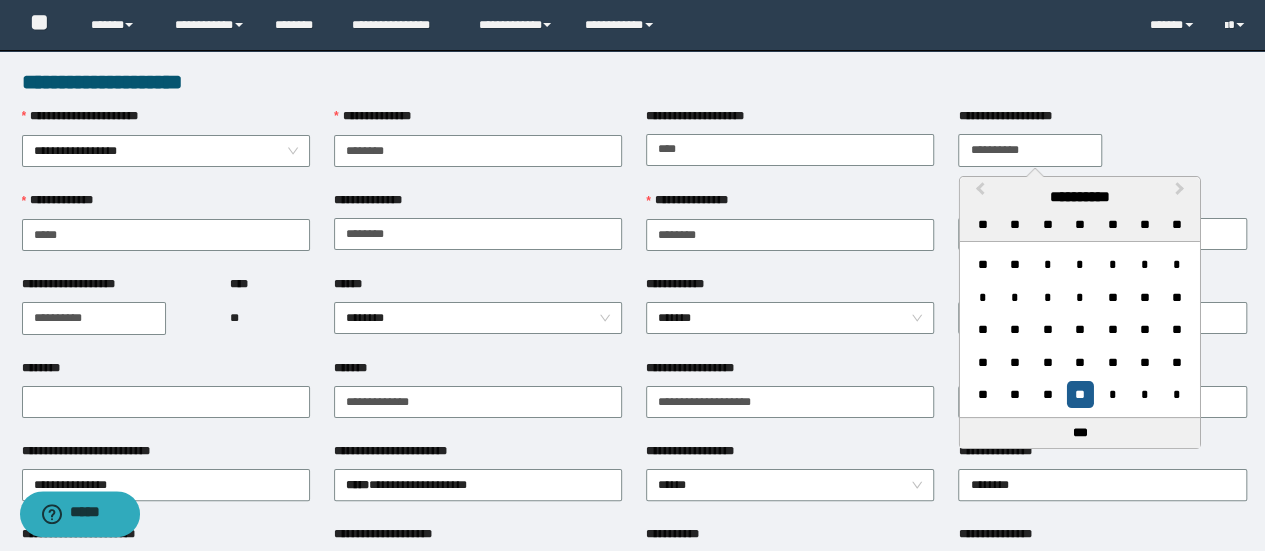type on "**********" 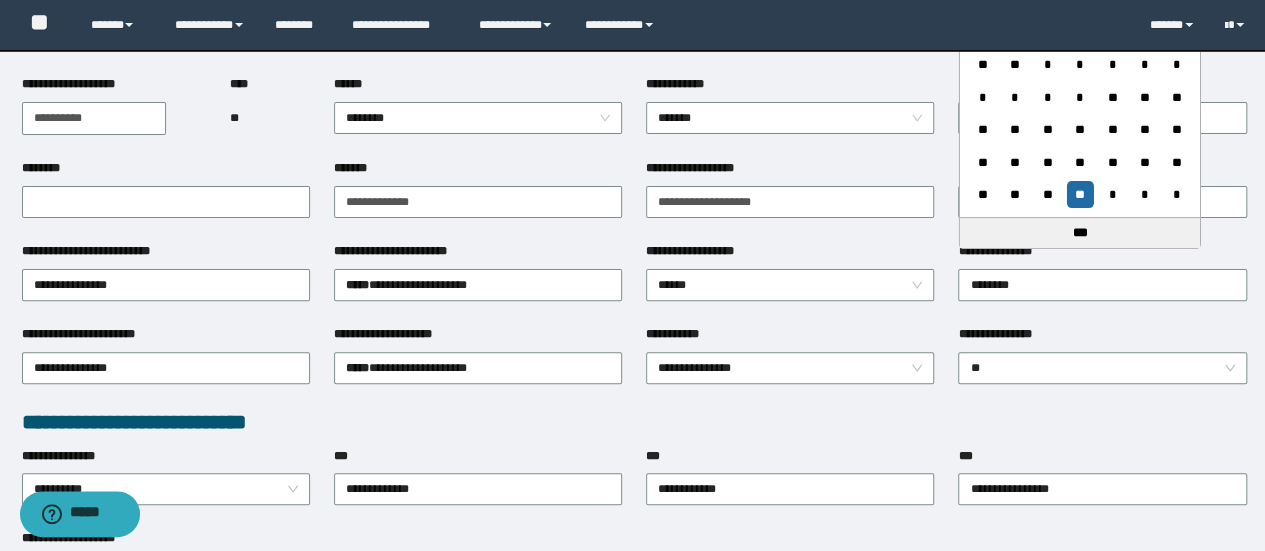 click on "**********" at bounding box center (634, 422) 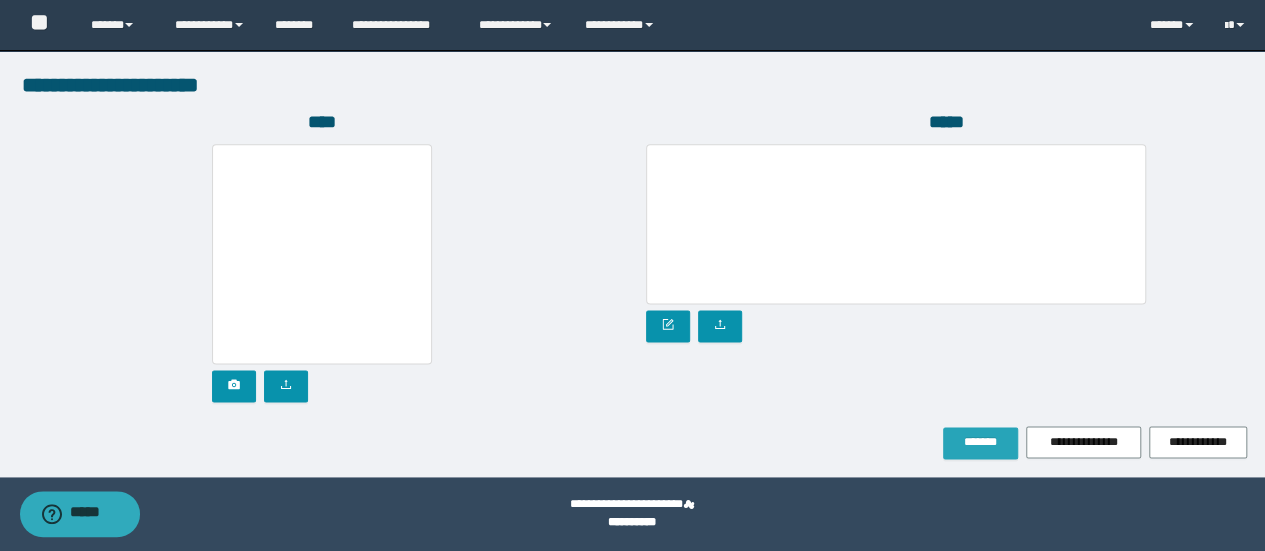 click on "*******" at bounding box center [980, 443] 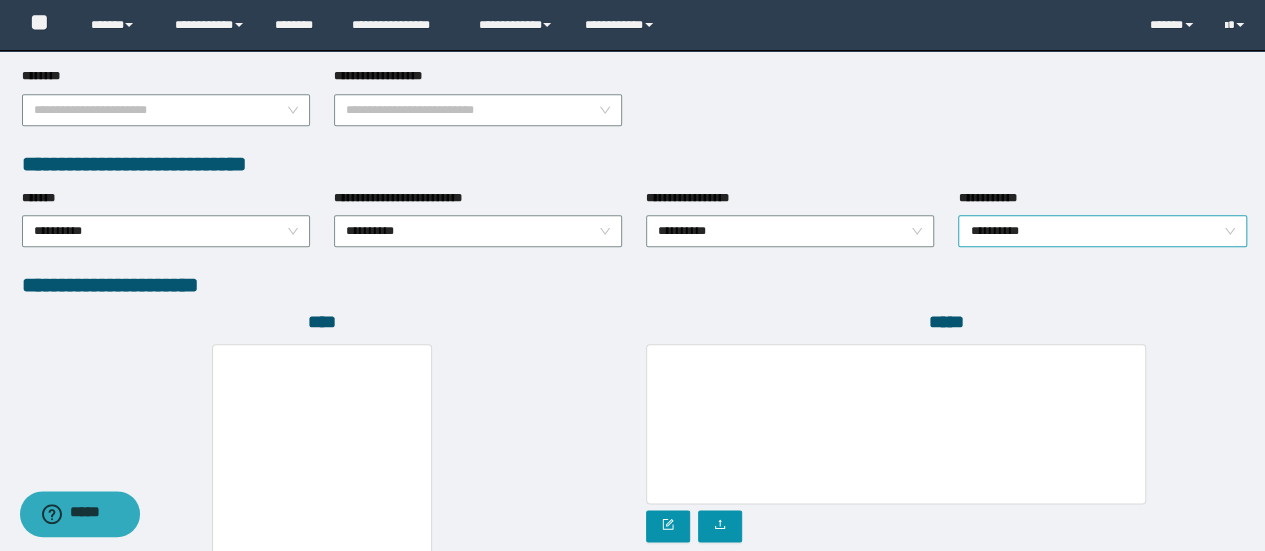 click on "**********" at bounding box center (1102, 231) 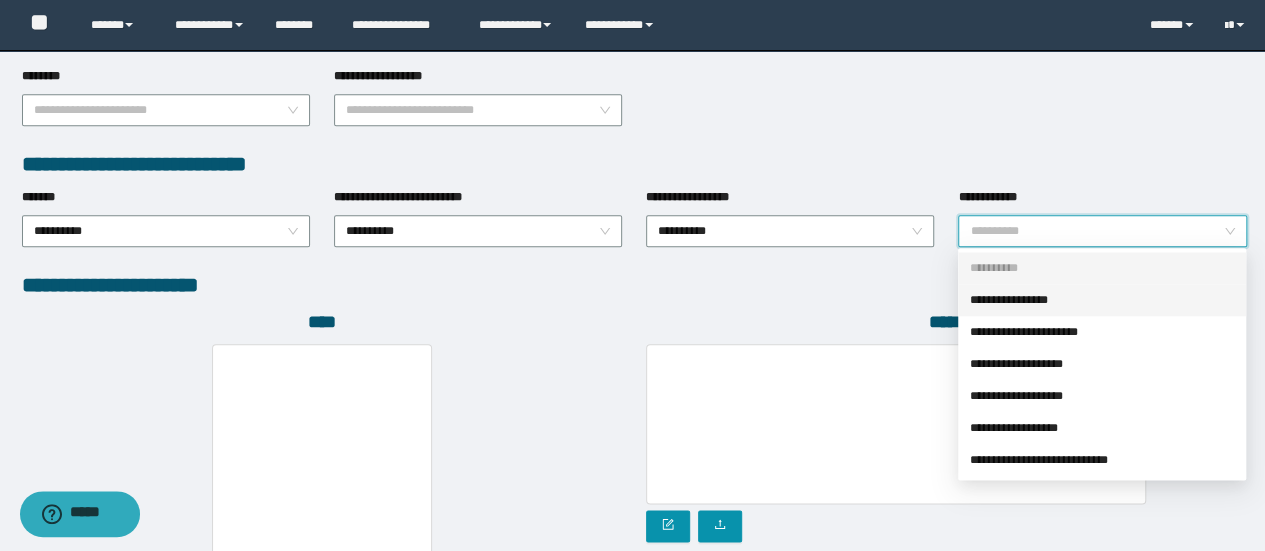 click on "**********" at bounding box center [1102, 300] 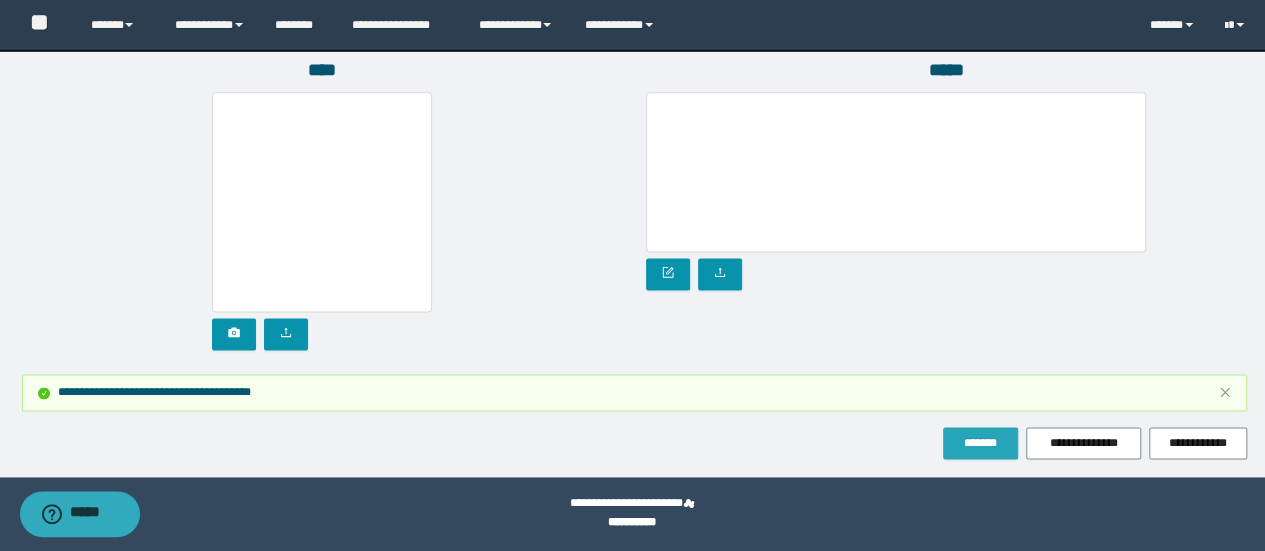 click on "*******" at bounding box center (980, 443) 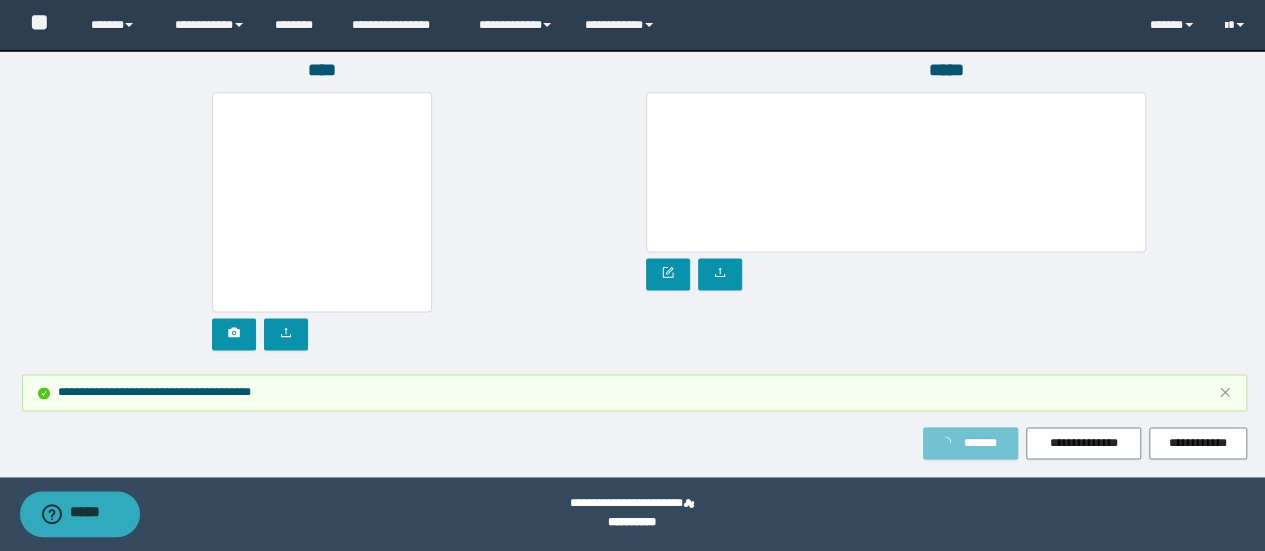 click on "*******" at bounding box center [970, 443] 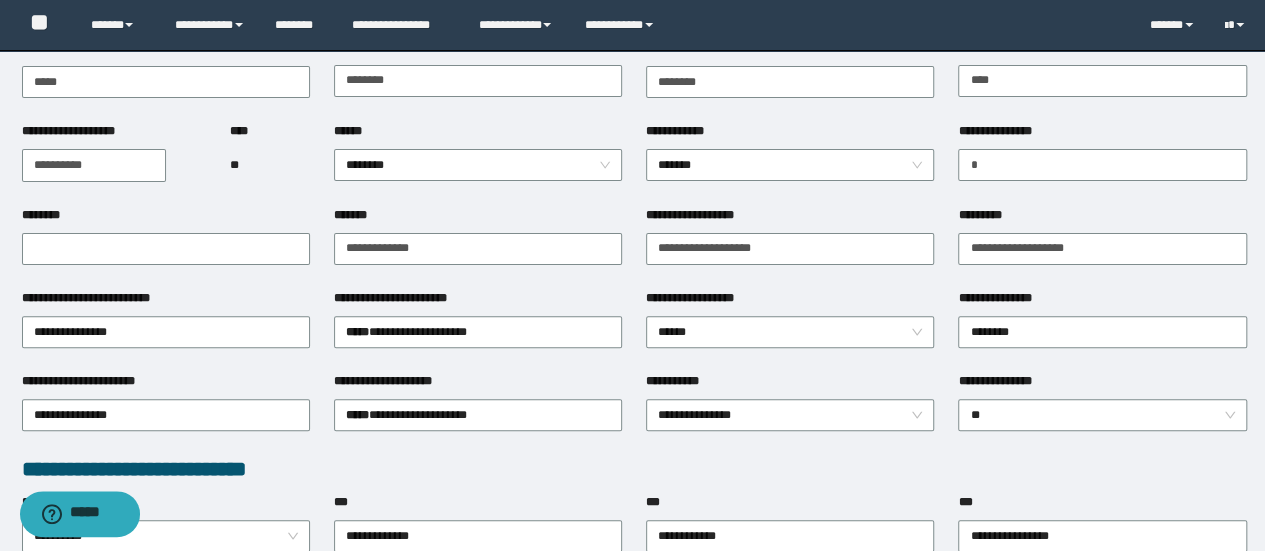 scroll, scrollTop: 0, scrollLeft: 0, axis: both 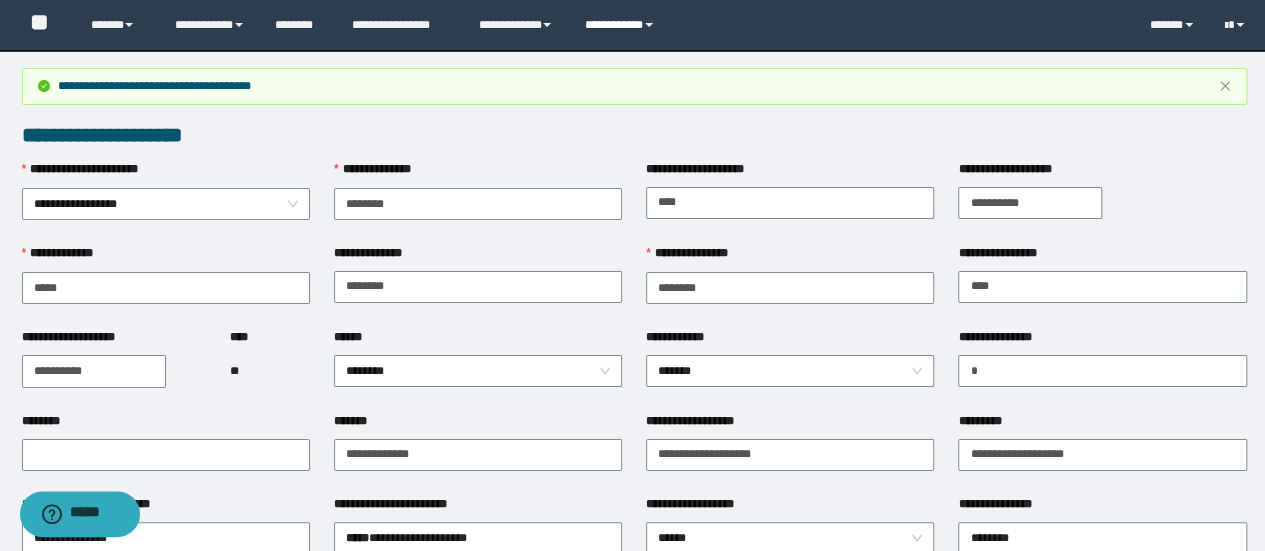 drag, startPoint x: 658, startPoint y: 25, endPoint x: 653, endPoint y: 35, distance: 11.18034 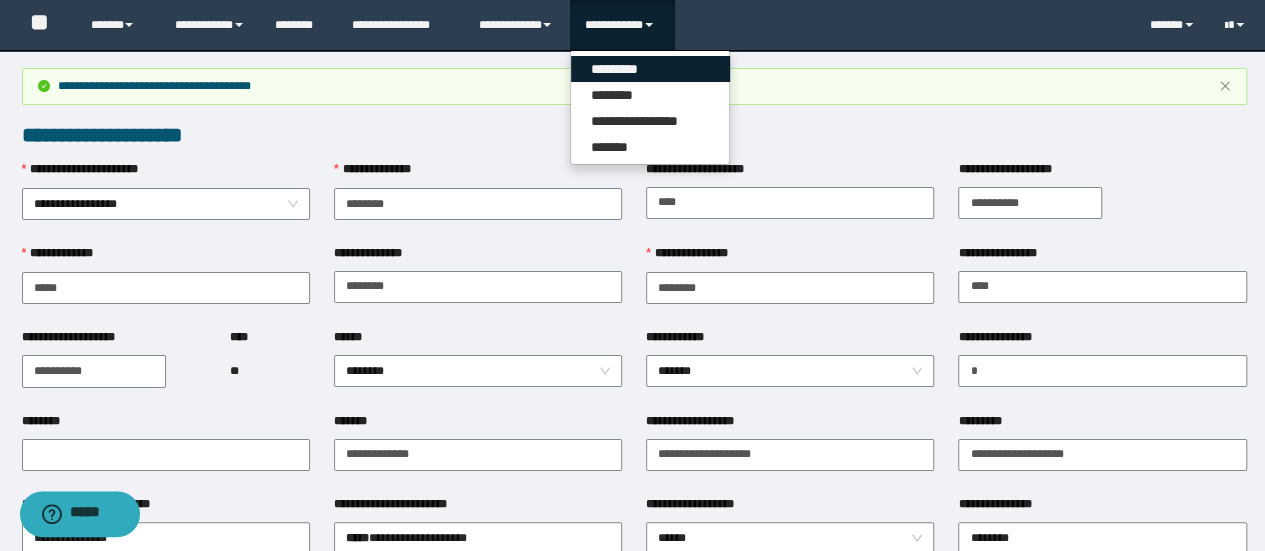 click on "*********" at bounding box center [650, 69] 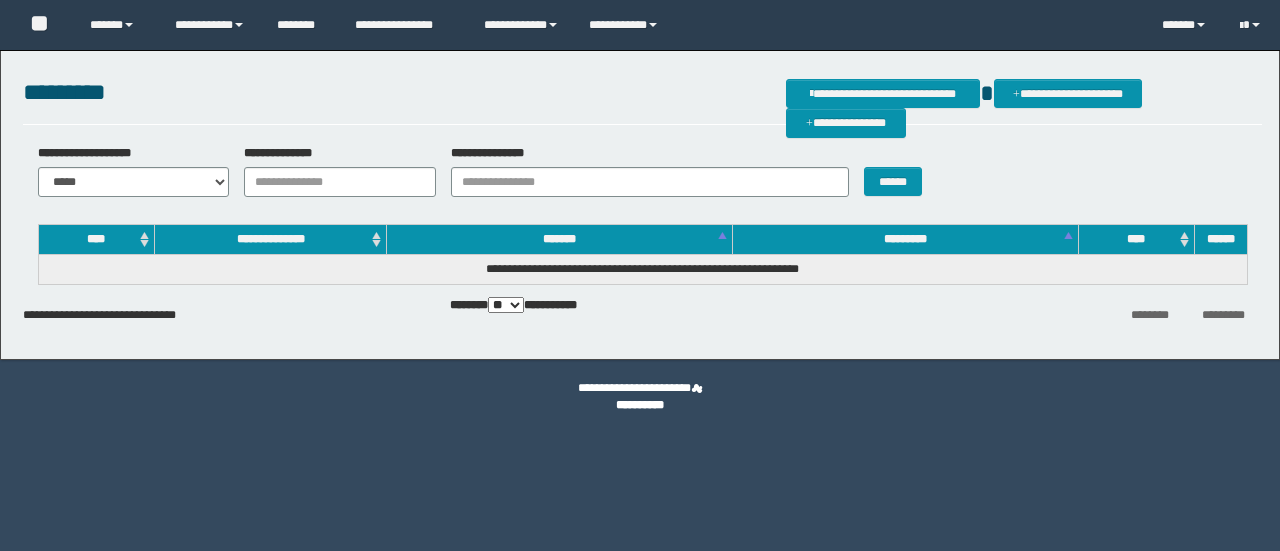 scroll, scrollTop: 0, scrollLeft: 0, axis: both 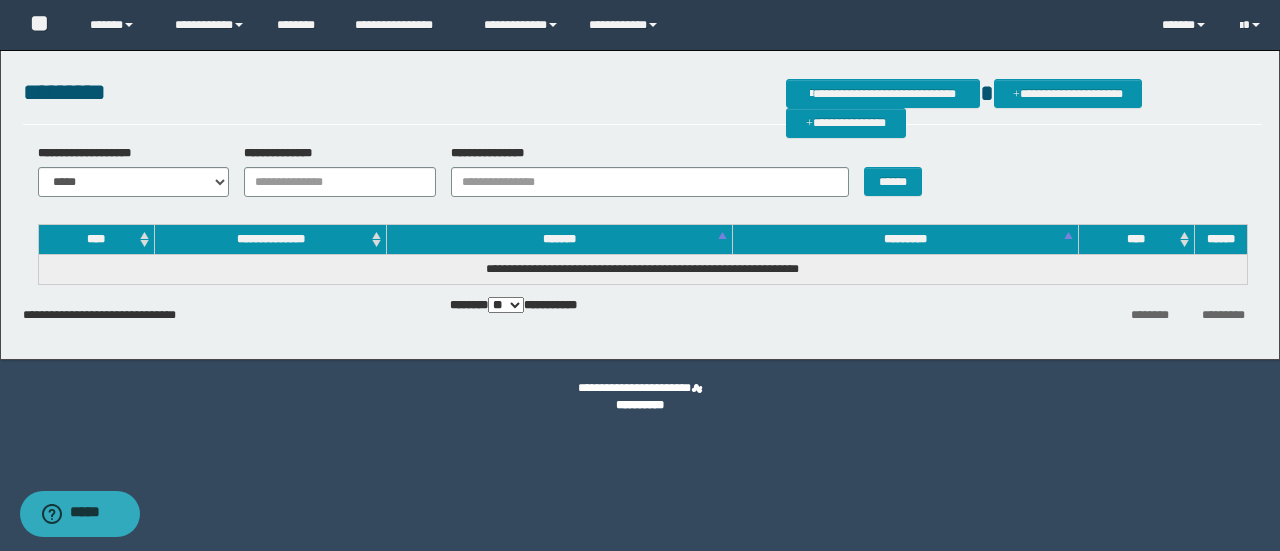 click on "**********" at bounding box center (642, 178) 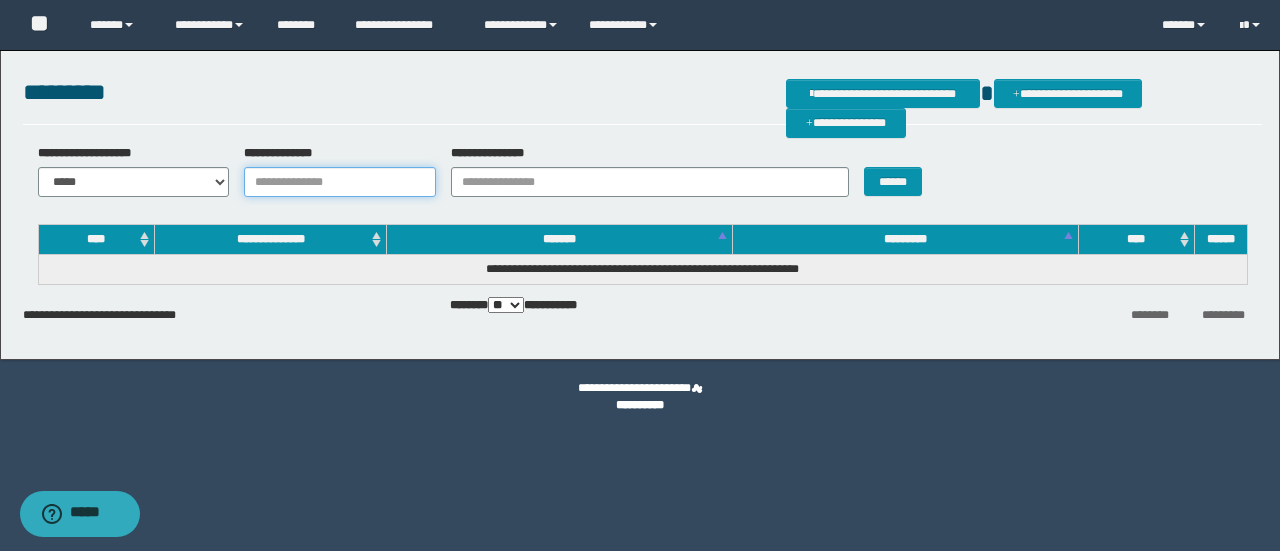 click on "**********" at bounding box center (340, 182) 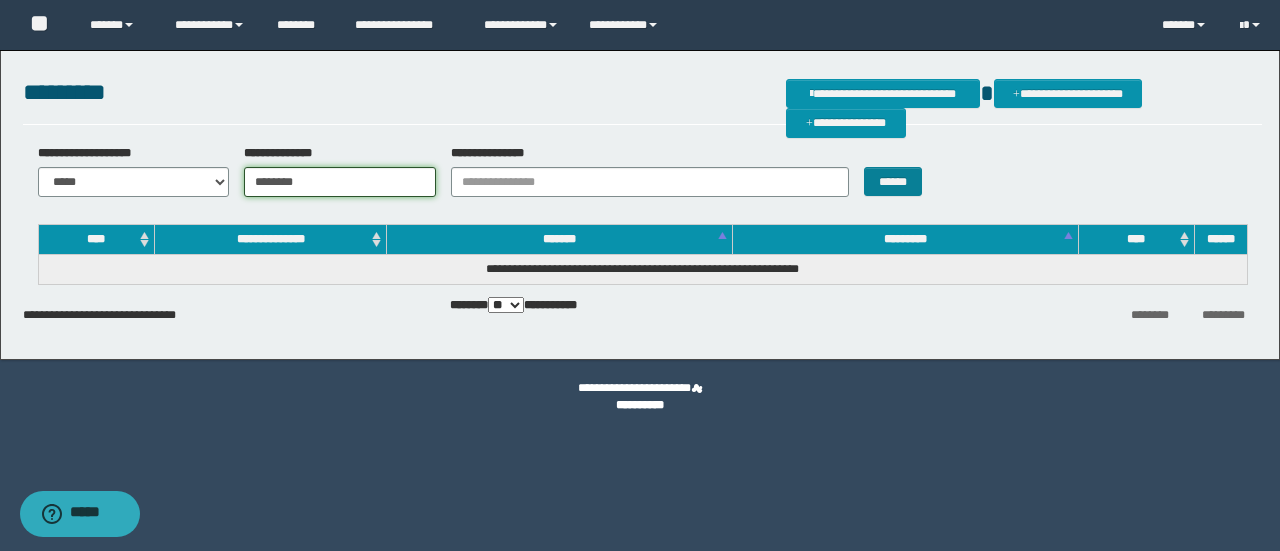 type on "********" 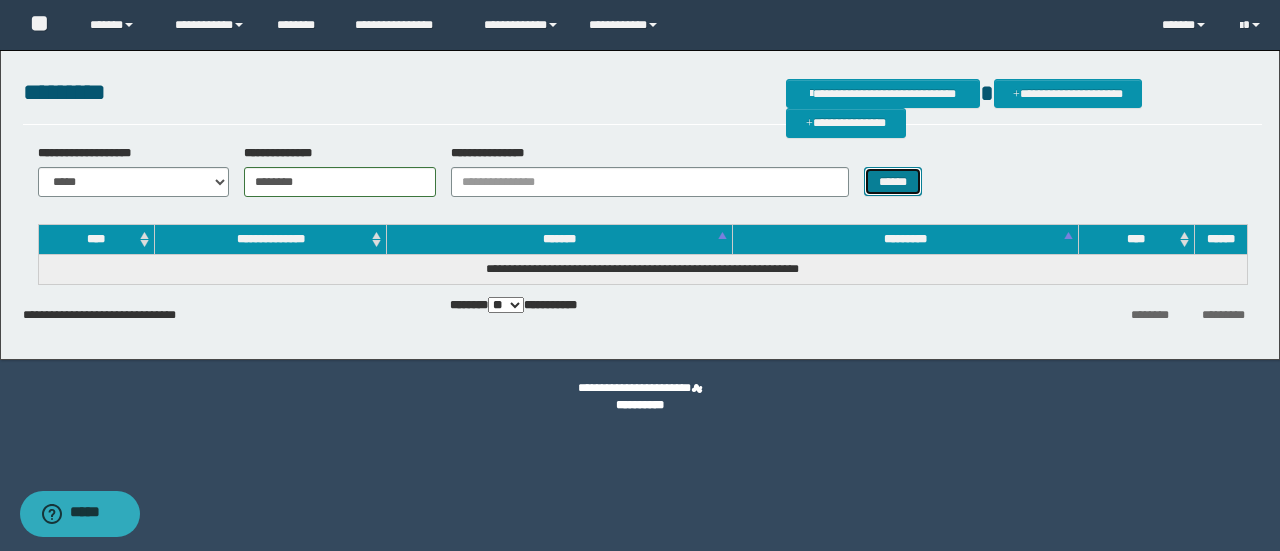 click on "******" at bounding box center [893, 181] 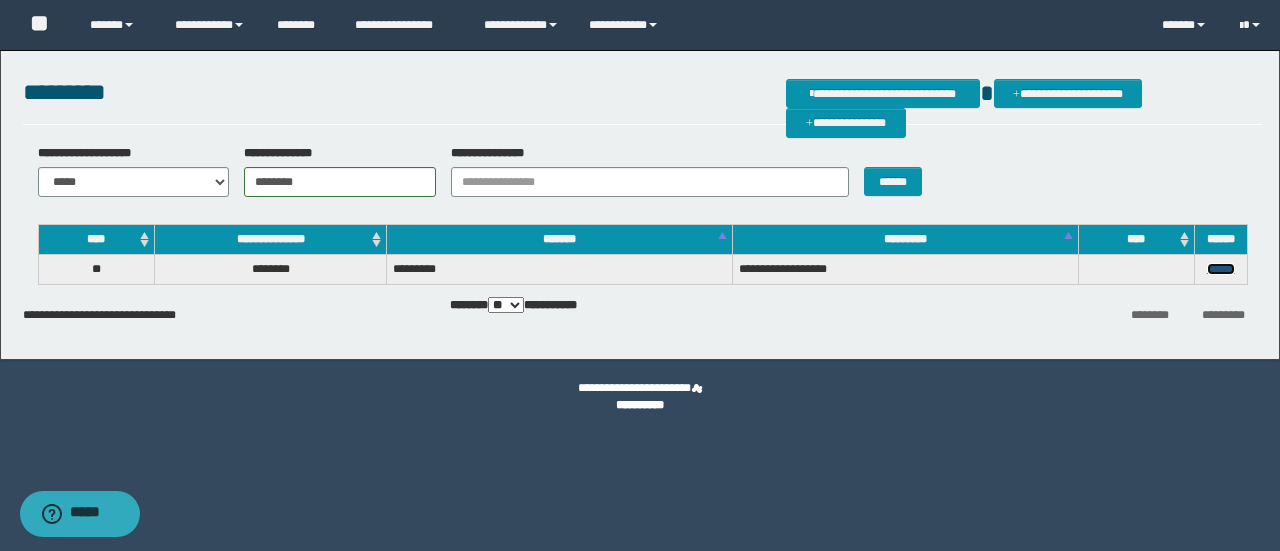 click on "******" at bounding box center [1221, 269] 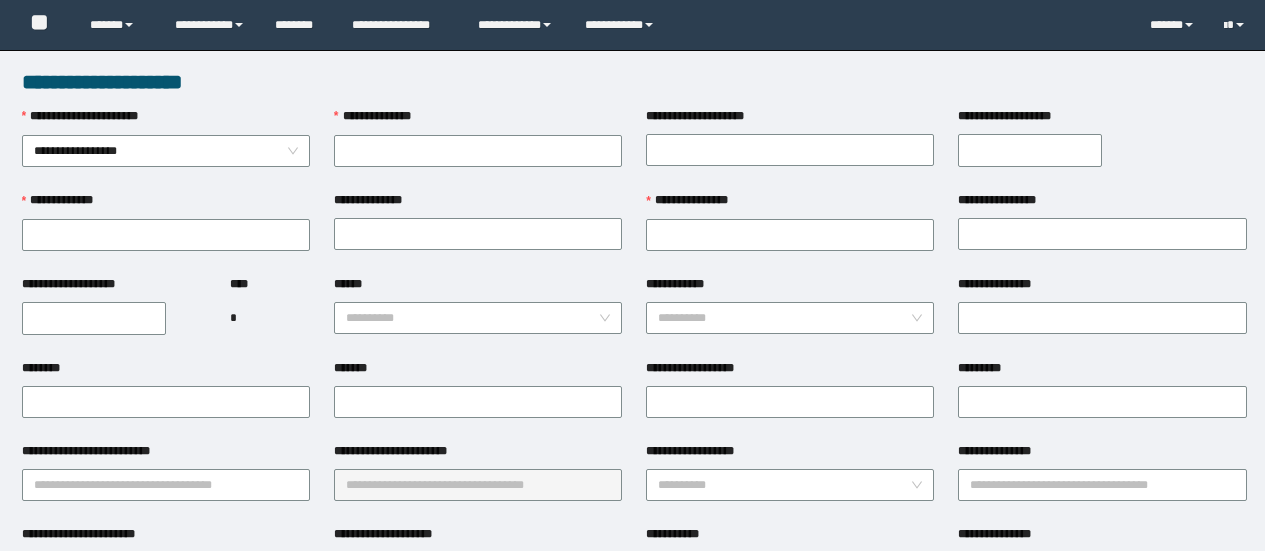 scroll, scrollTop: 0, scrollLeft: 0, axis: both 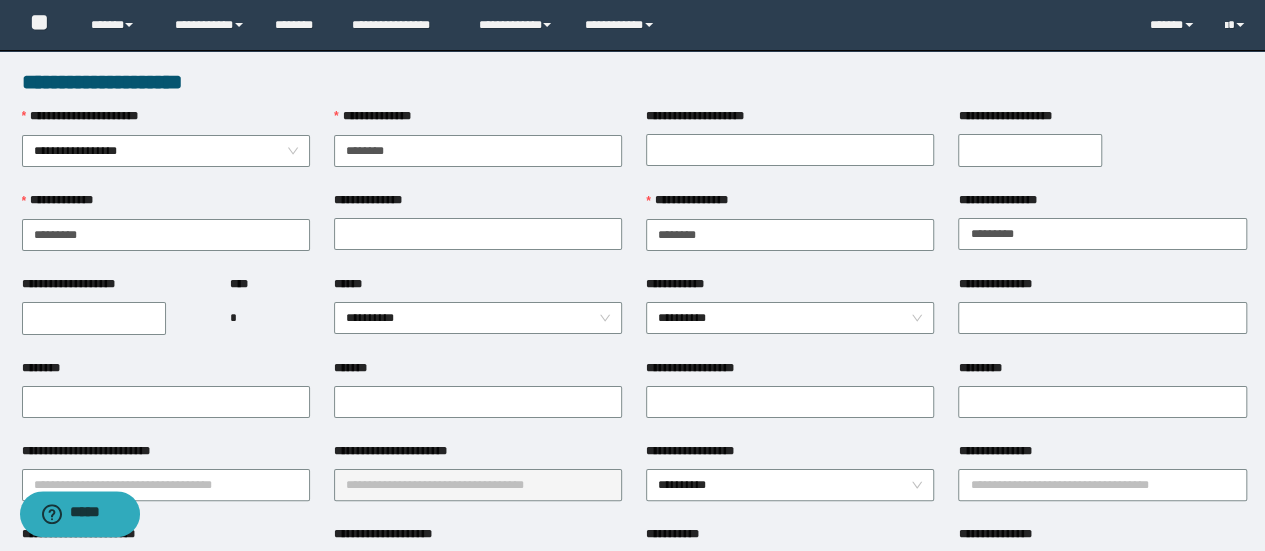 click on "*******" at bounding box center (478, 372) 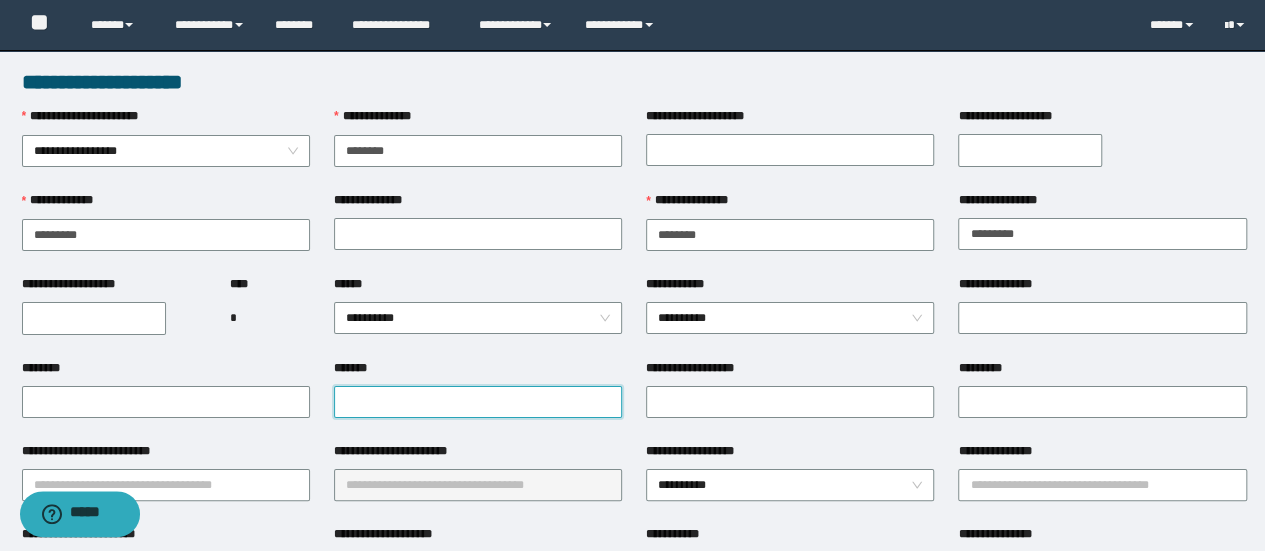 click on "*******" at bounding box center [478, 402] 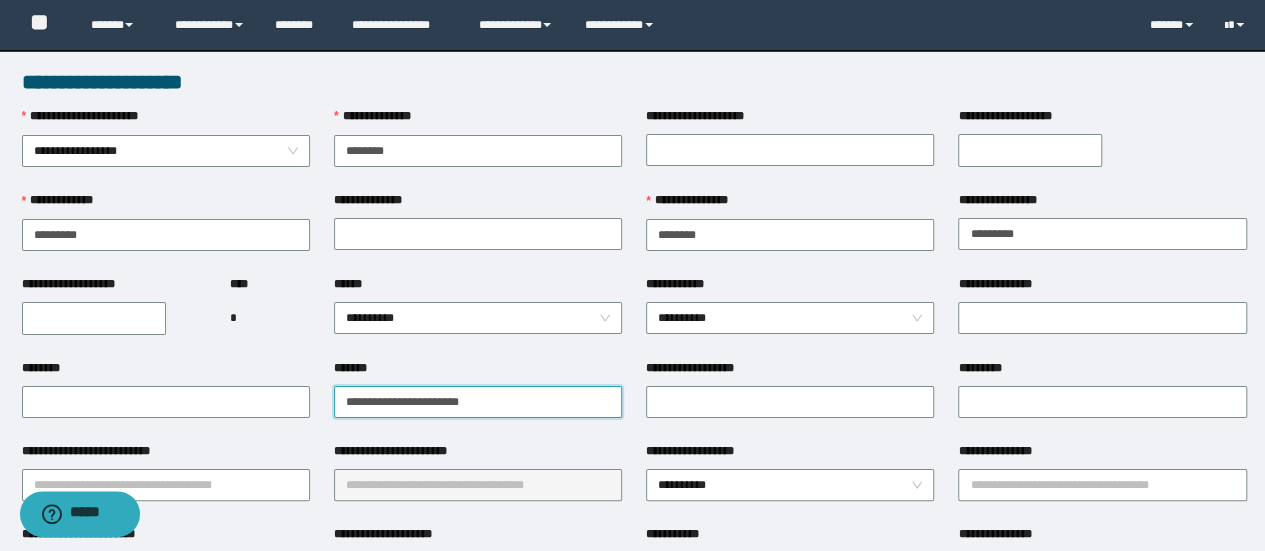 type on "**********" 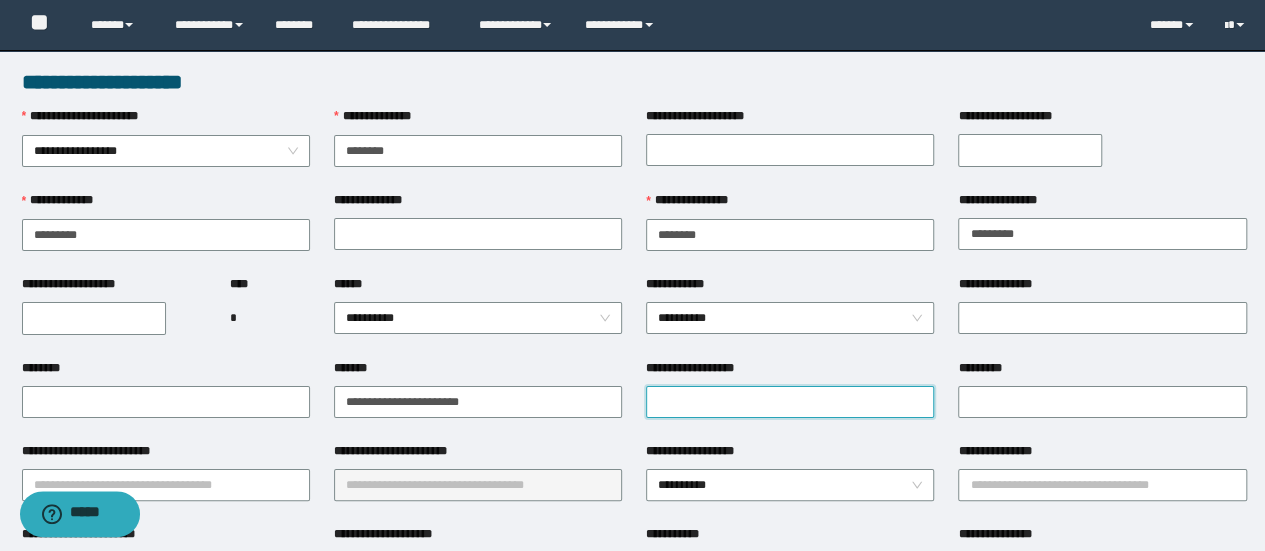 click on "**********" at bounding box center (790, 402) 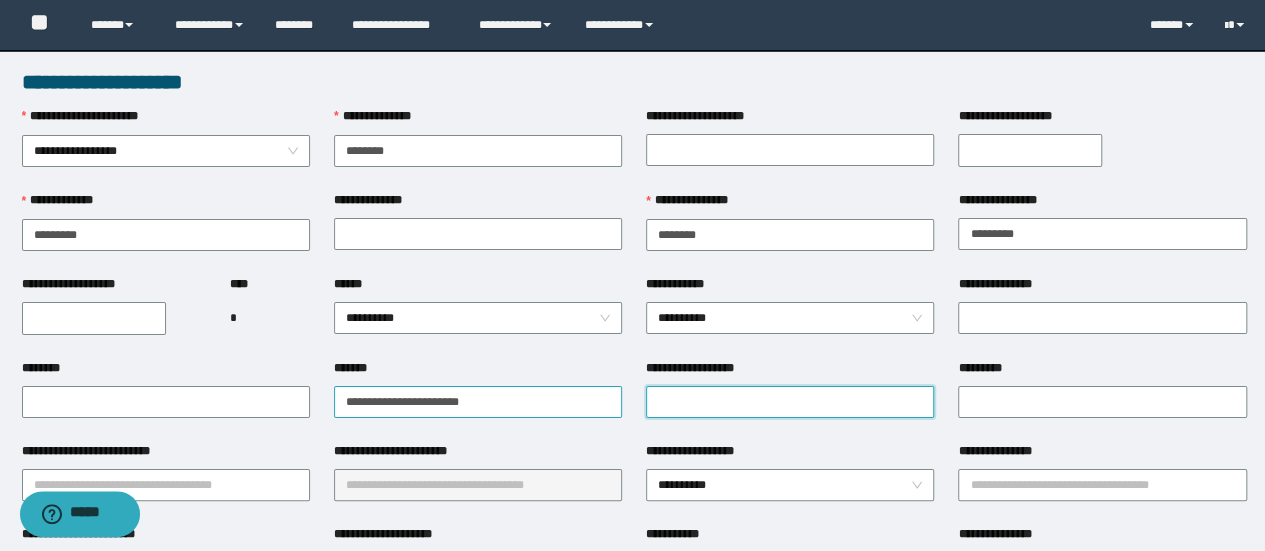 paste on "**********" 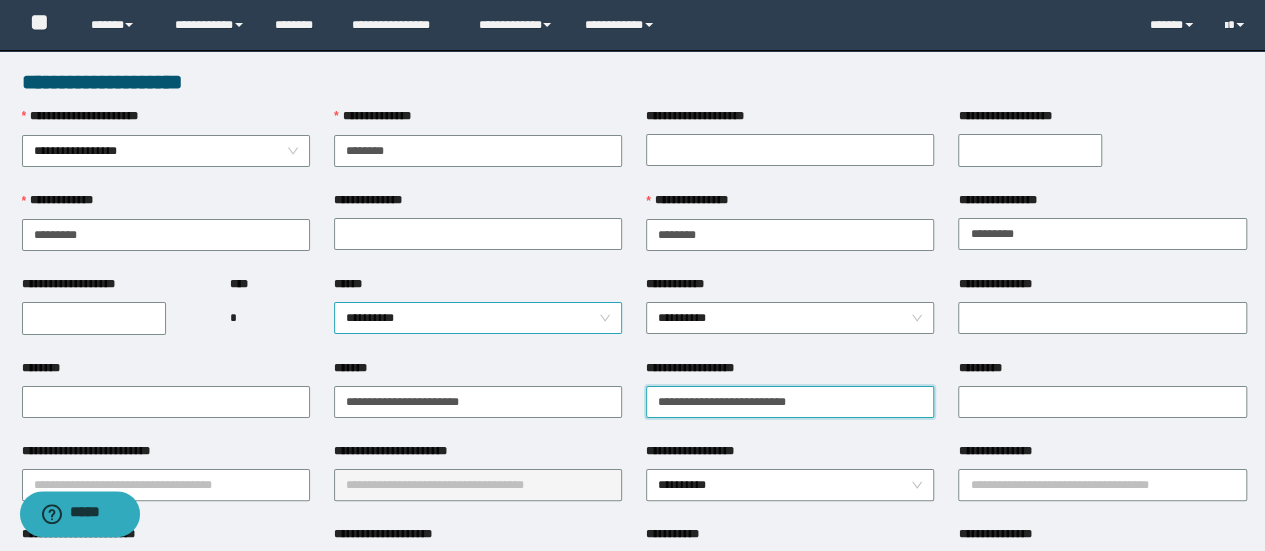 click on "**********" at bounding box center (478, 318) 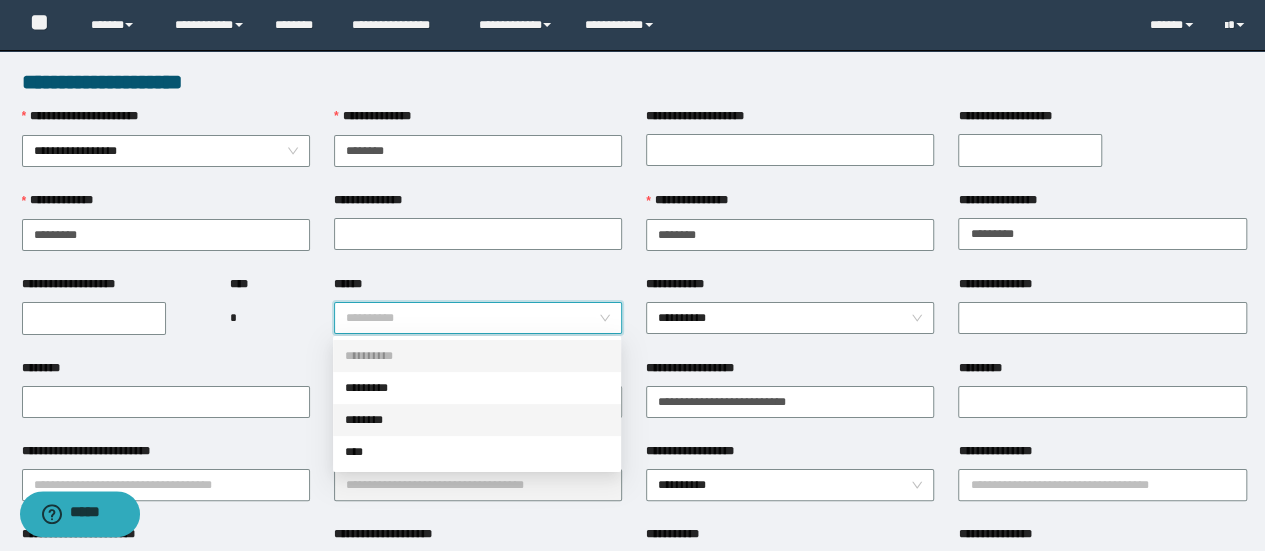 click on "********" at bounding box center [477, 420] 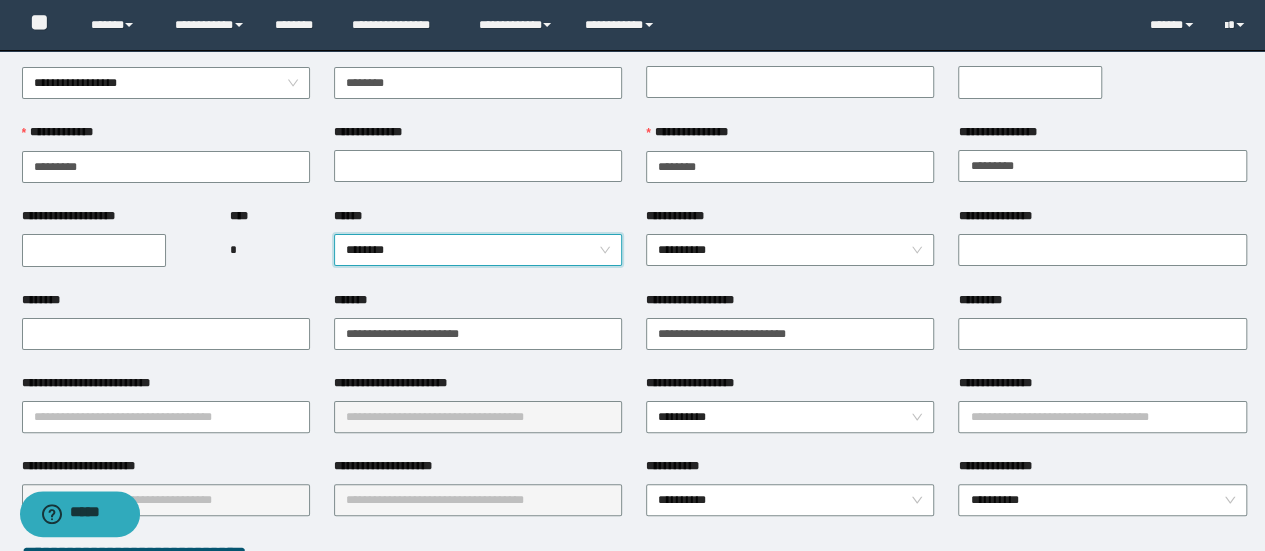 scroll, scrollTop: 100, scrollLeft: 0, axis: vertical 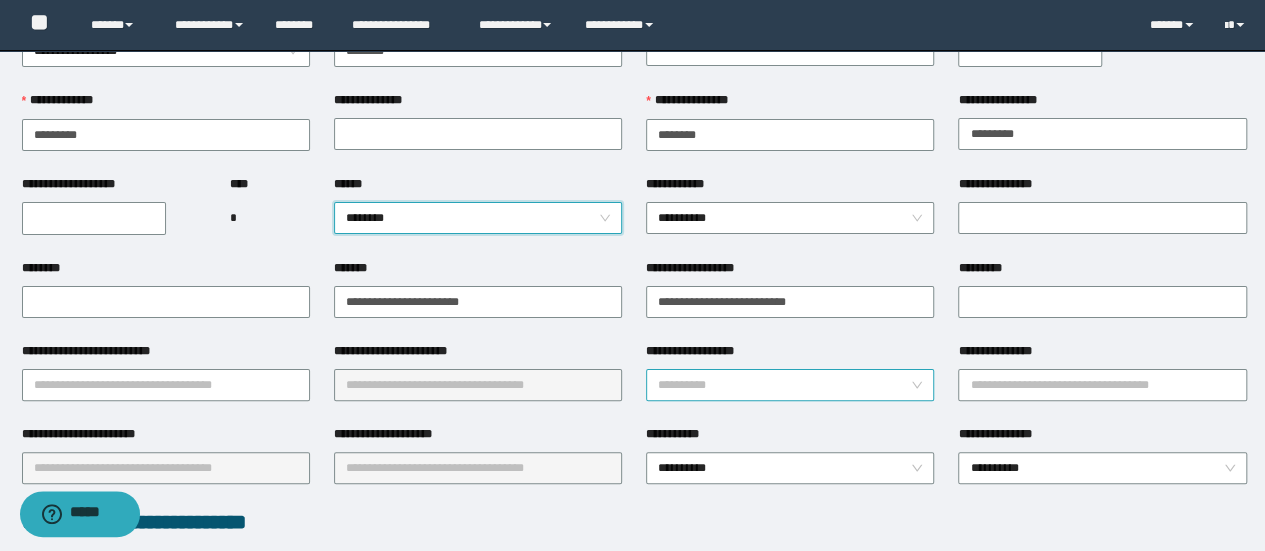 click on "**********" at bounding box center [790, 385] 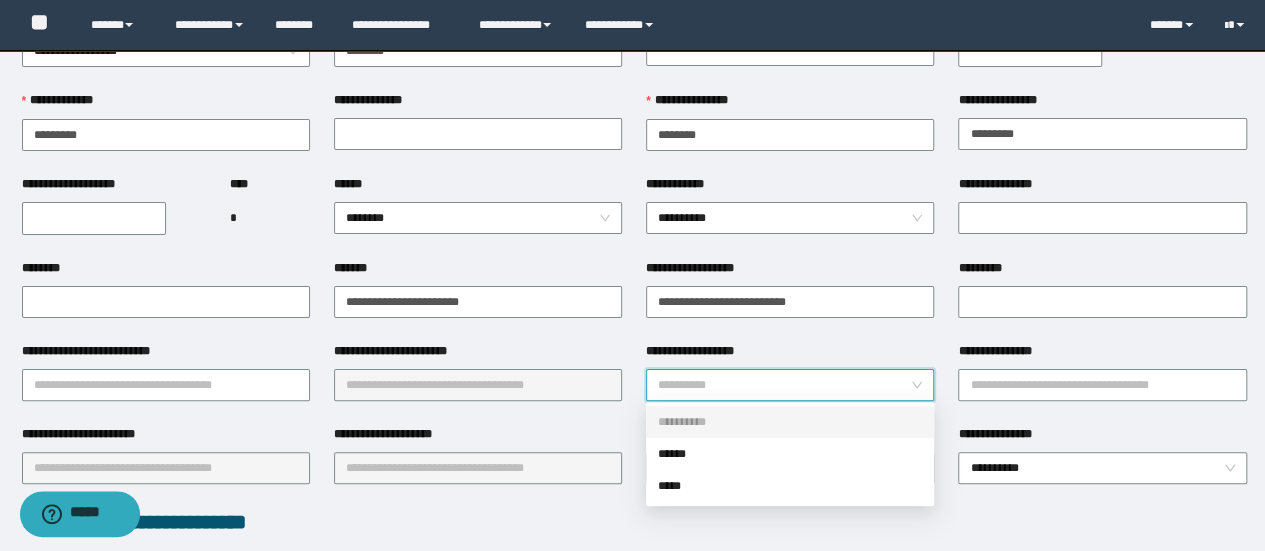 click on "******" at bounding box center [790, 454] 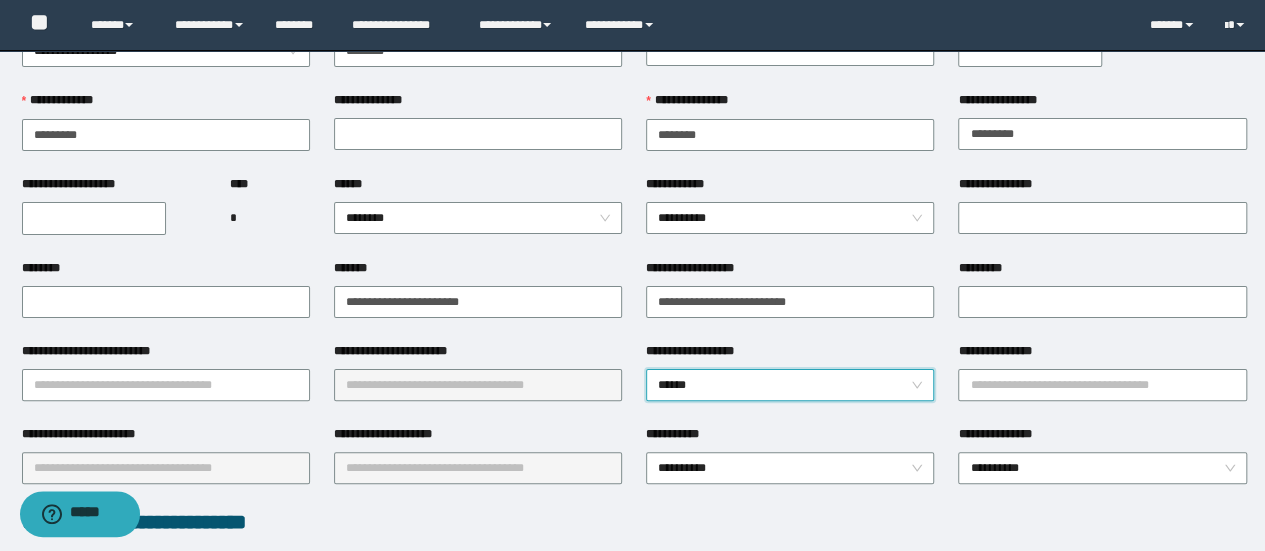 click on "**********" at bounding box center [1102, 383] 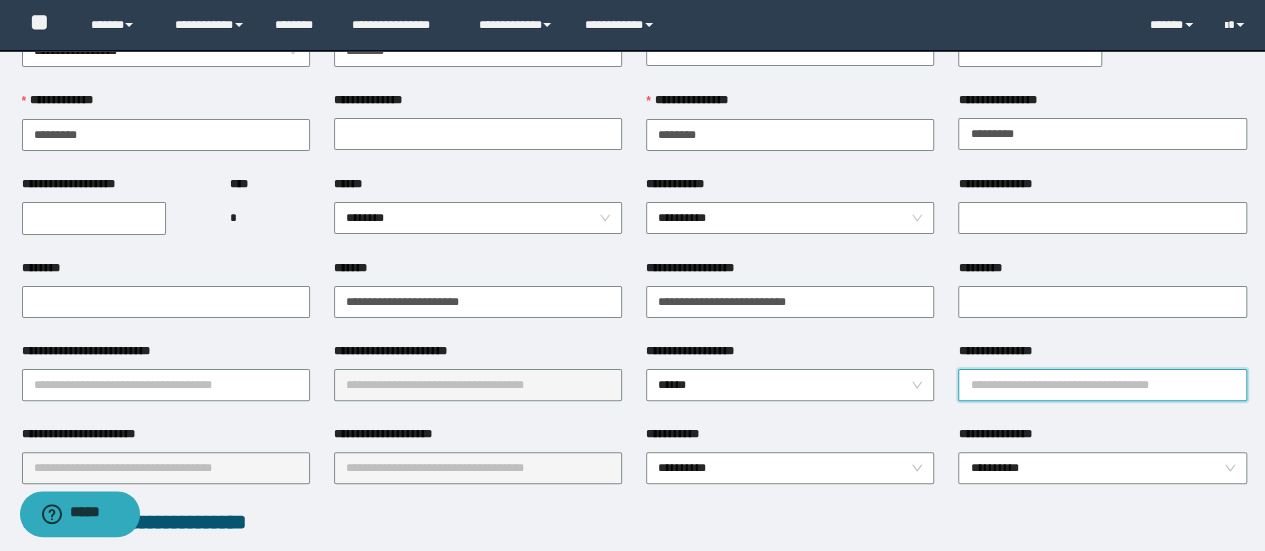 click on "**********" at bounding box center (1102, 385) 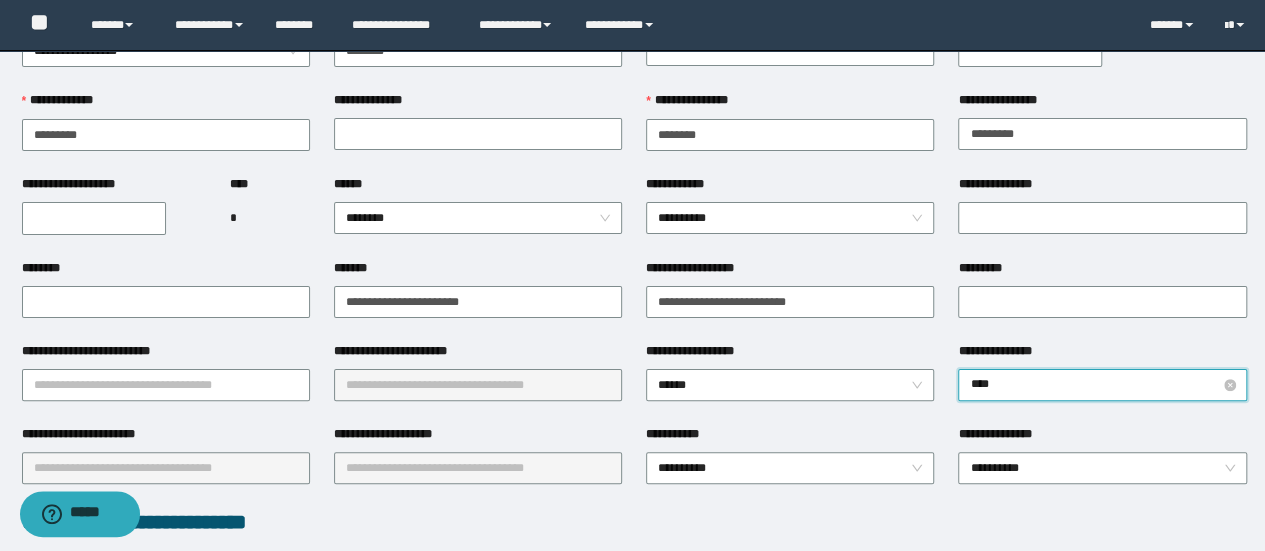 type on "*****" 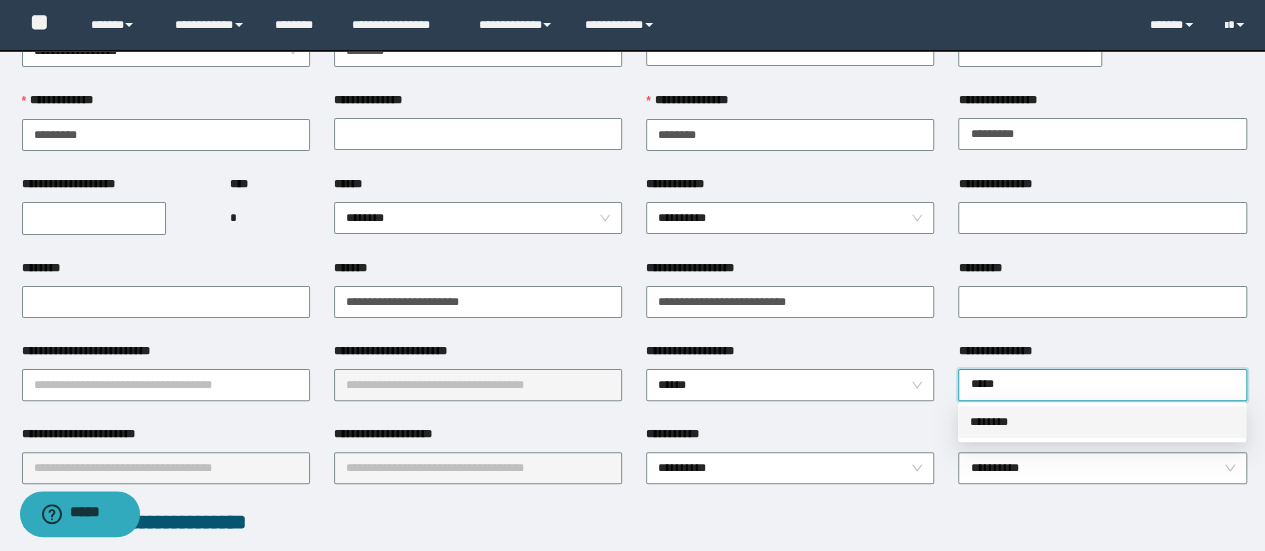 click on "********" at bounding box center (1102, 422) 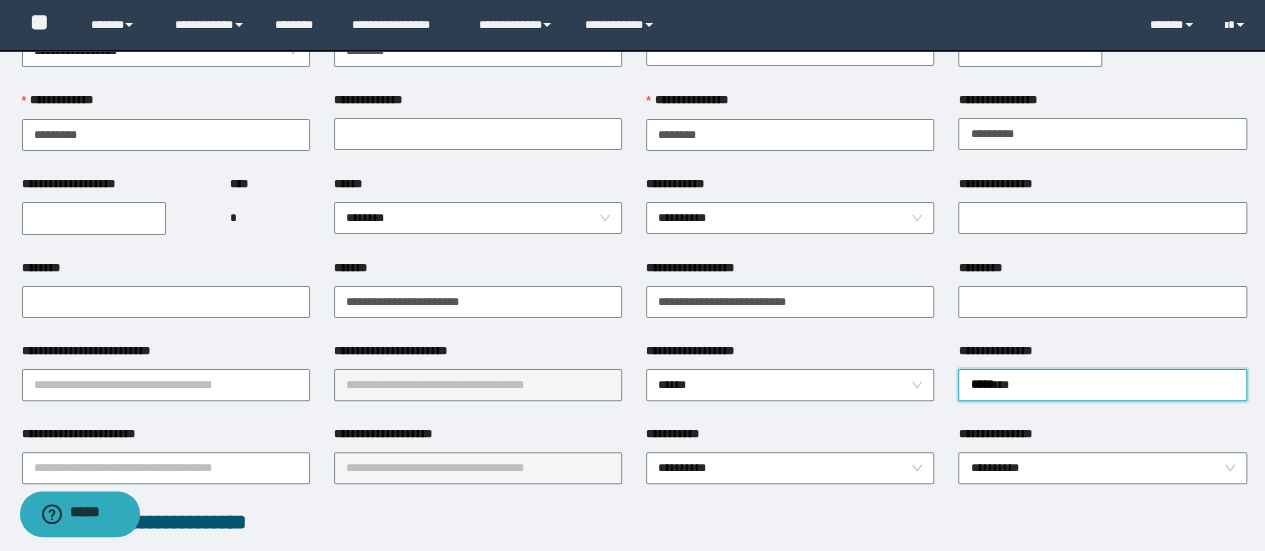 type 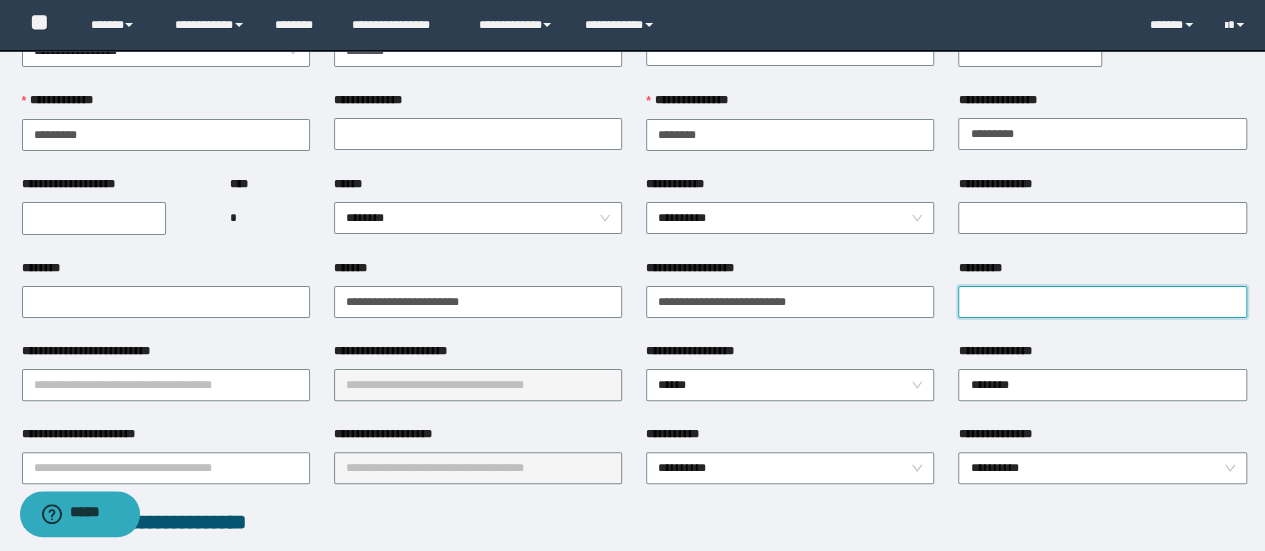 click on "*********" at bounding box center (1102, 302) 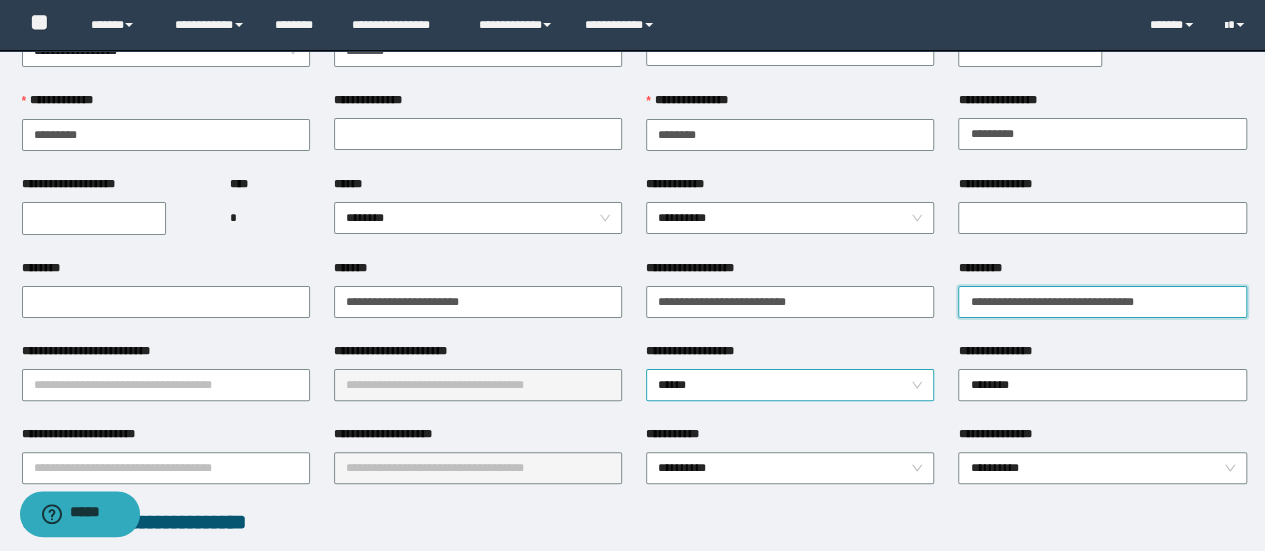 type on "**********" 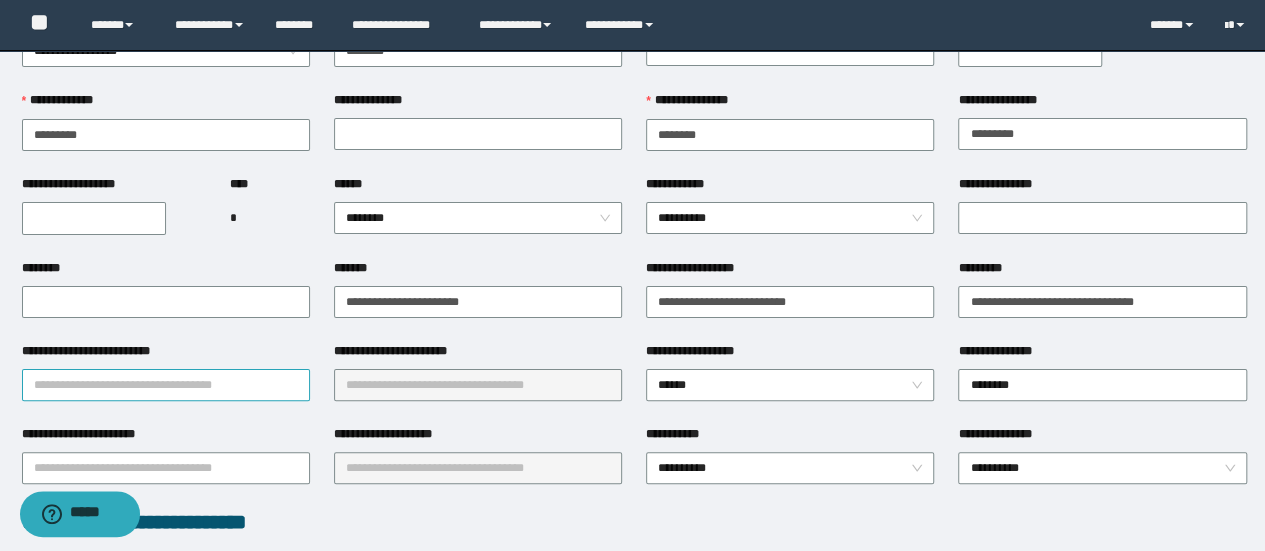 click on "**********" at bounding box center (166, 385) 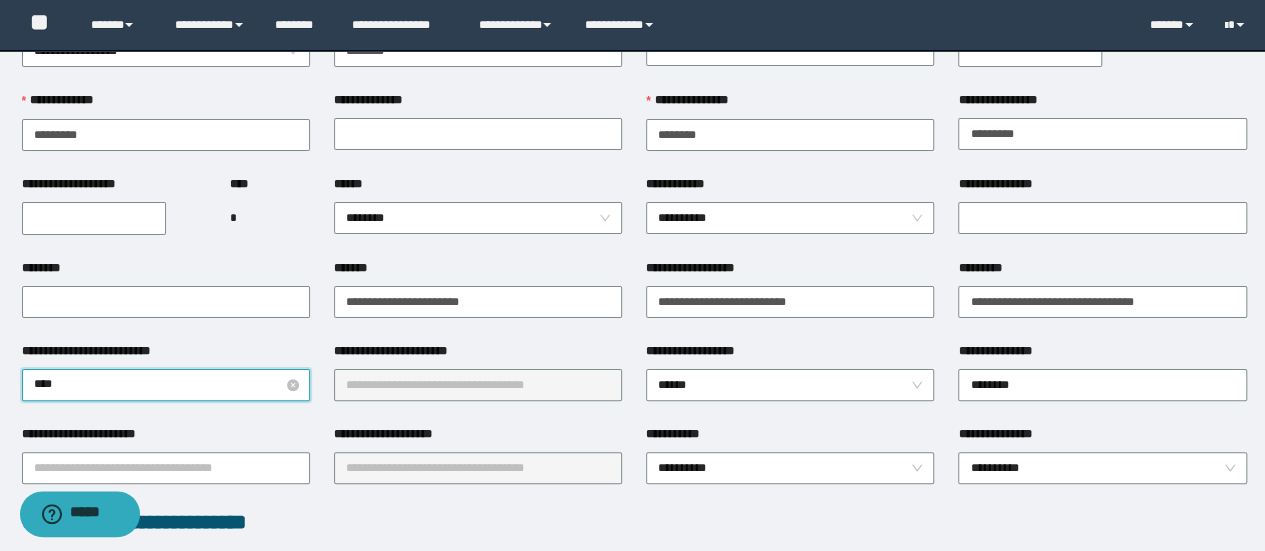 type on "*****" 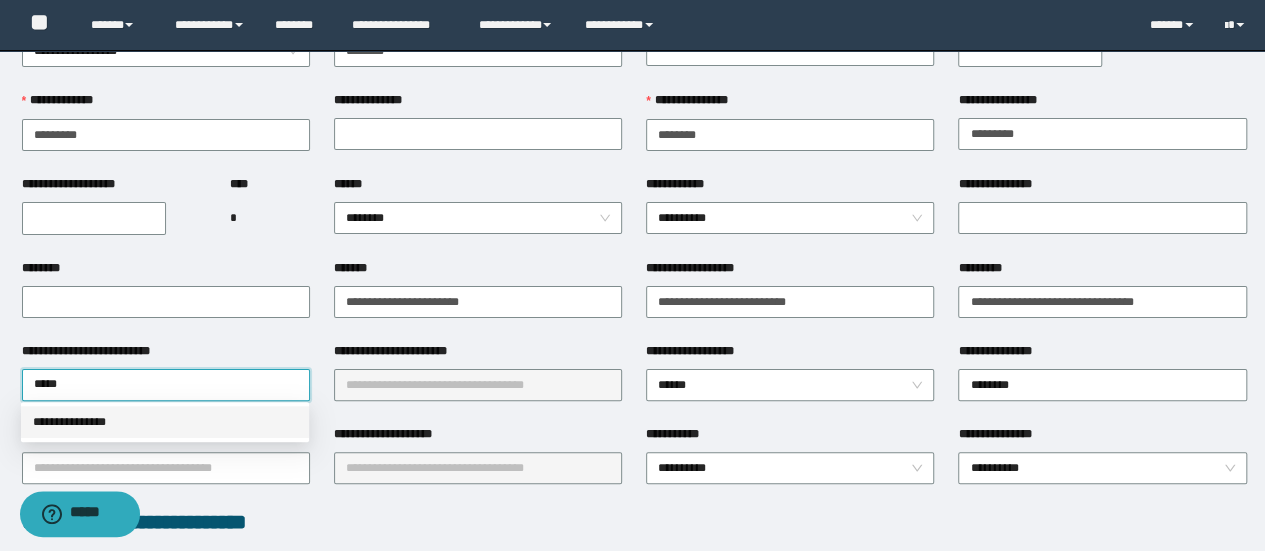 drag, startPoint x: 247, startPoint y: 417, endPoint x: 297, endPoint y: 411, distance: 50.358715 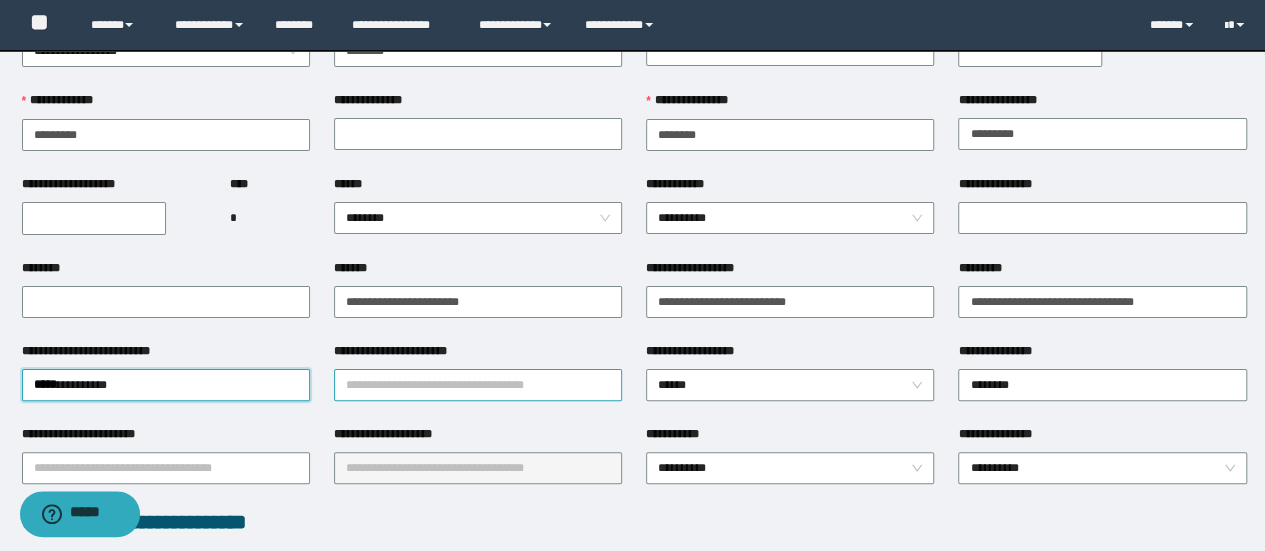 click on "**********" at bounding box center [478, 385] 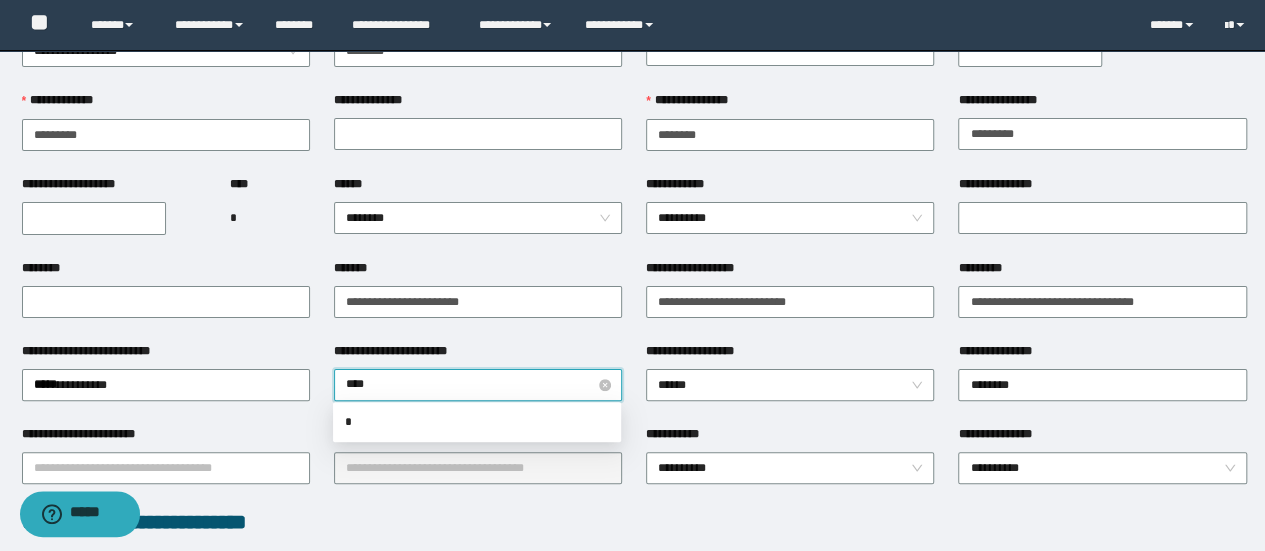 type on "*****" 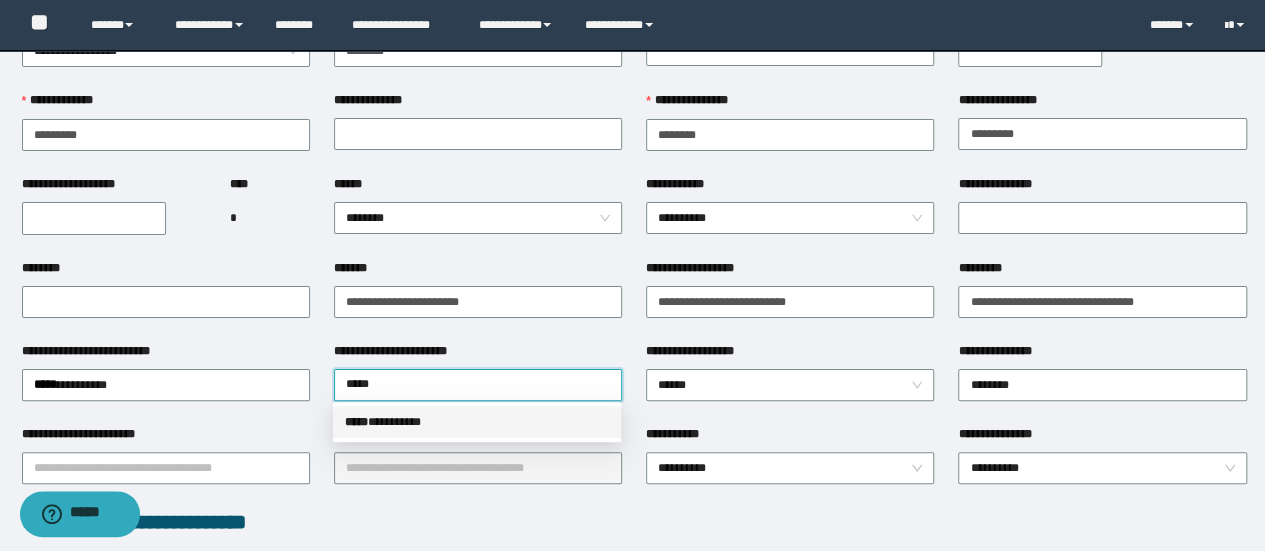 click on "***** * ********" at bounding box center (477, 422) 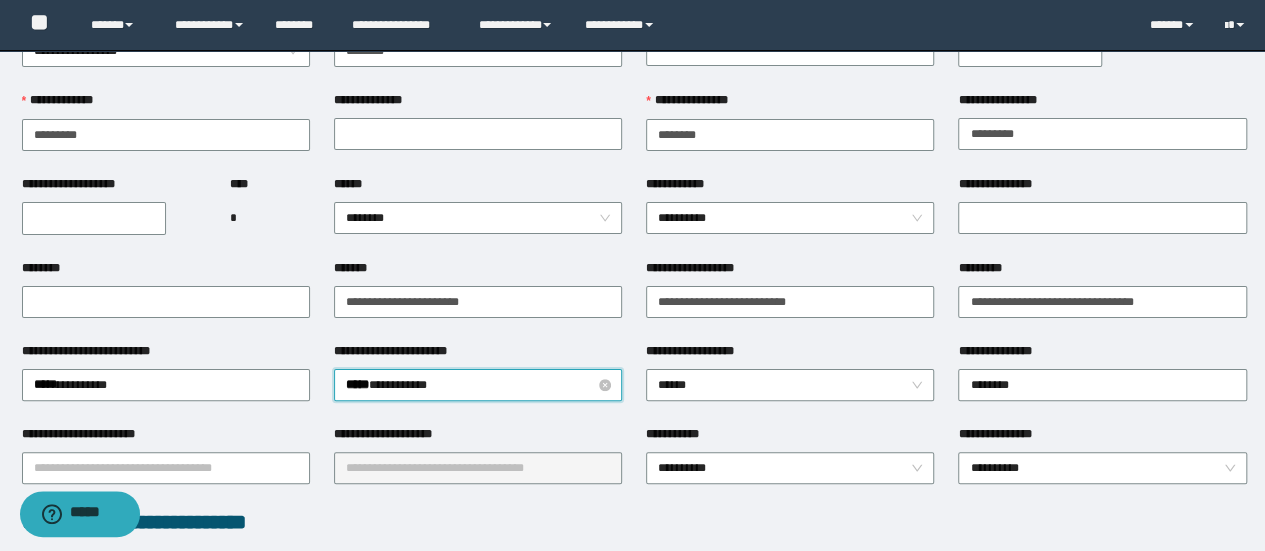 type 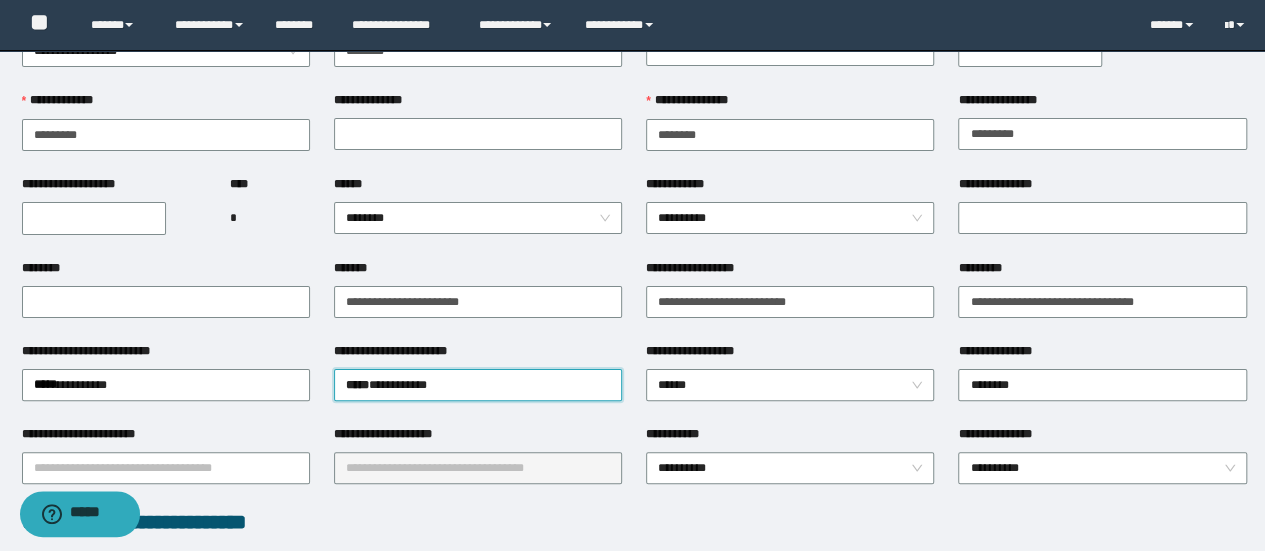click on "**********" at bounding box center (790, 188) 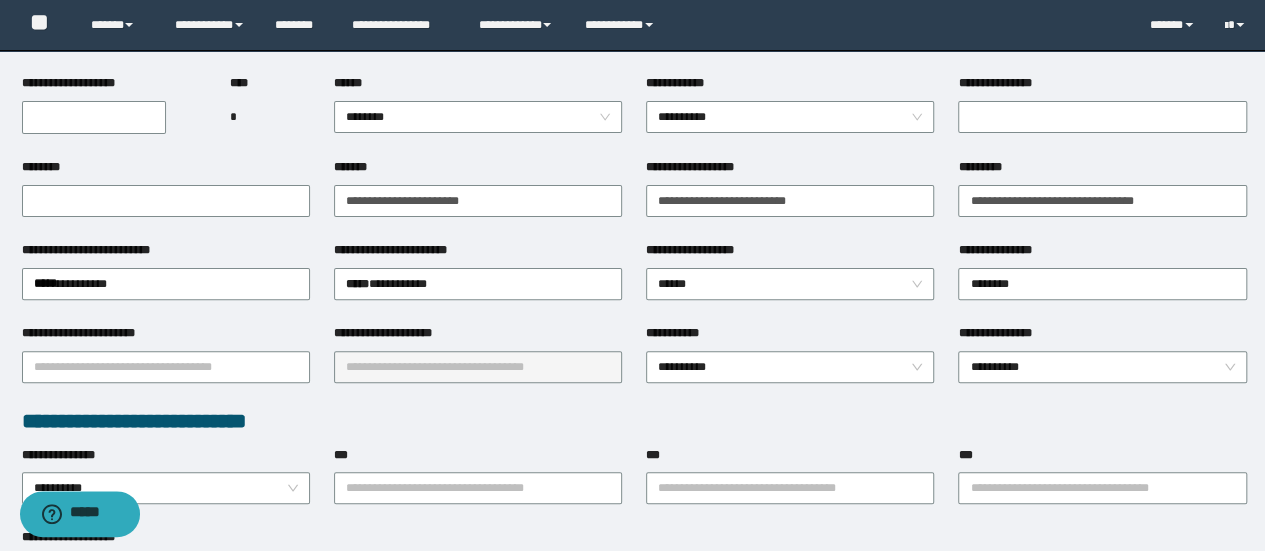 scroll, scrollTop: 300, scrollLeft: 0, axis: vertical 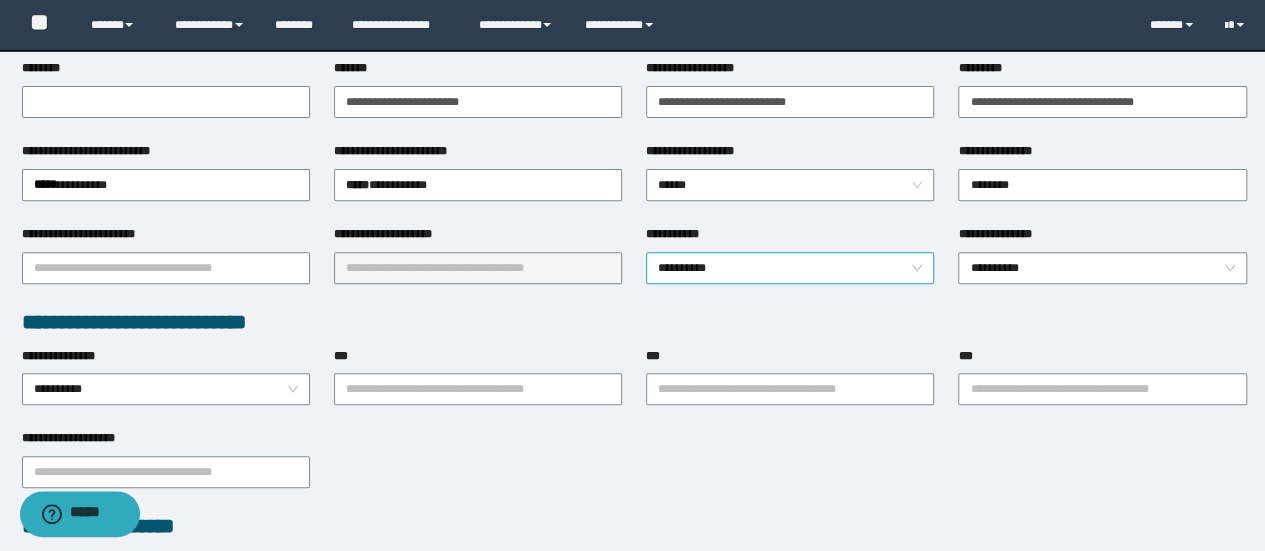 click on "**********" at bounding box center (790, 268) 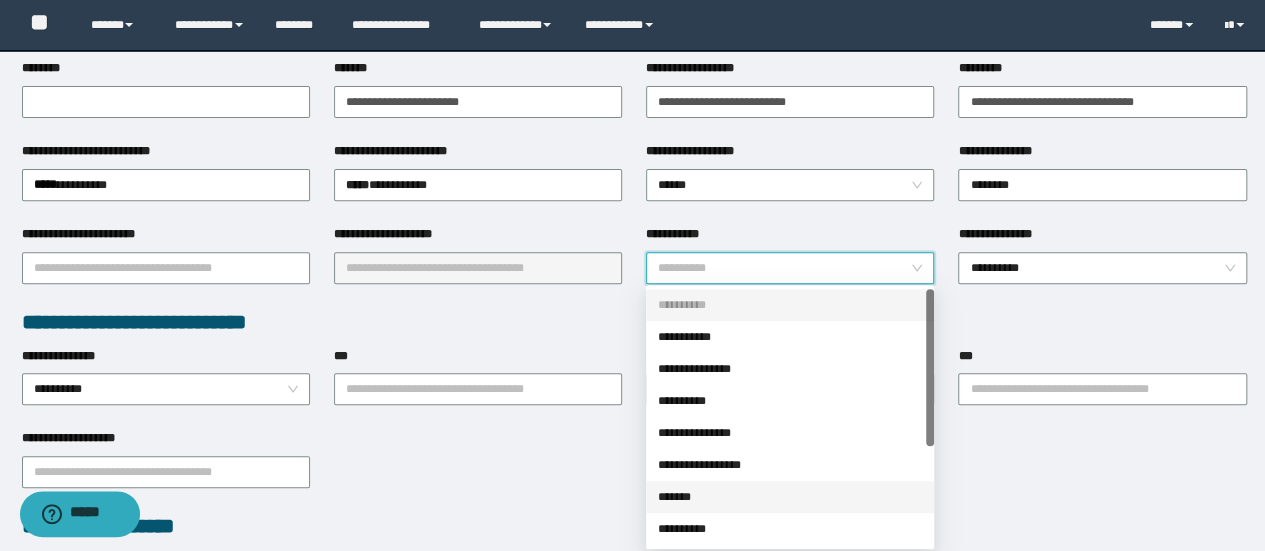 drag, startPoint x: 687, startPoint y: 502, endPoint x: 538, endPoint y: 363, distance: 203.76947 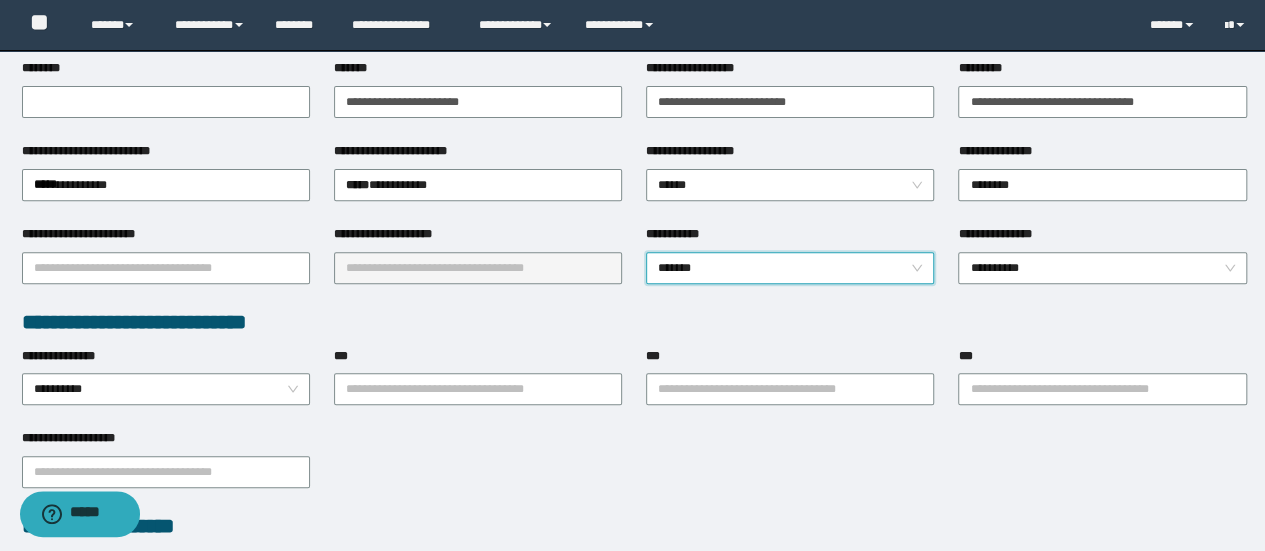 click on "**********" at bounding box center [634, 538] 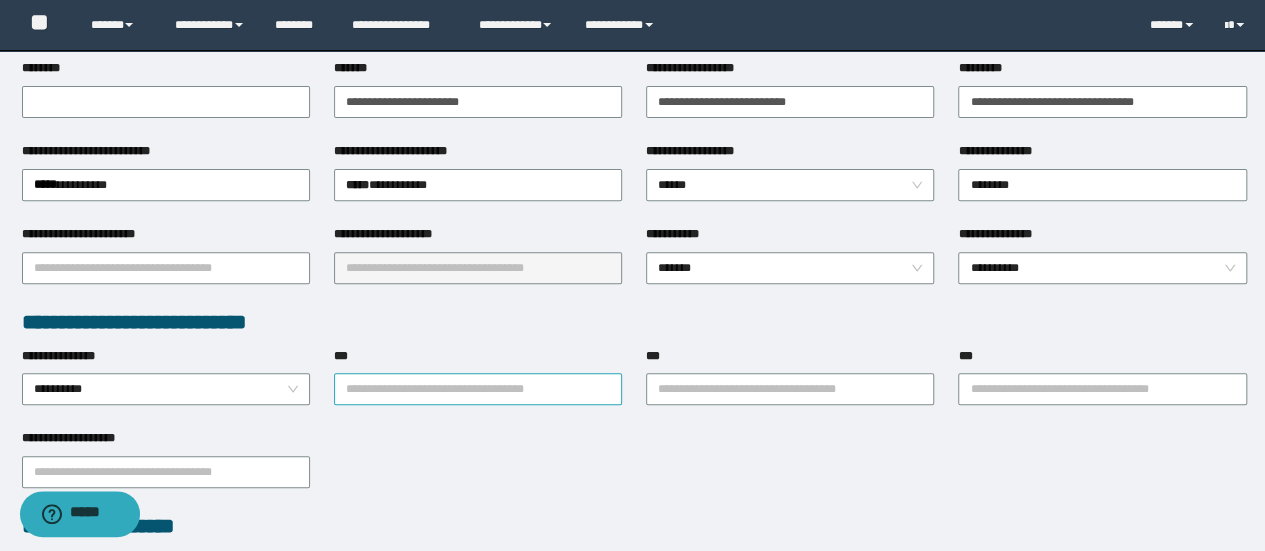 click on "***" at bounding box center [478, 389] 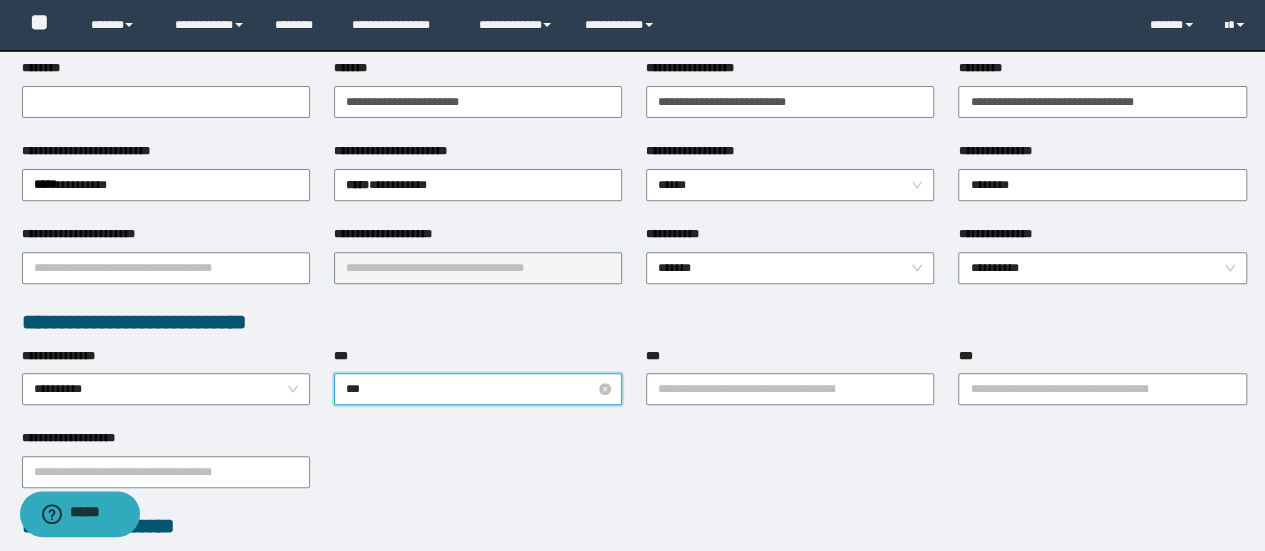 type on "****" 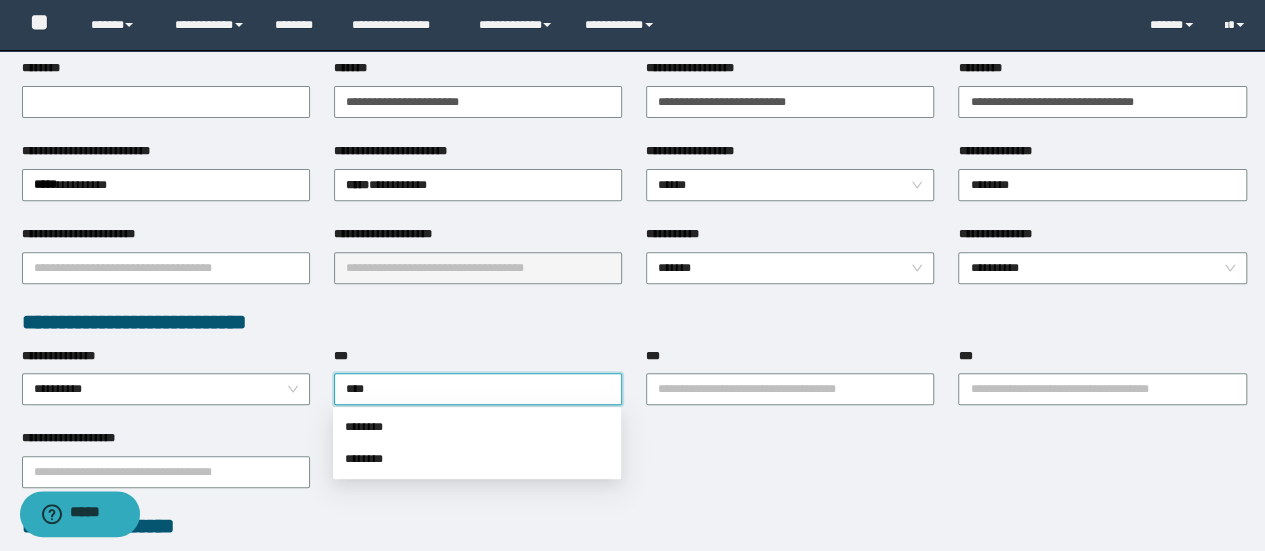 click on "**********" at bounding box center [632, -25] 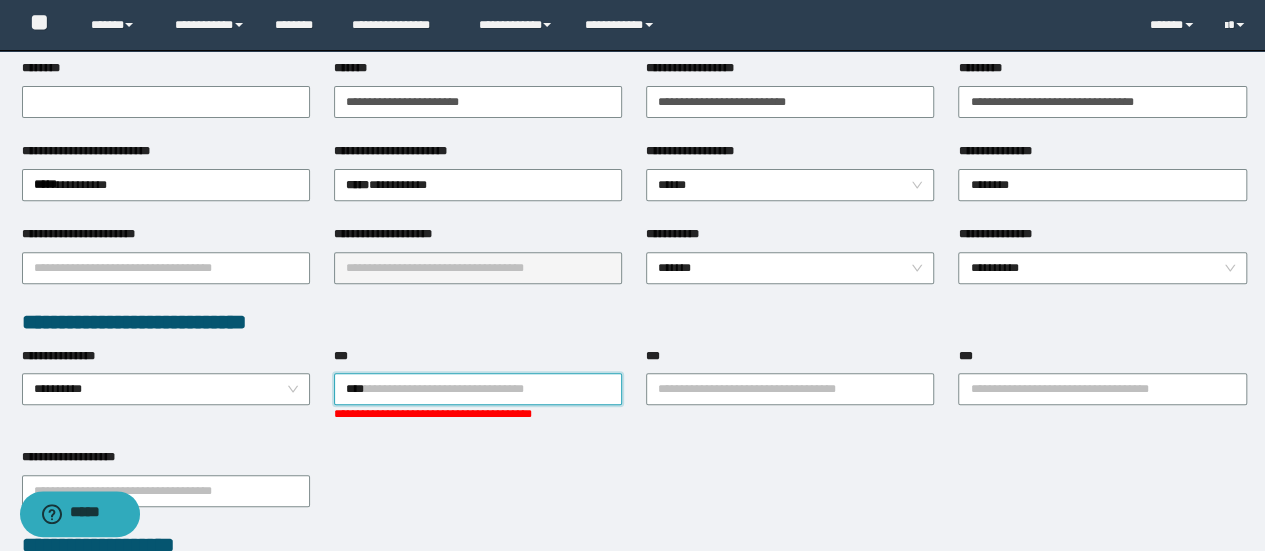 click on "****" at bounding box center (478, 389) 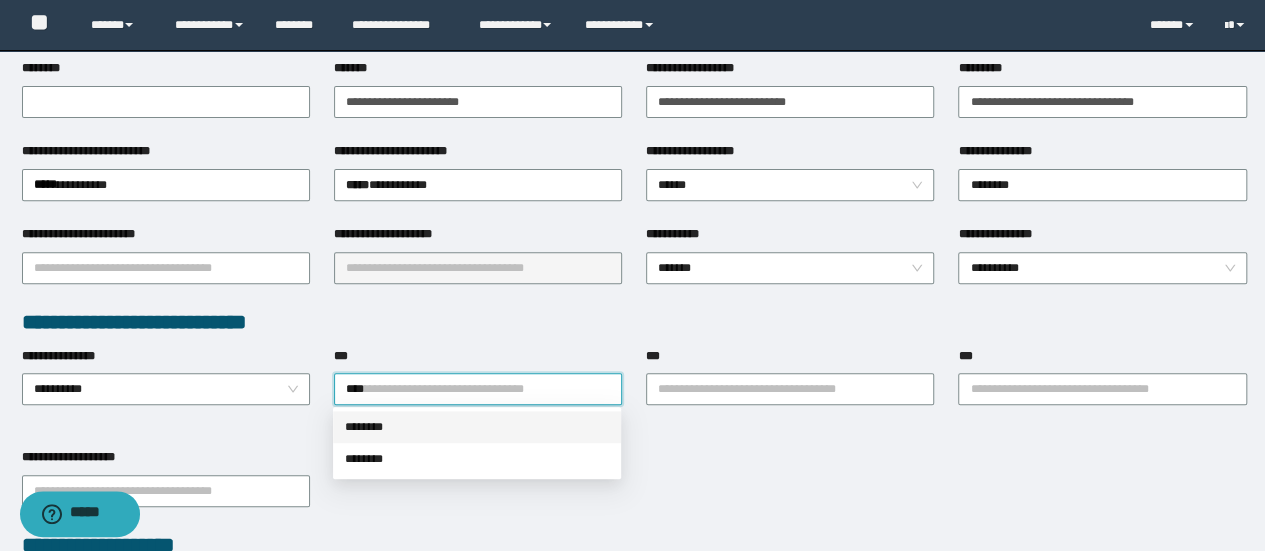 click on "********" at bounding box center [477, 427] 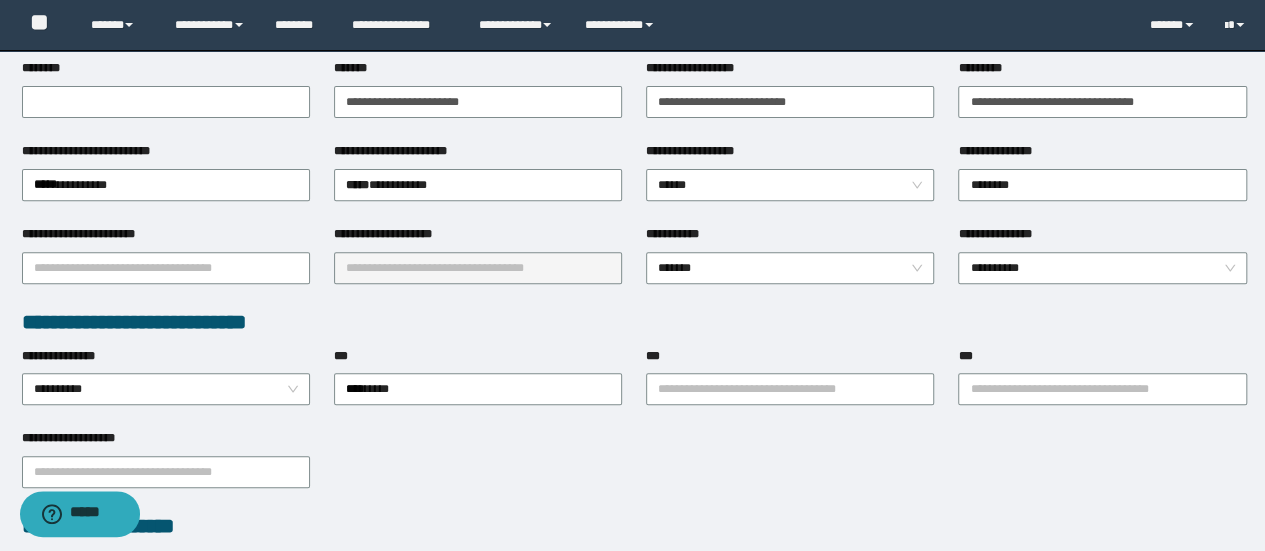 type 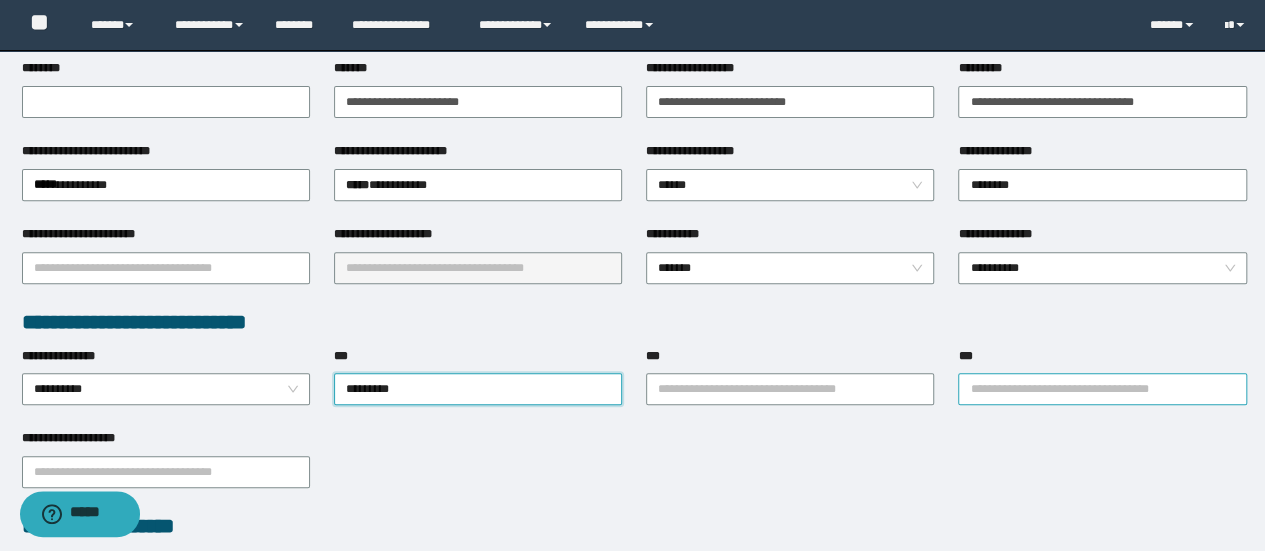 click on "***" at bounding box center [1102, 389] 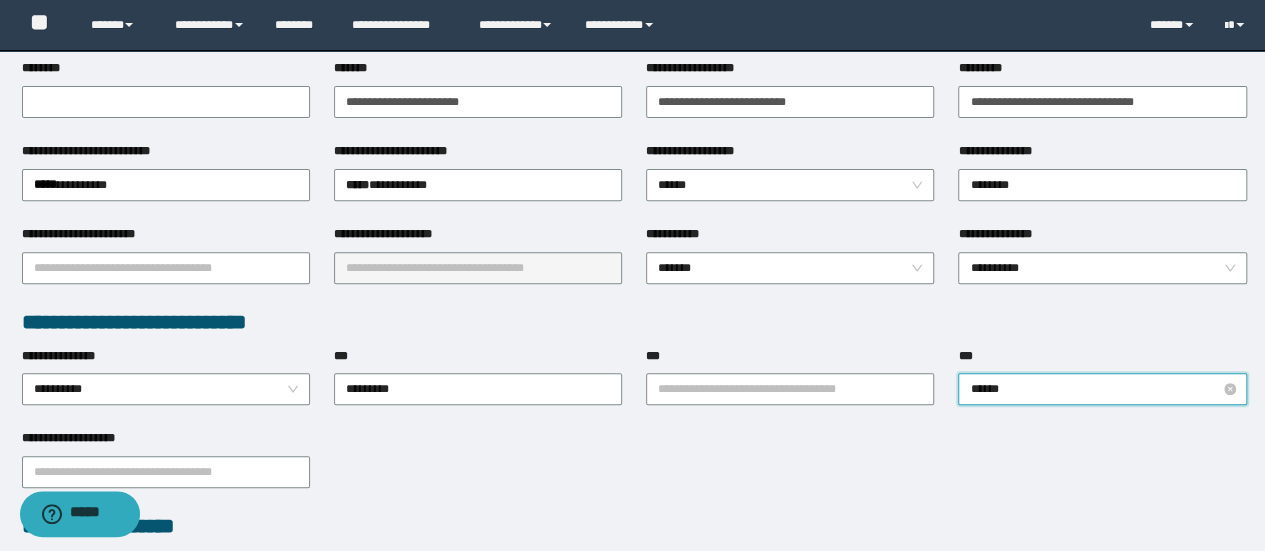 type on "*******" 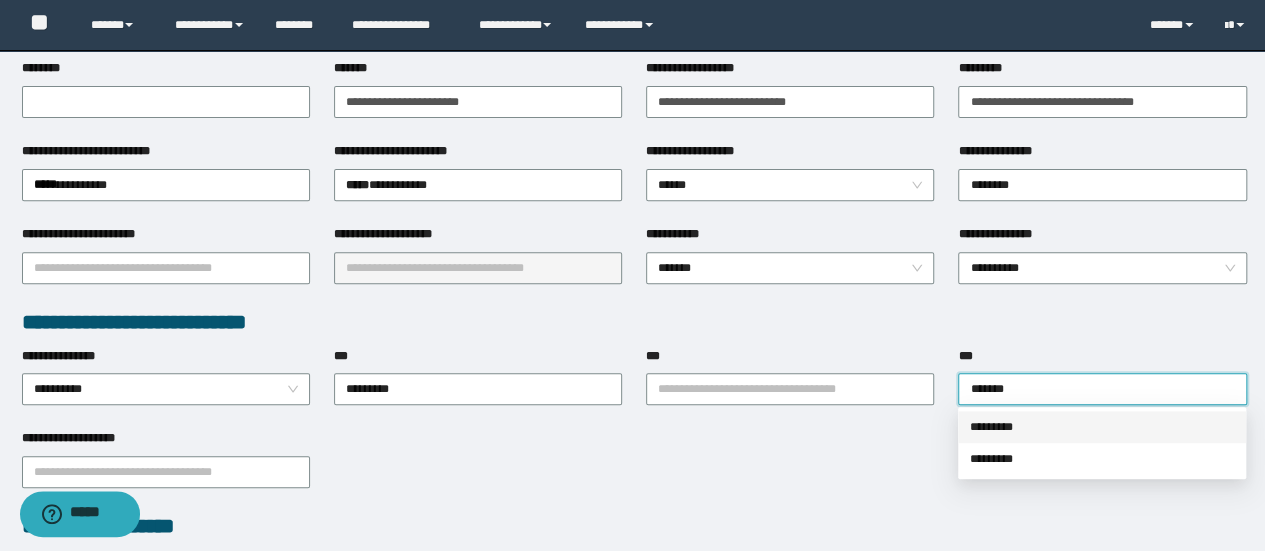 click on "*********" at bounding box center [1102, 427] 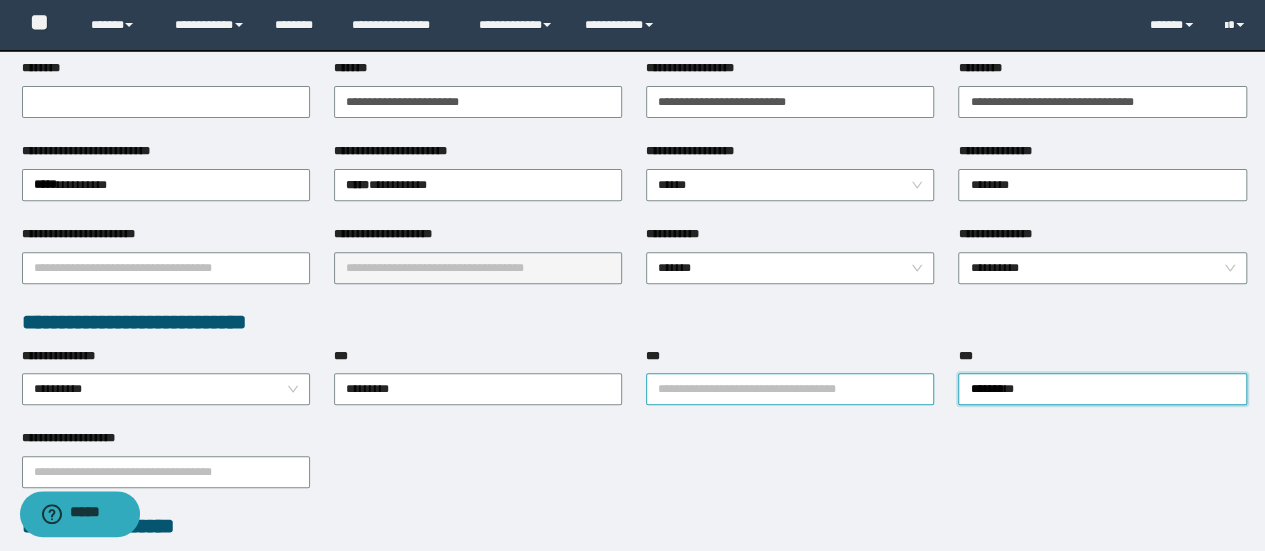 click at bounding box center (790, 389) 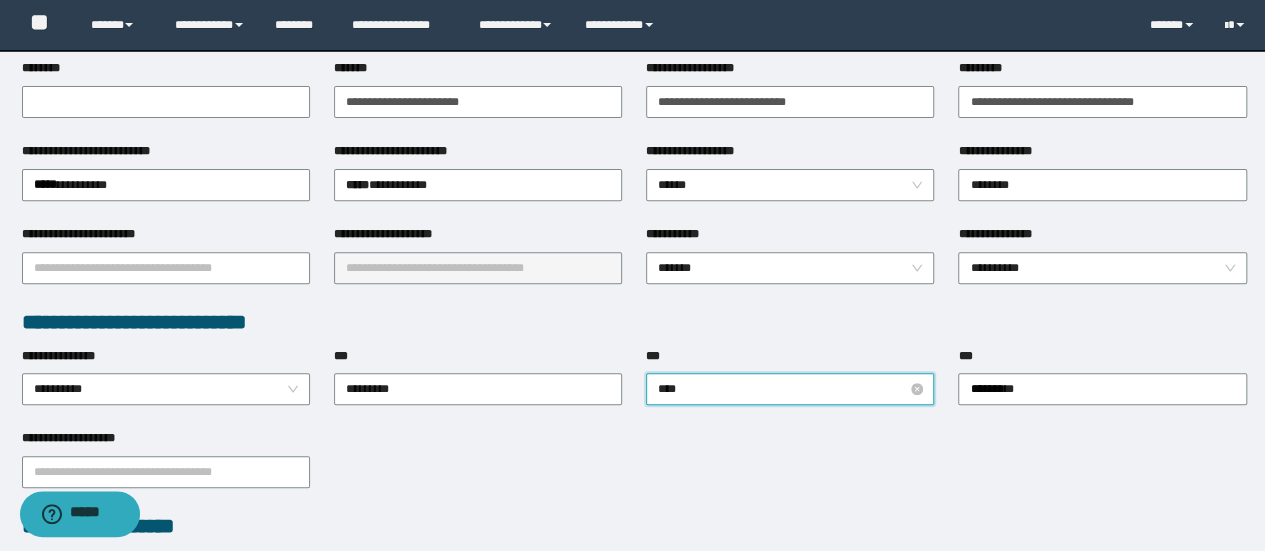 type on "*****" 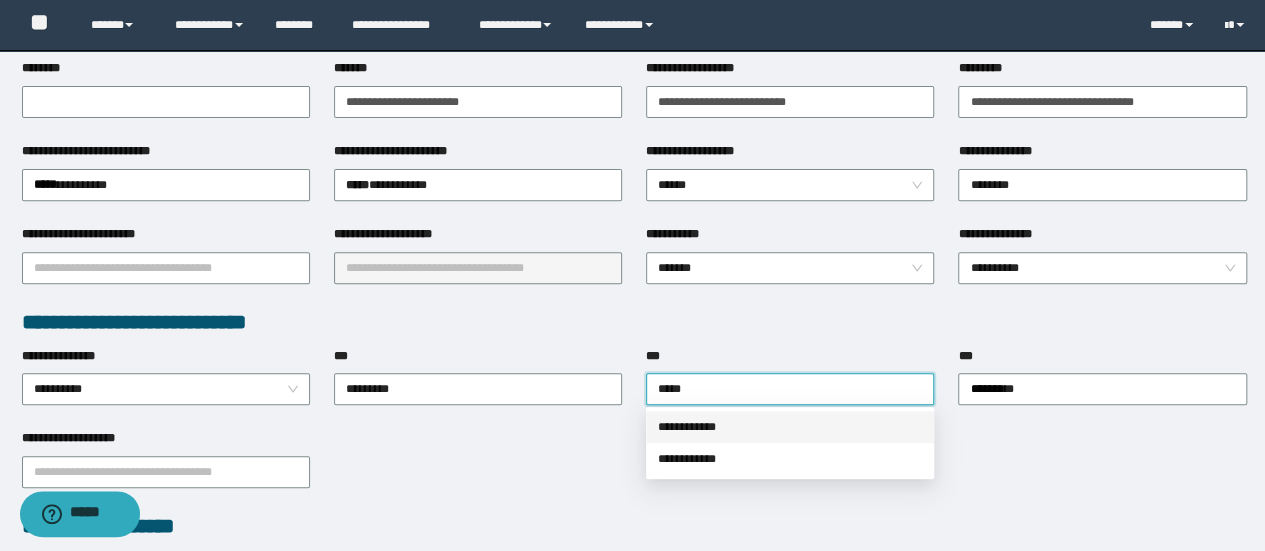 click on "**********" at bounding box center [790, 427] 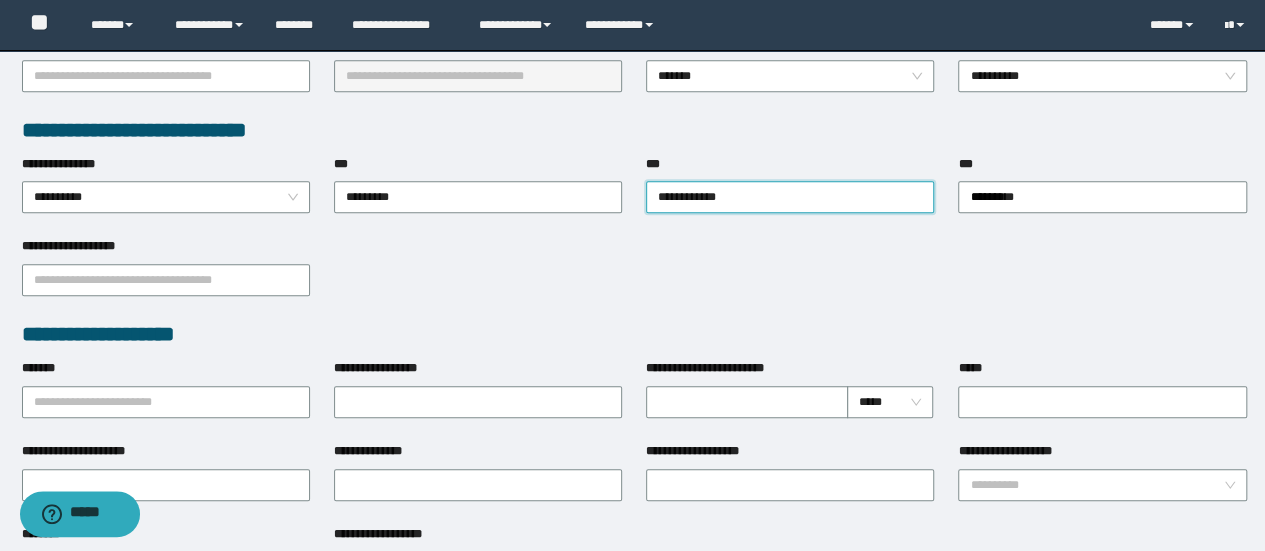 scroll, scrollTop: 500, scrollLeft: 0, axis: vertical 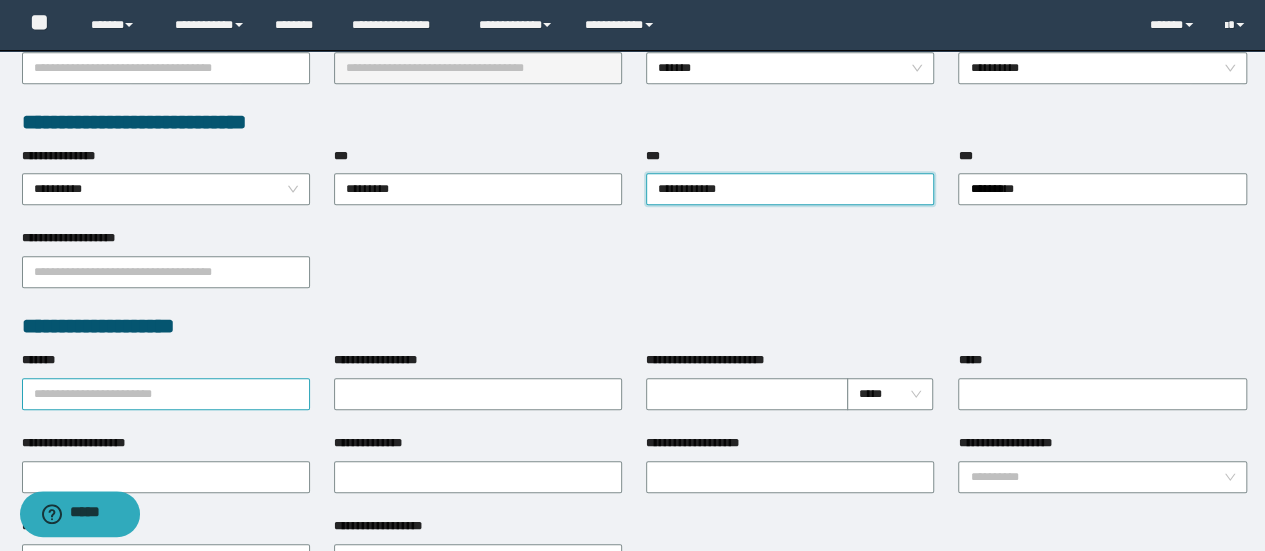 click on "**********" at bounding box center (166, 394) 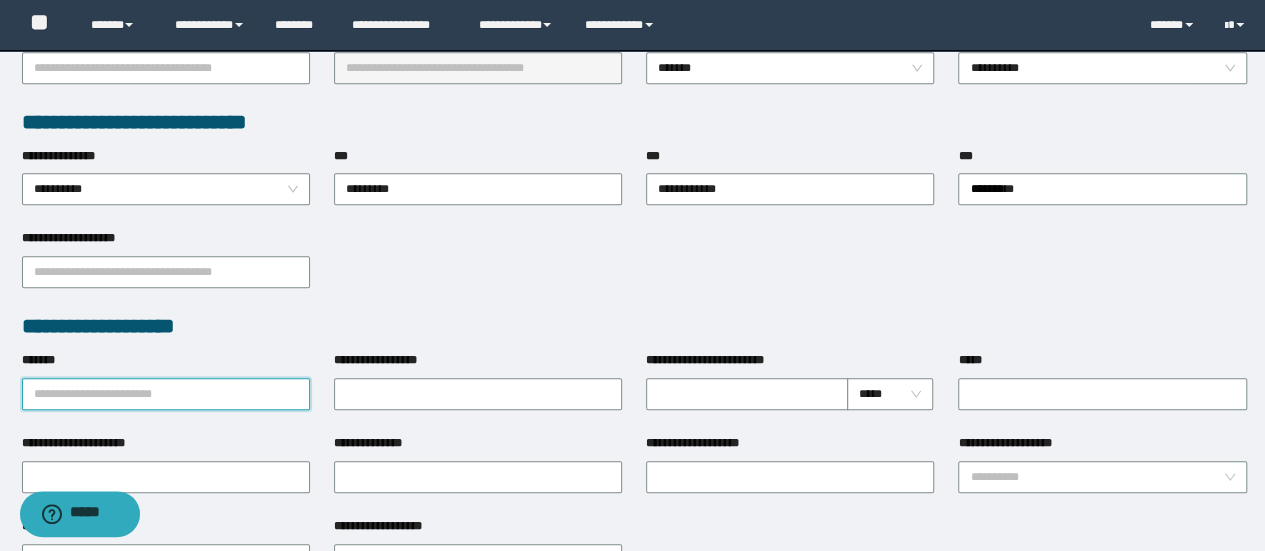 paste on "**********" 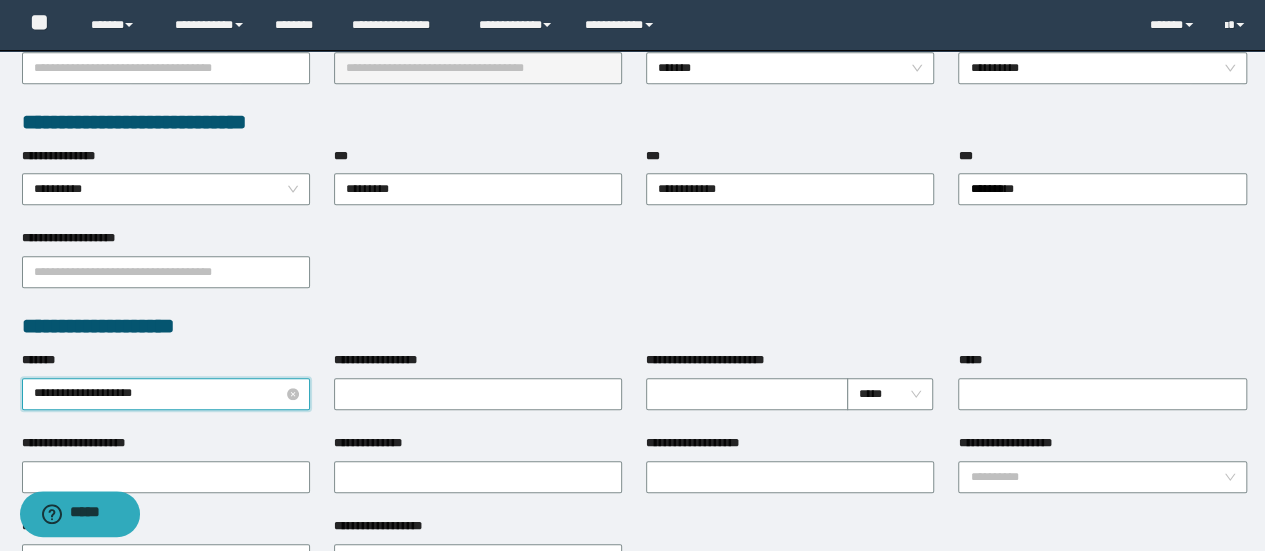 type on "**********" 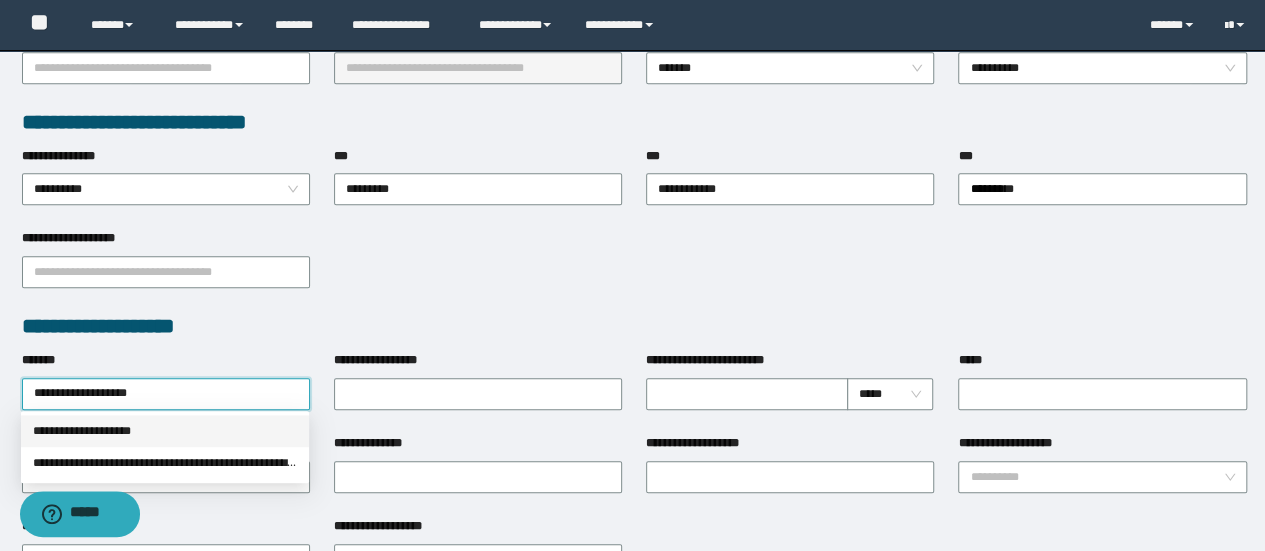 click on "**********" at bounding box center (165, 431) 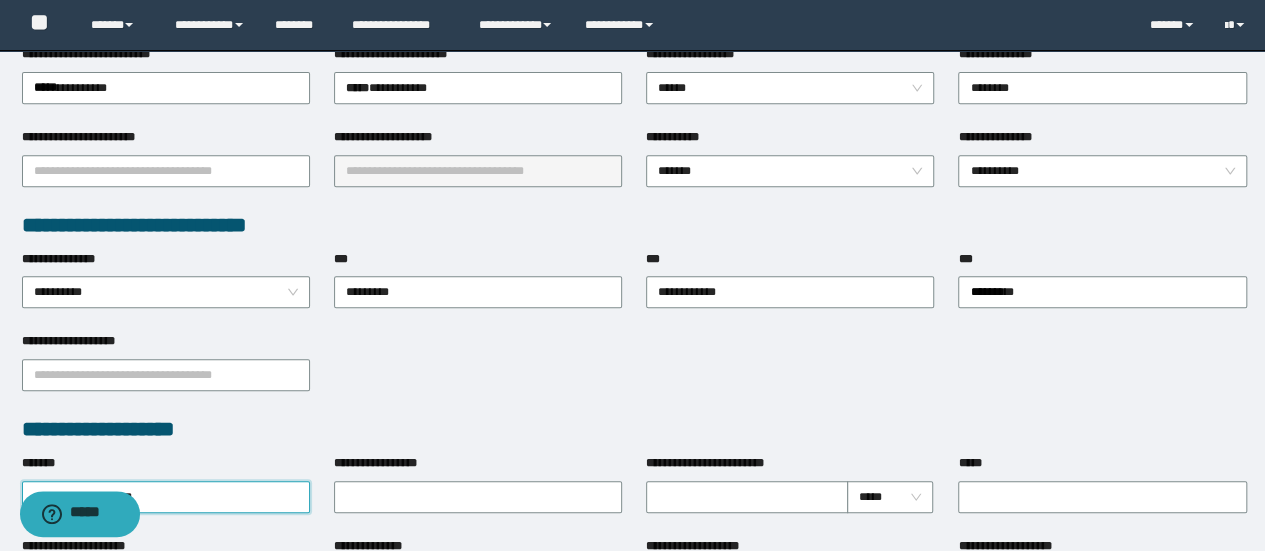 scroll, scrollTop: 200, scrollLeft: 0, axis: vertical 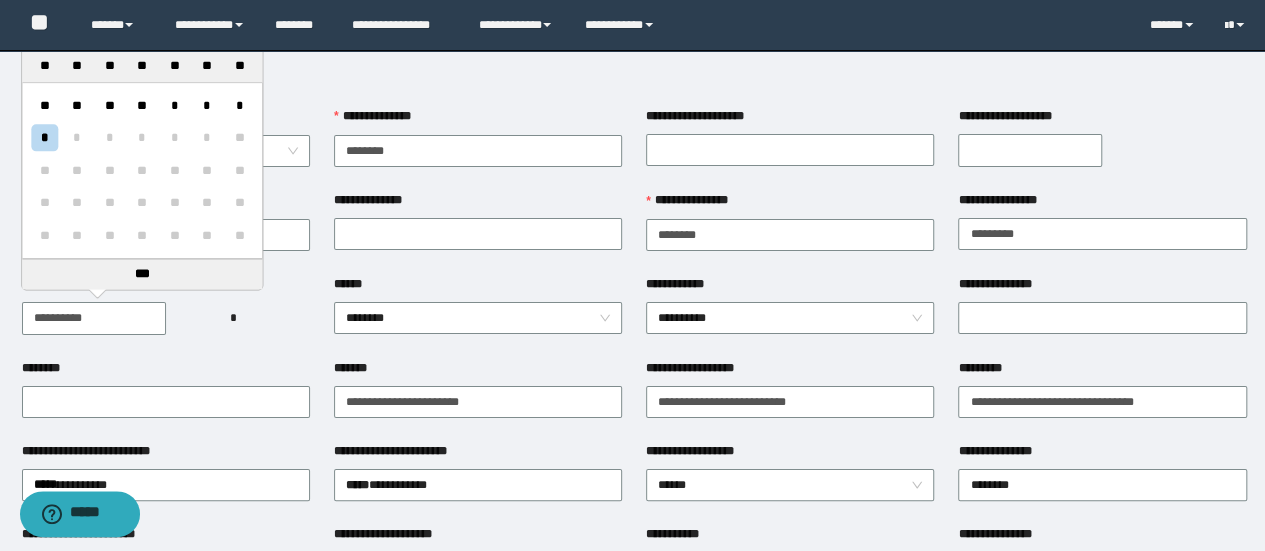click on "**********" at bounding box center (94, 318) 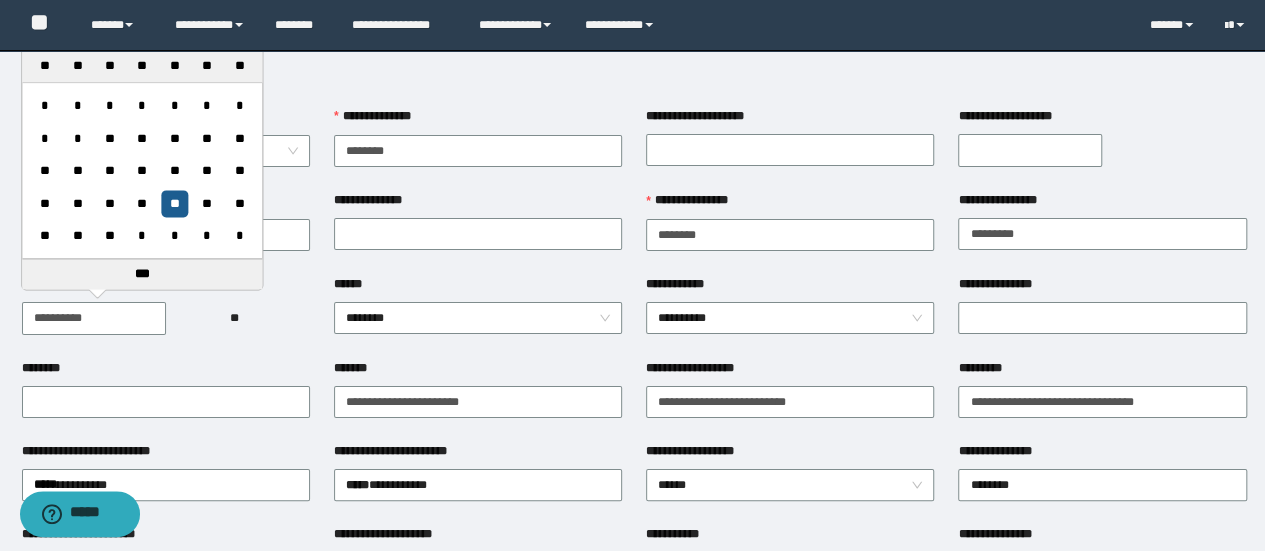 type on "**********" 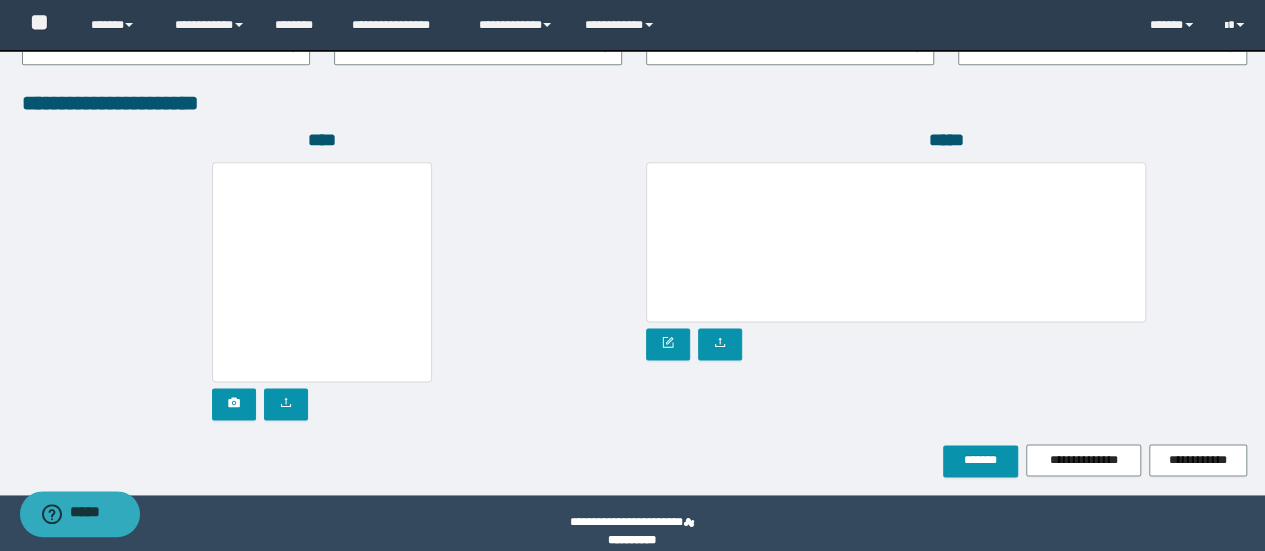 scroll, scrollTop: 1150, scrollLeft: 0, axis: vertical 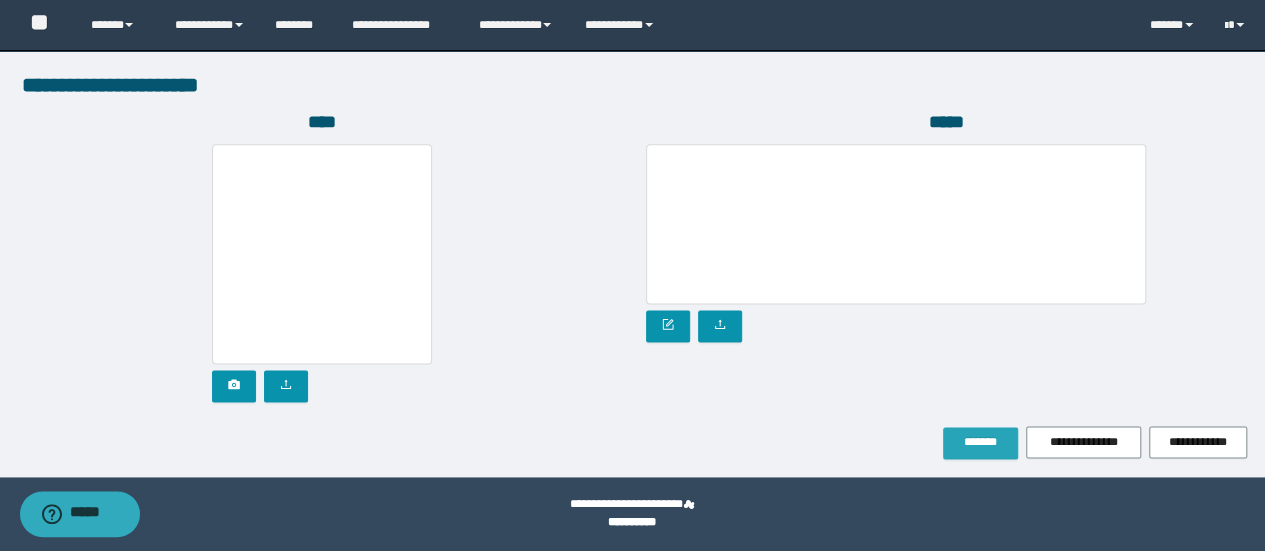 click on "*******" at bounding box center (980, 442) 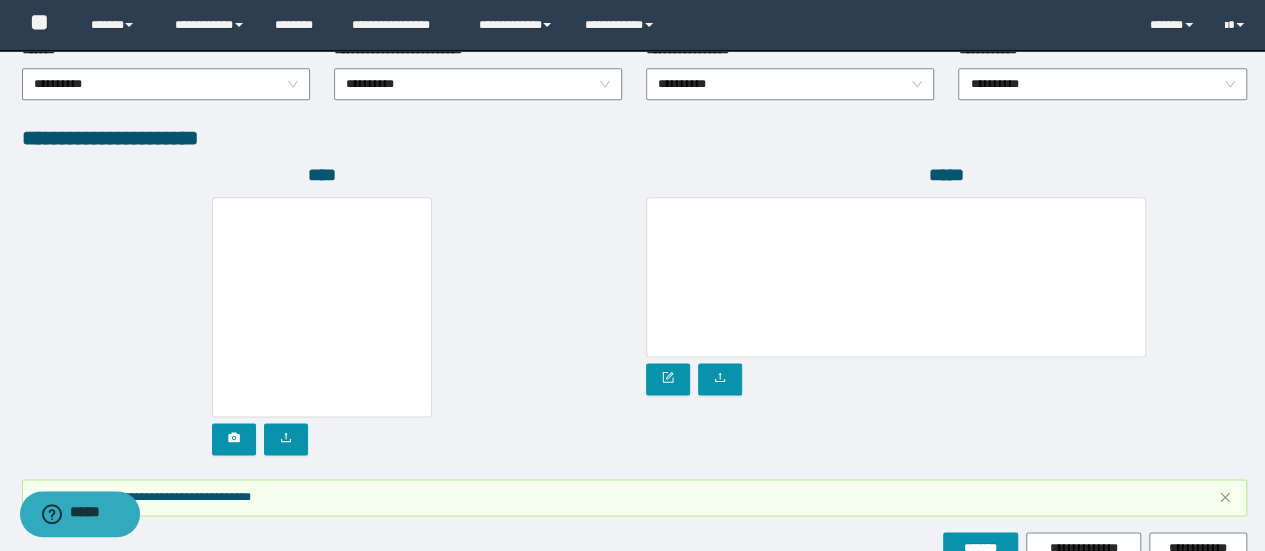 scroll, scrollTop: 1202, scrollLeft: 0, axis: vertical 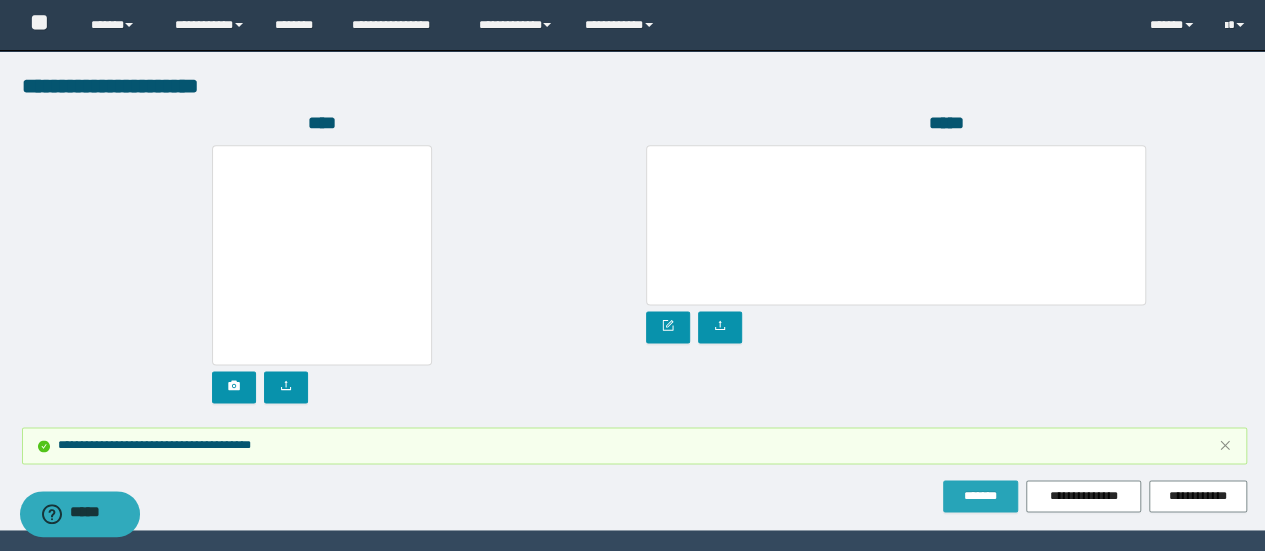 type 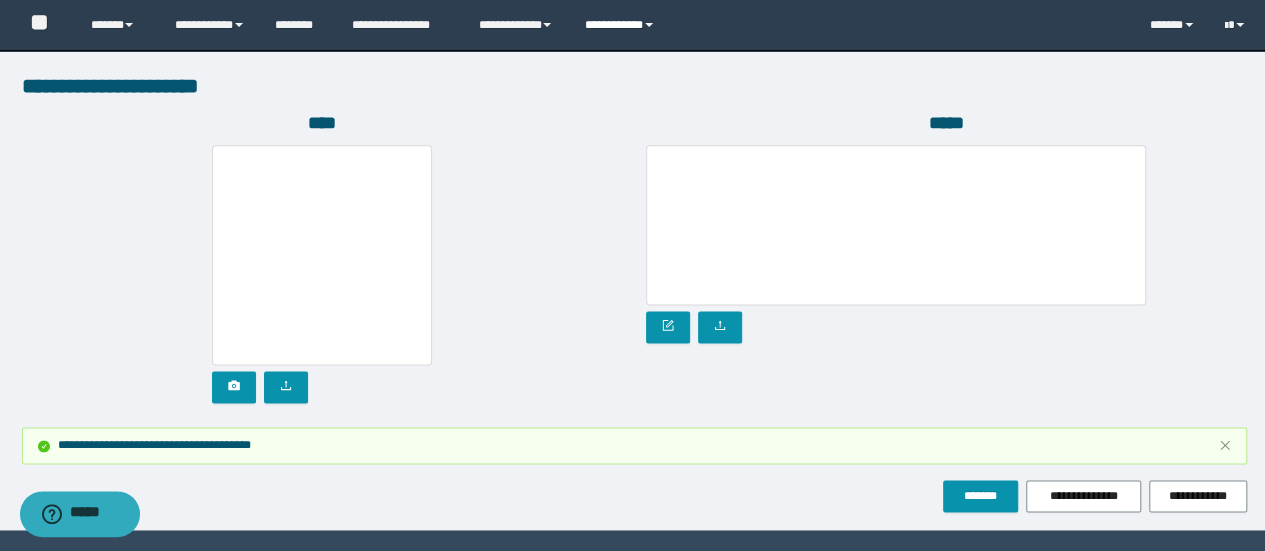 click on "**********" at bounding box center [622, 25] 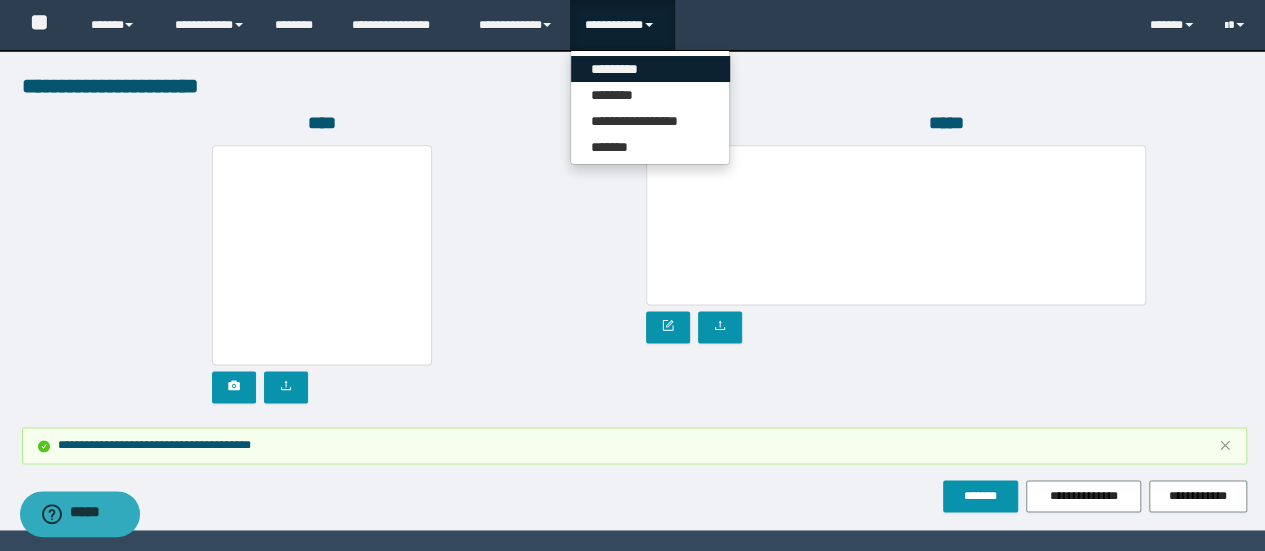 click on "*********" at bounding box center (650, 69) 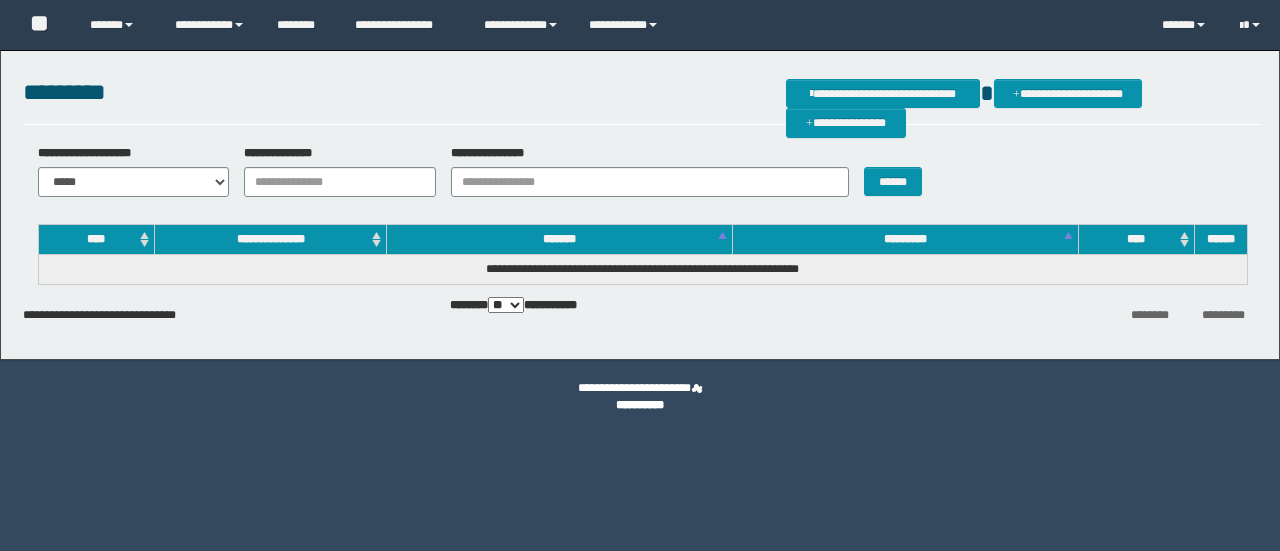 scroll, scrollTop: 0, scrollLeft: 0, axis: both 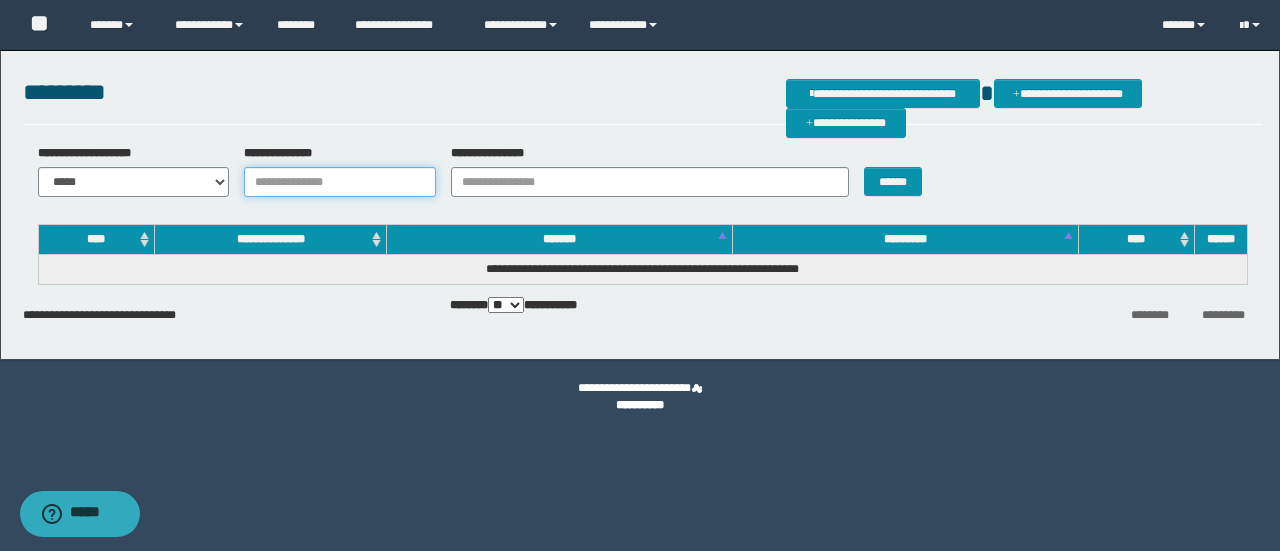 click on "**********" at bounding box center (340, 182) 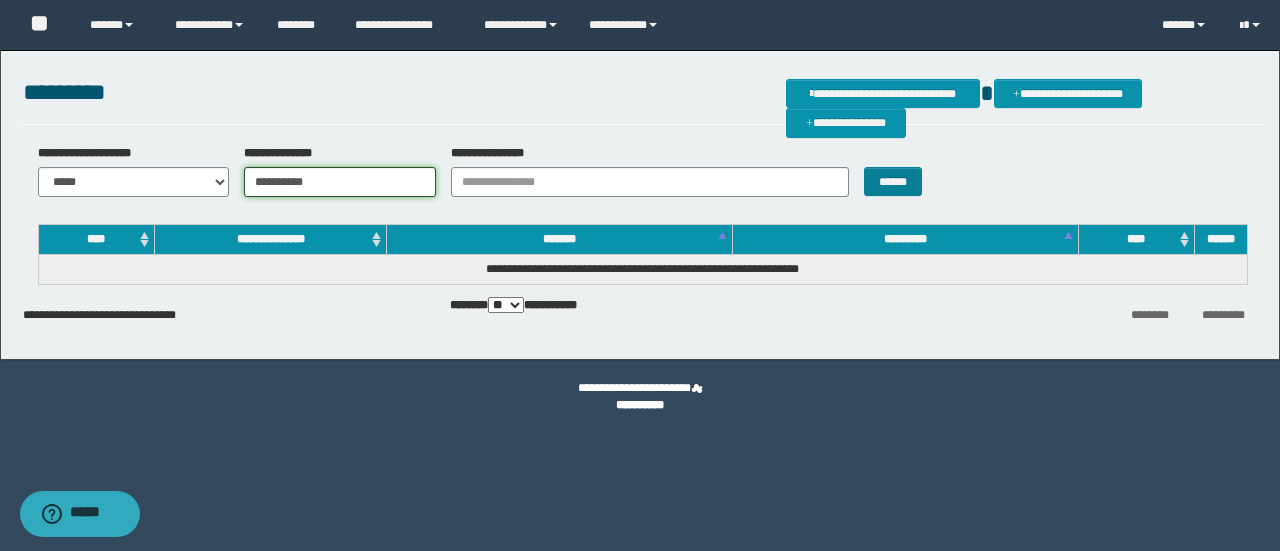 type on "**********" 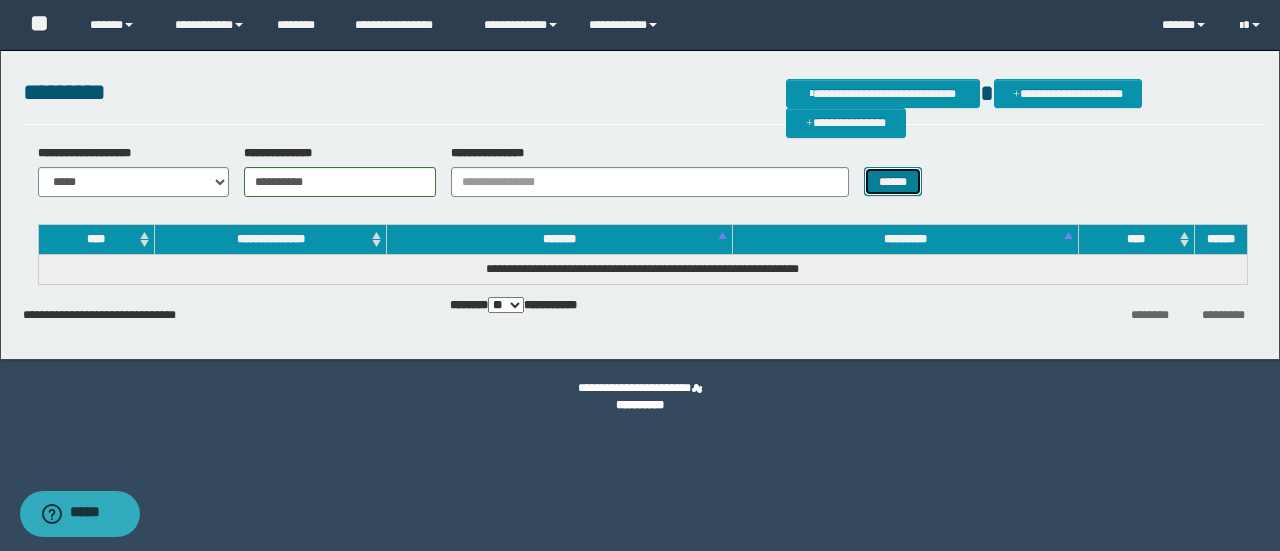 click on "******" at bounding box center (893, 181) 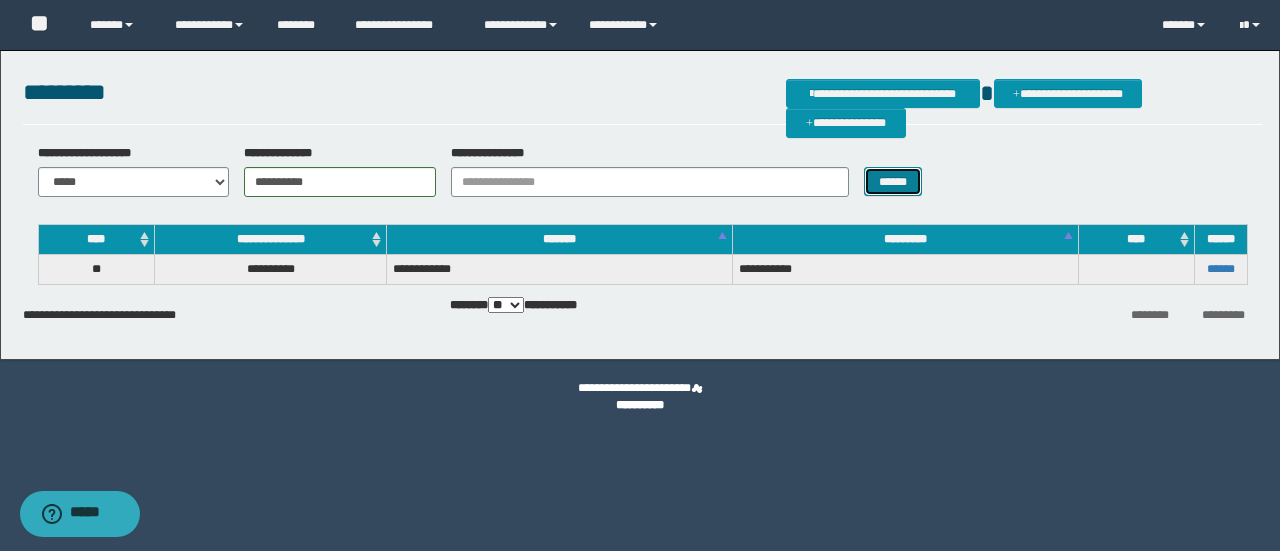 click on "******" at bounding box center [893, 181] 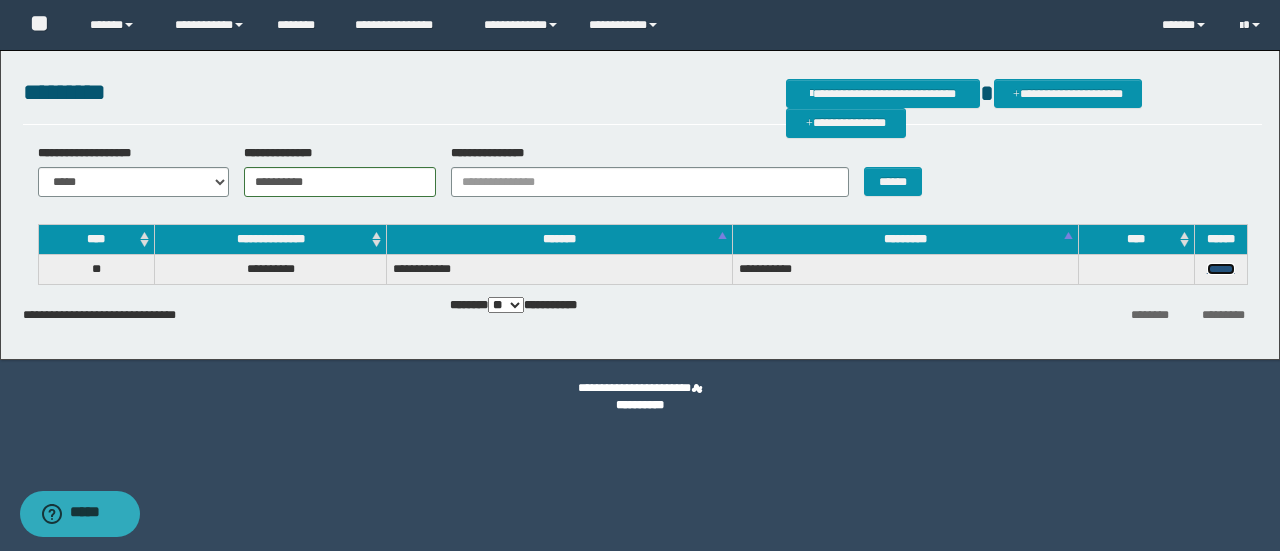 click on "******" at bounding box center (1221, 269) 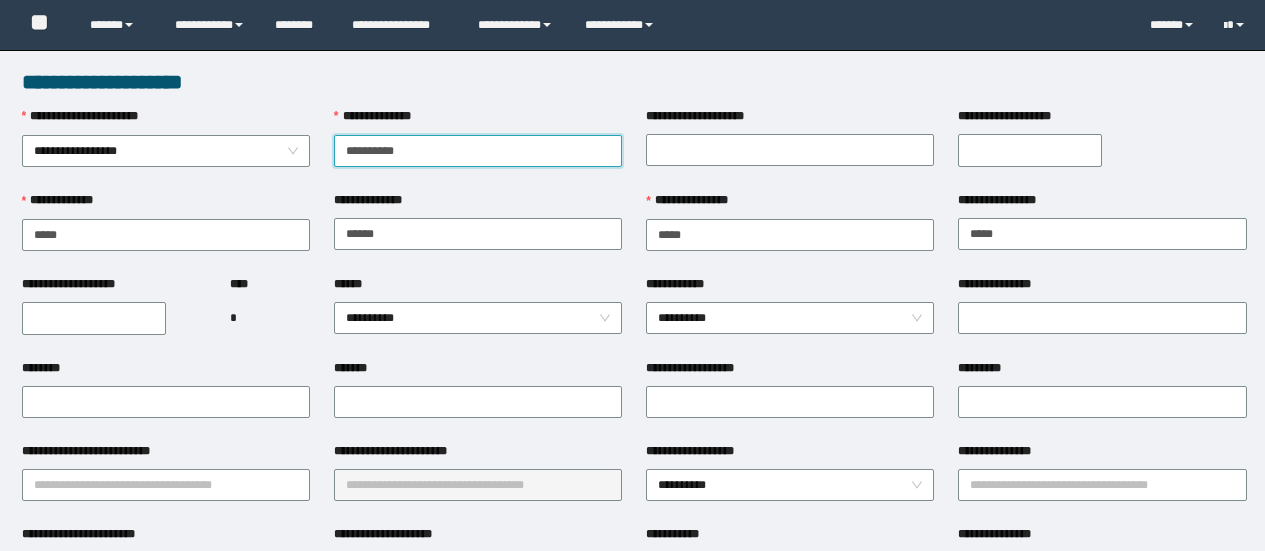 scroll, scrollTop: 0, scrollLeft: 0, axis: both 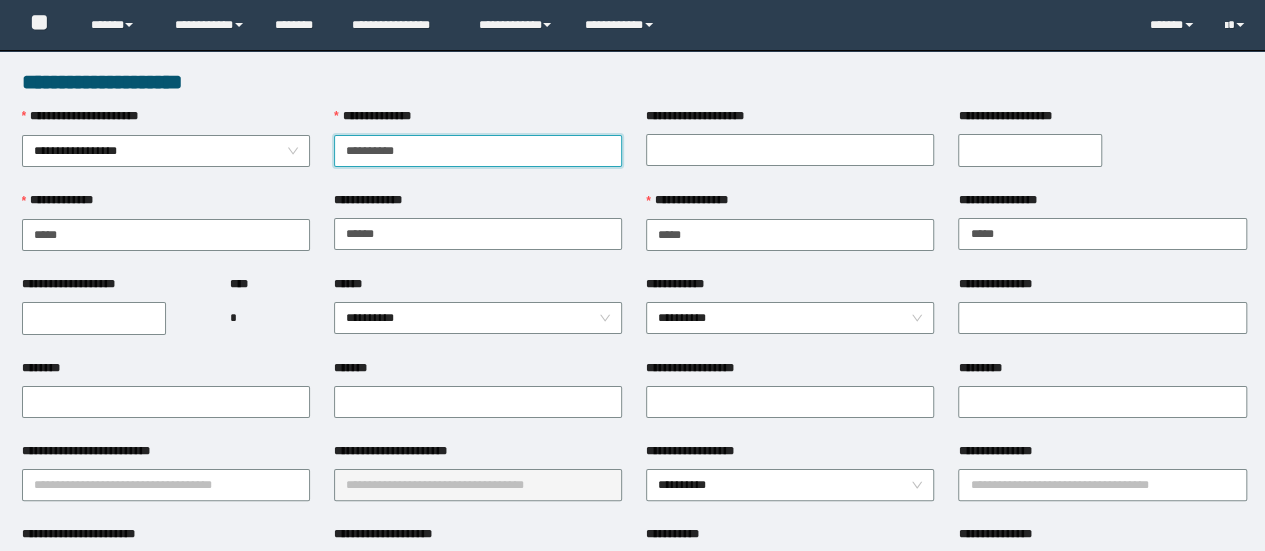 type on "**********" 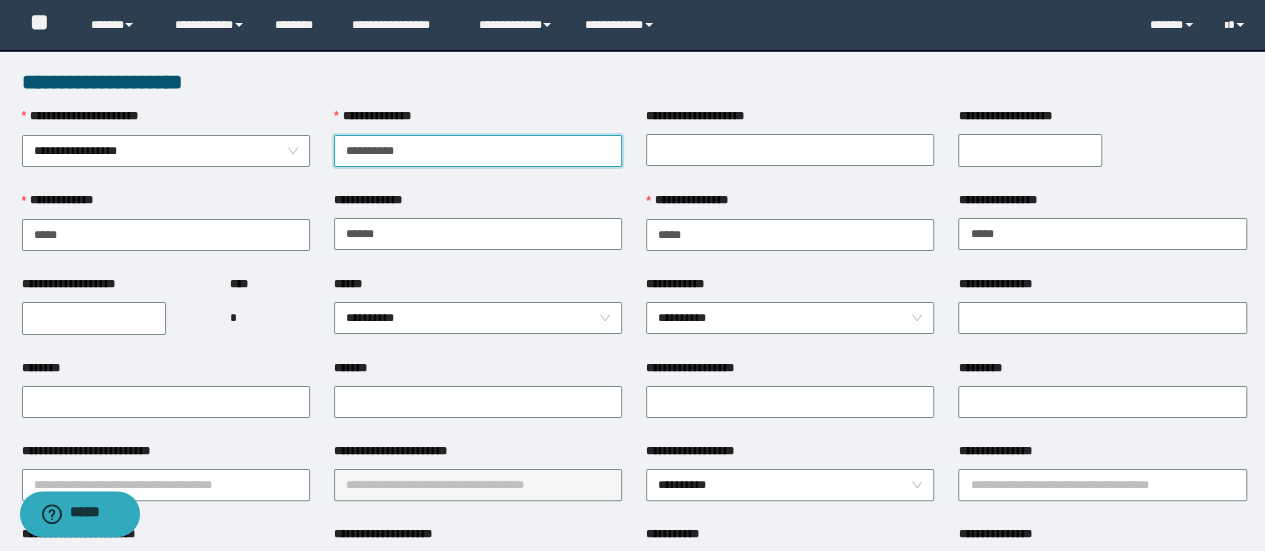 scroll, scrollTop: 0, scrollLeft: 0, axis: both 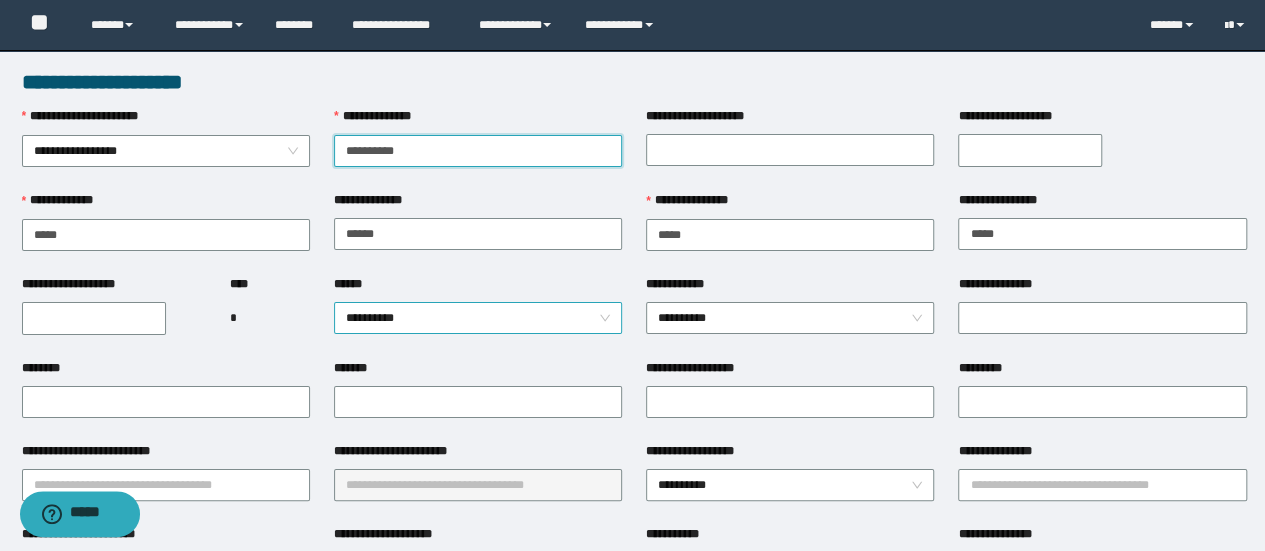 click on "**********" at bounding box center [478, 318] 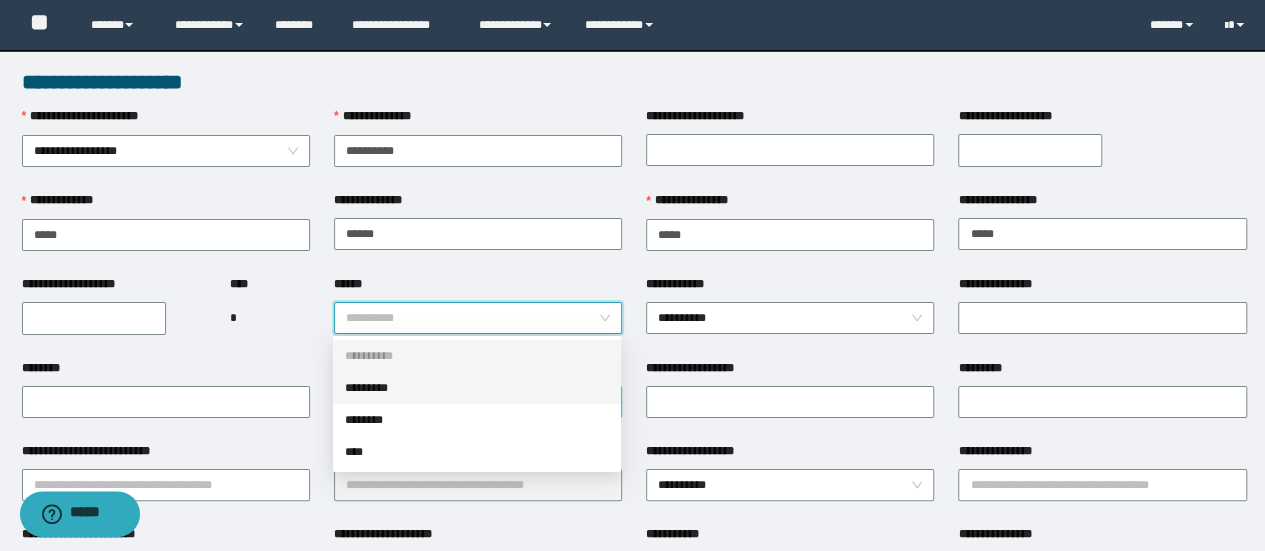 drag, startPoint x: 408, startPoint y: 379, endPoint x: 452, endPoint y: 392, distance: 45.88028 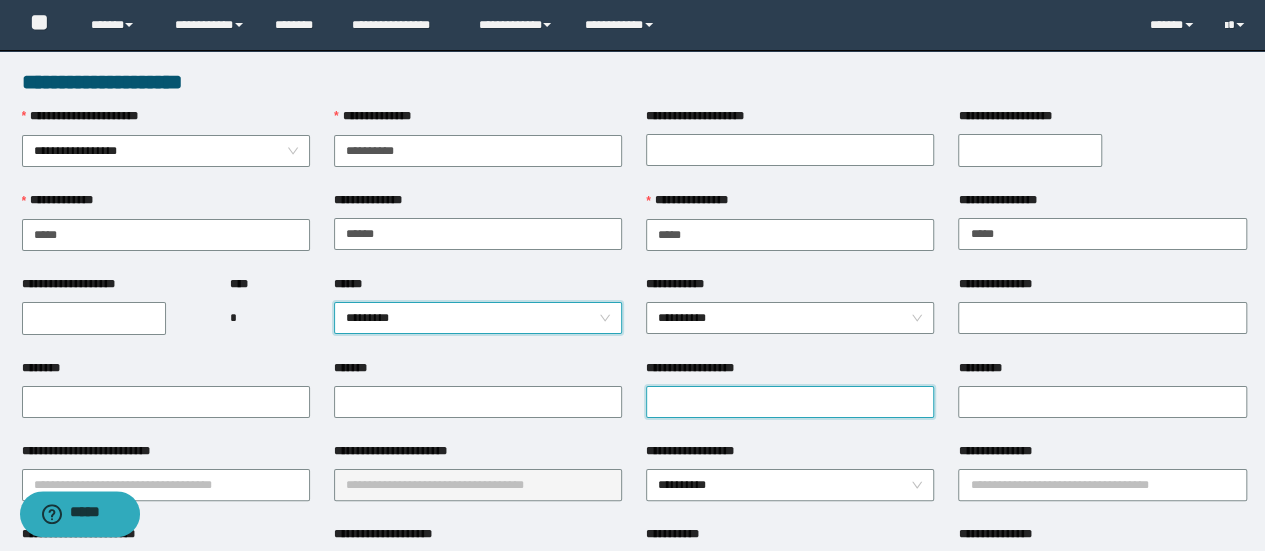 click on "**********" at bounding box center [790, 402] 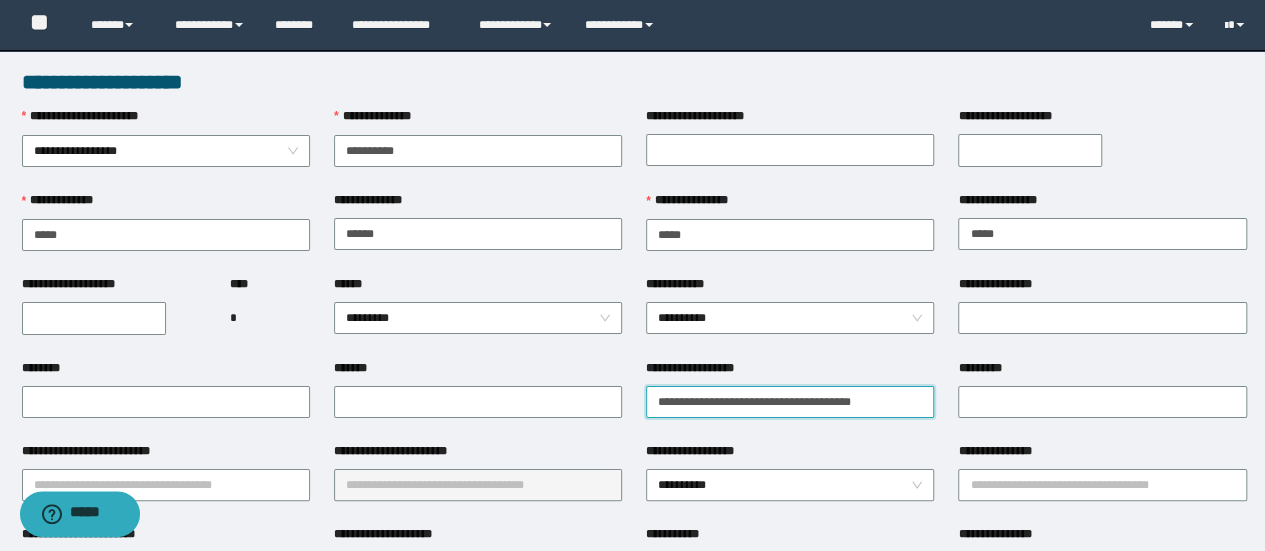type on "**********" 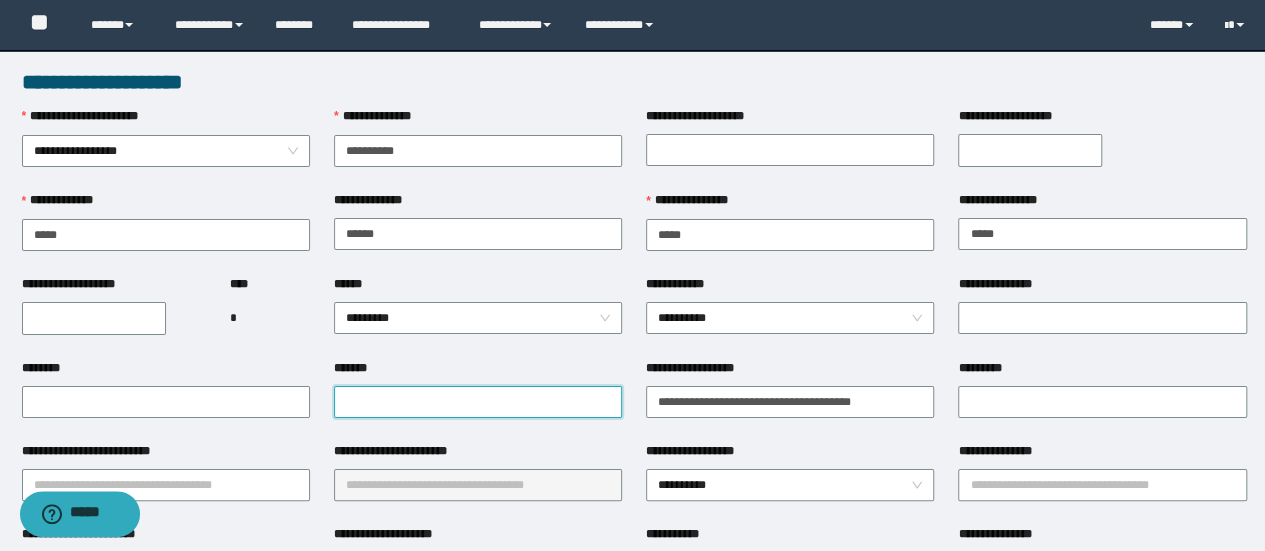 drag, startPoint x: 472, startPoint y: 399, endPoint x: 504, endPoint y: 384, distance: 35.341194 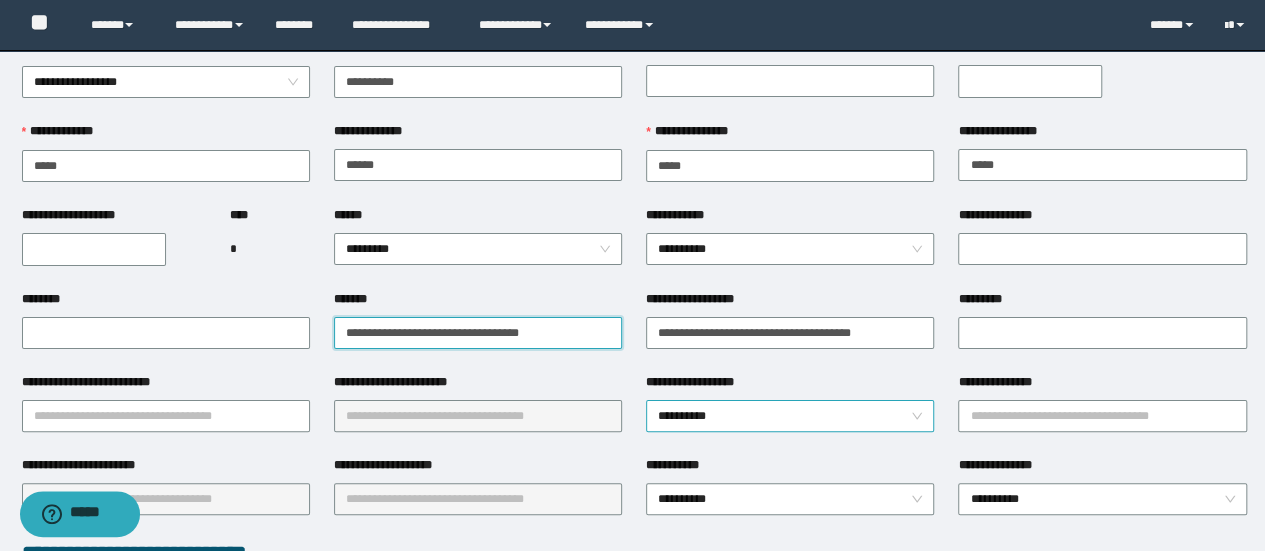 scroll, scrollTop: 100, scrollLeft: 0, axis: vertical 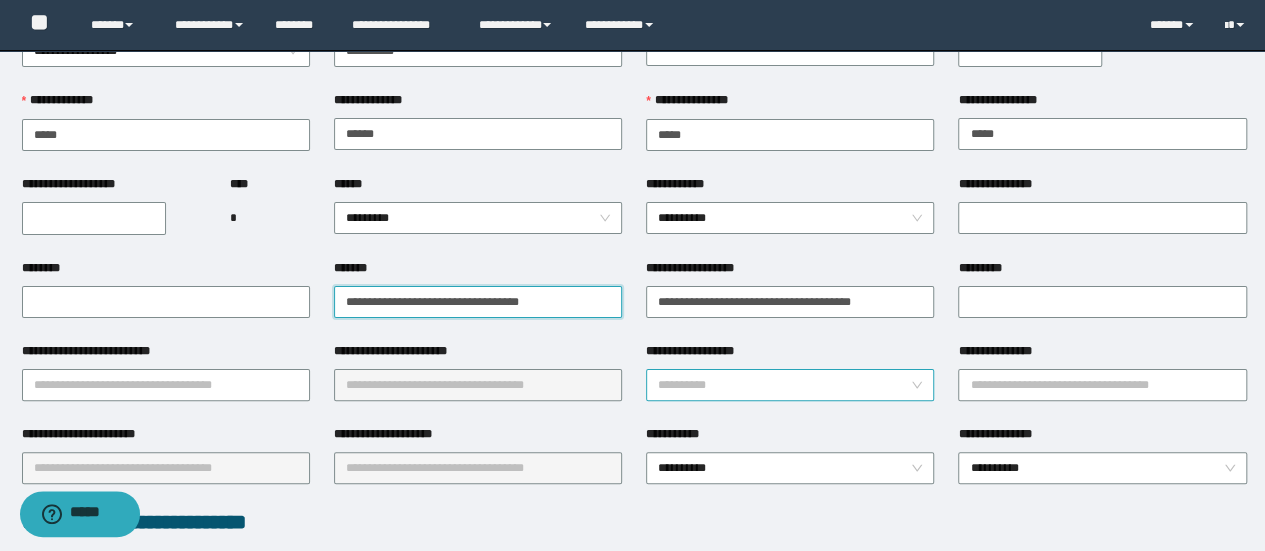 click on "**********" at bounding box center [790, 385] 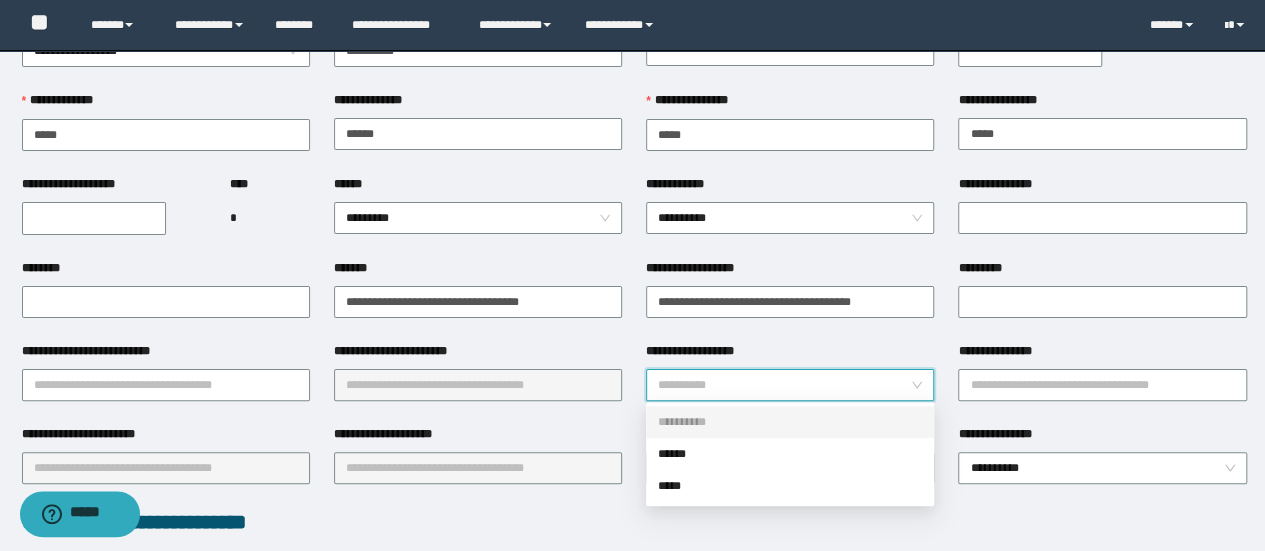 click on "******" at bounding box center (790, 454) 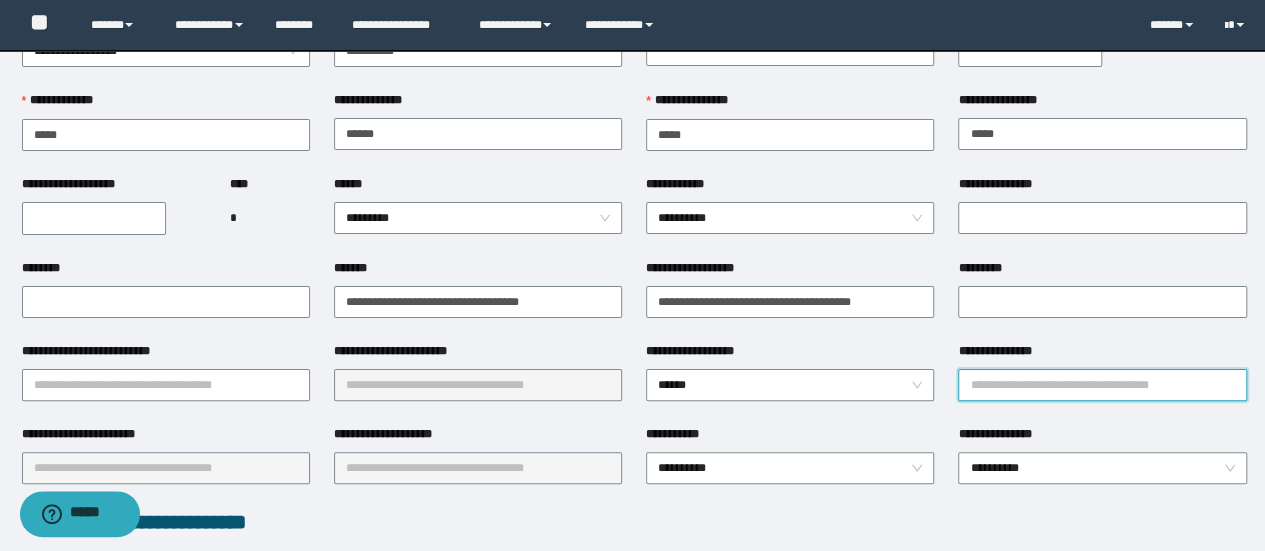 click on "**********" at bounding box center (1102, 385) 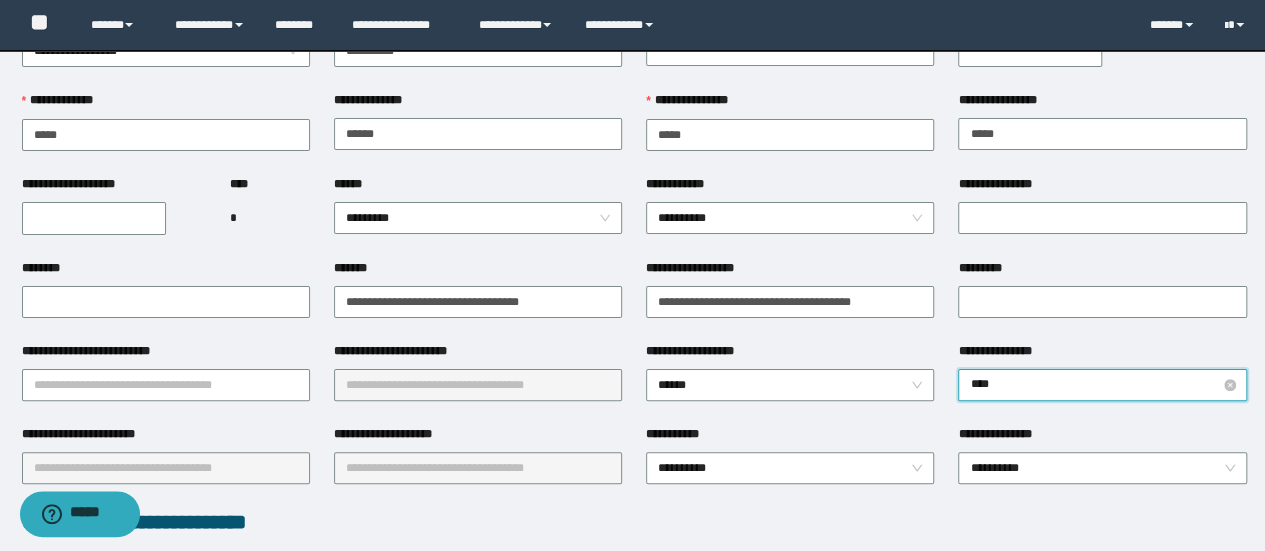 type on "*****" 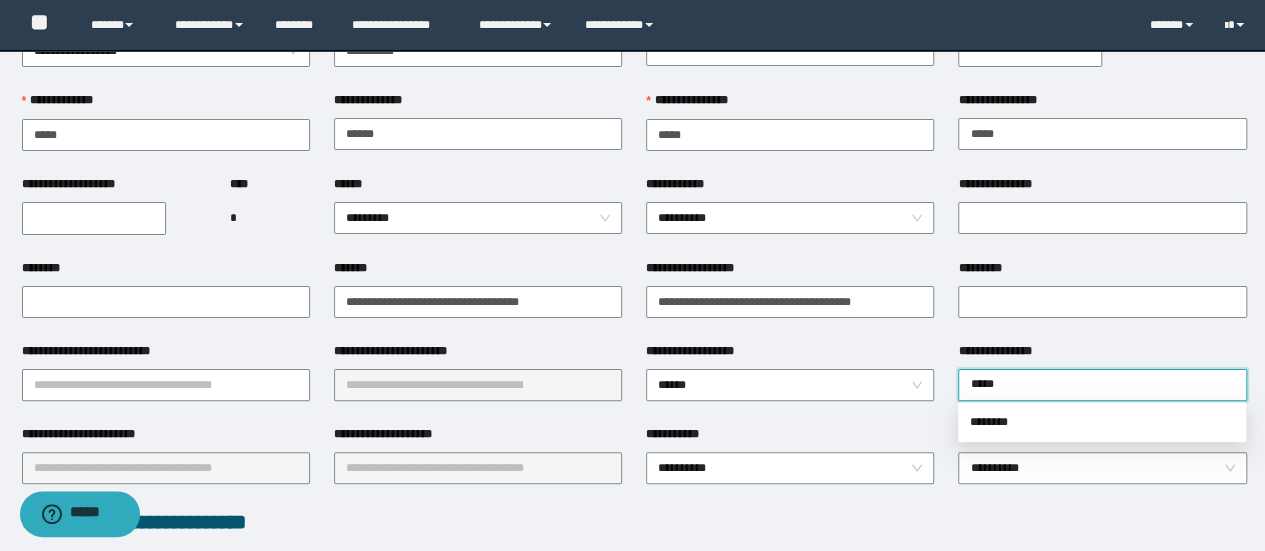 click on "********" at bounding box center (1102, 422) 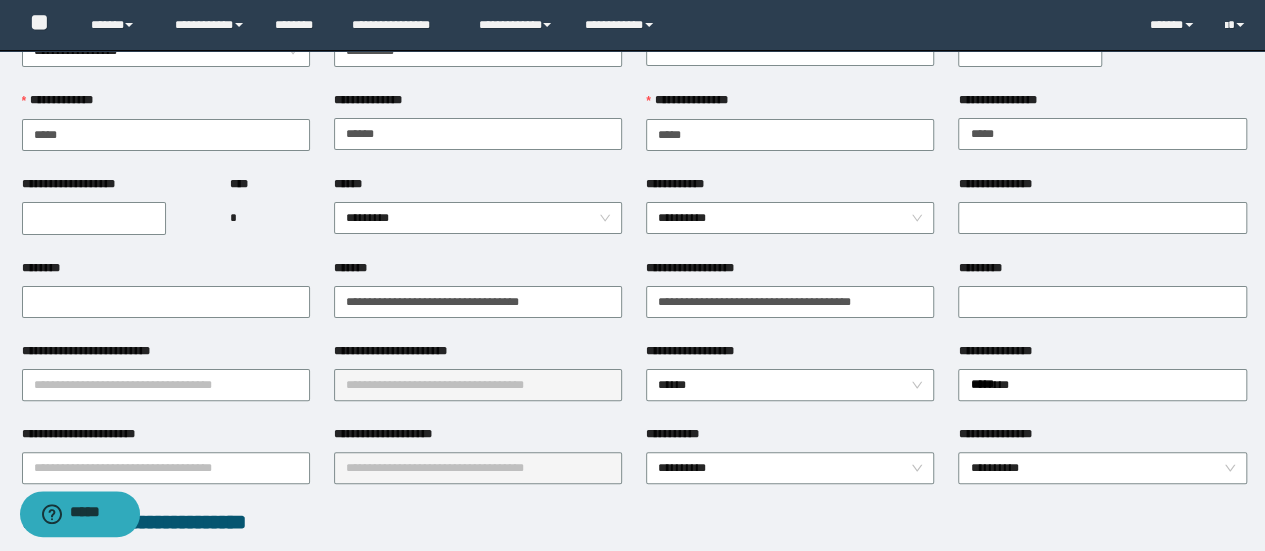 type 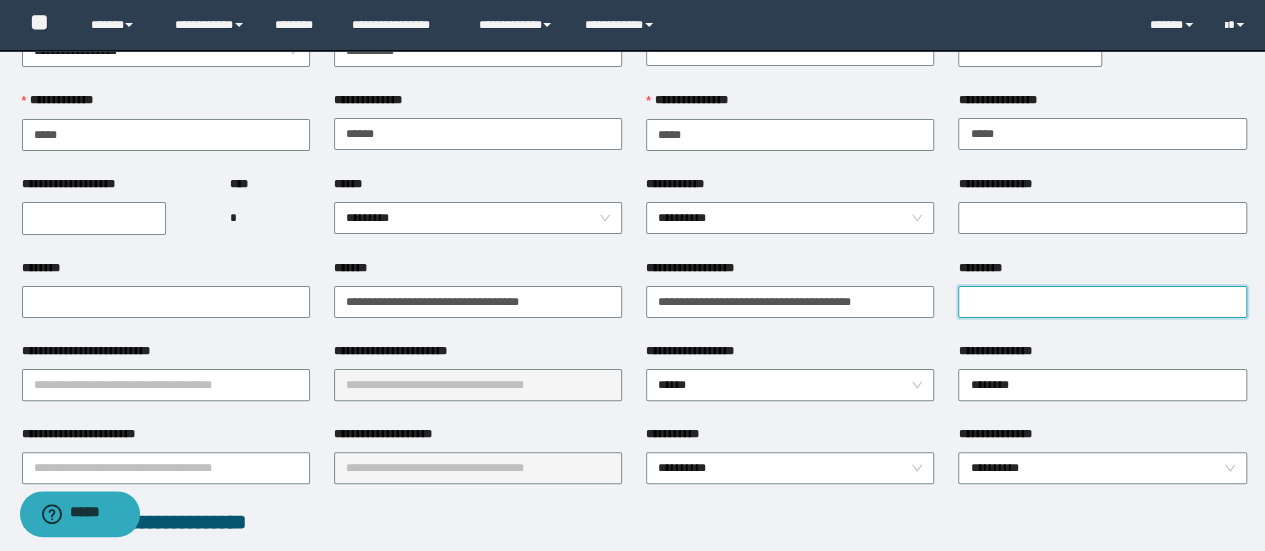 click on "*********" at bounding box center [1102, 302] 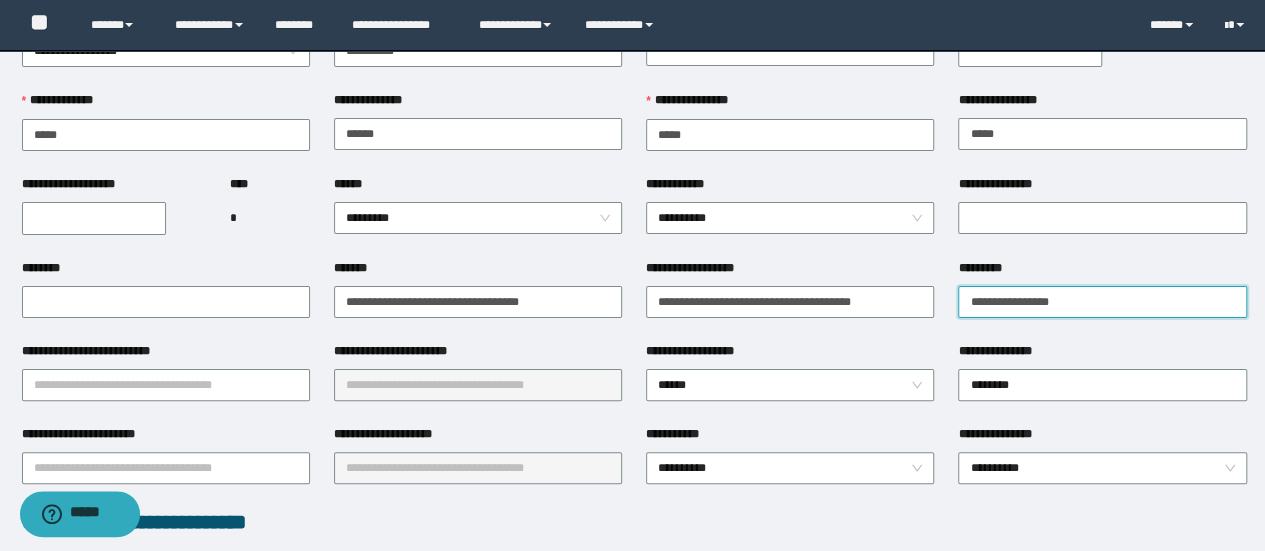 type on "**********" 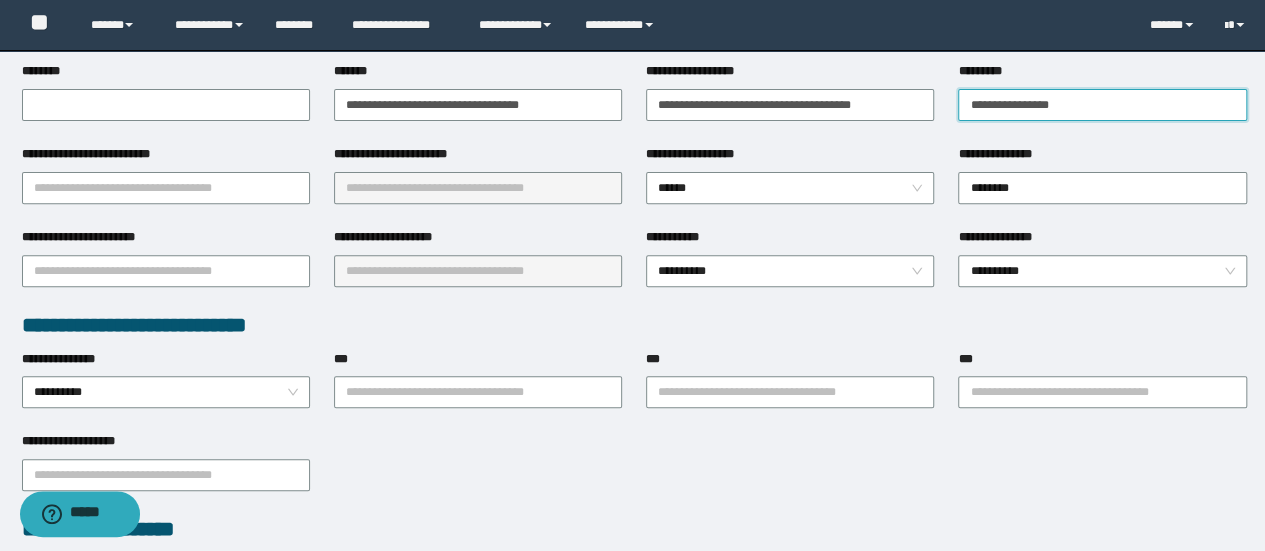 scroll, scrollTop: 300, scrollLeft: 0, axis: vertical 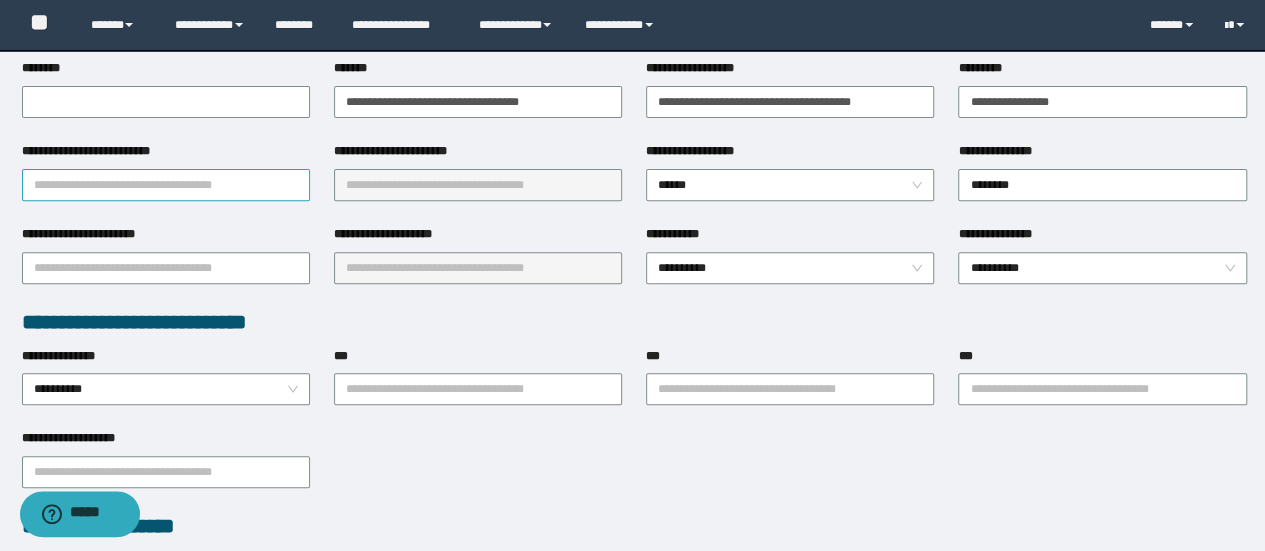 click on "**********" at bounding box center [166, 185] 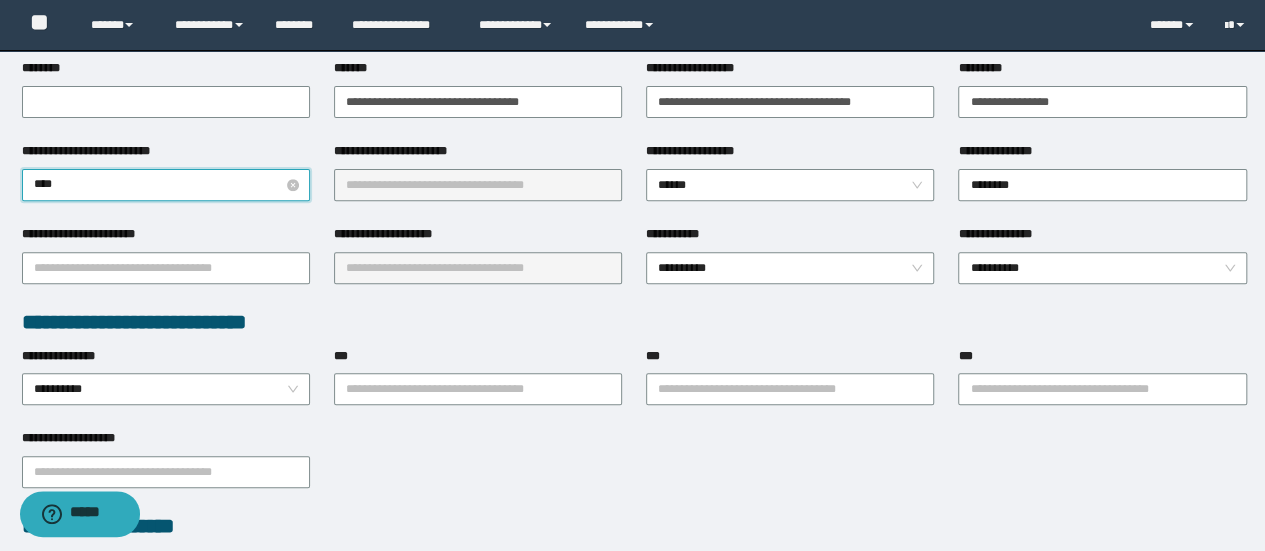 type on "*****" 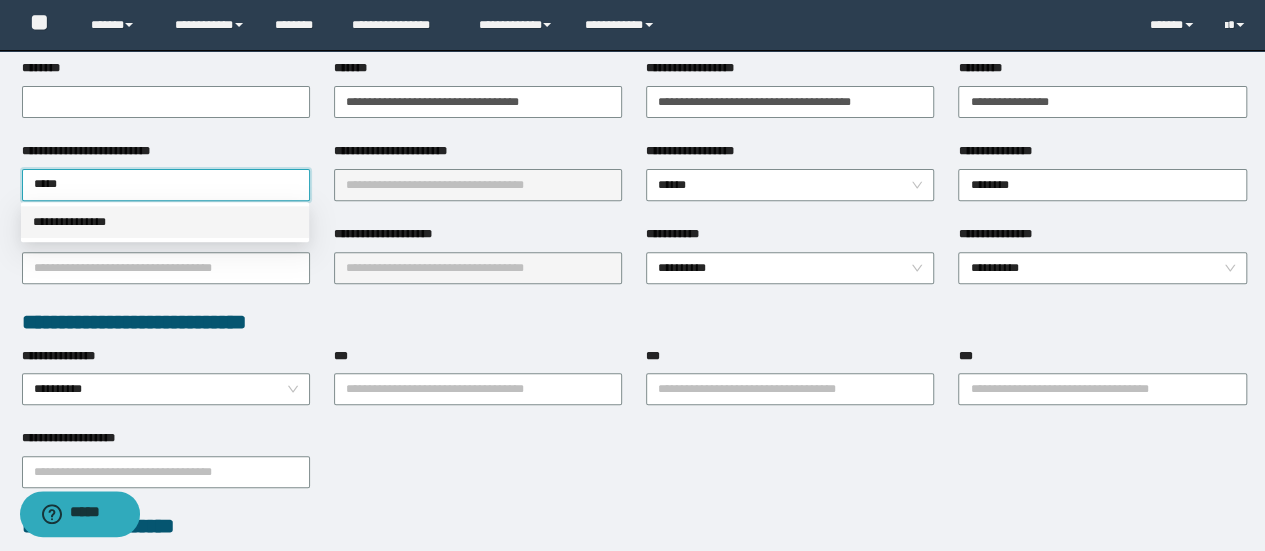 click on "**********" at bounding box center (165, 222) 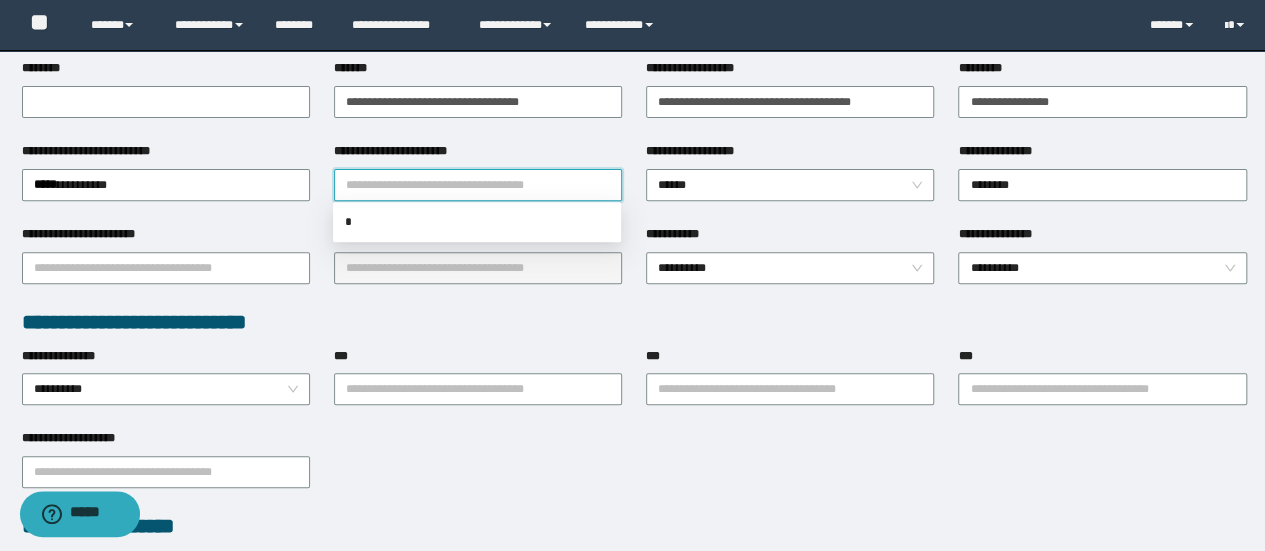 click on "**********" at bounding box center [478, 185] 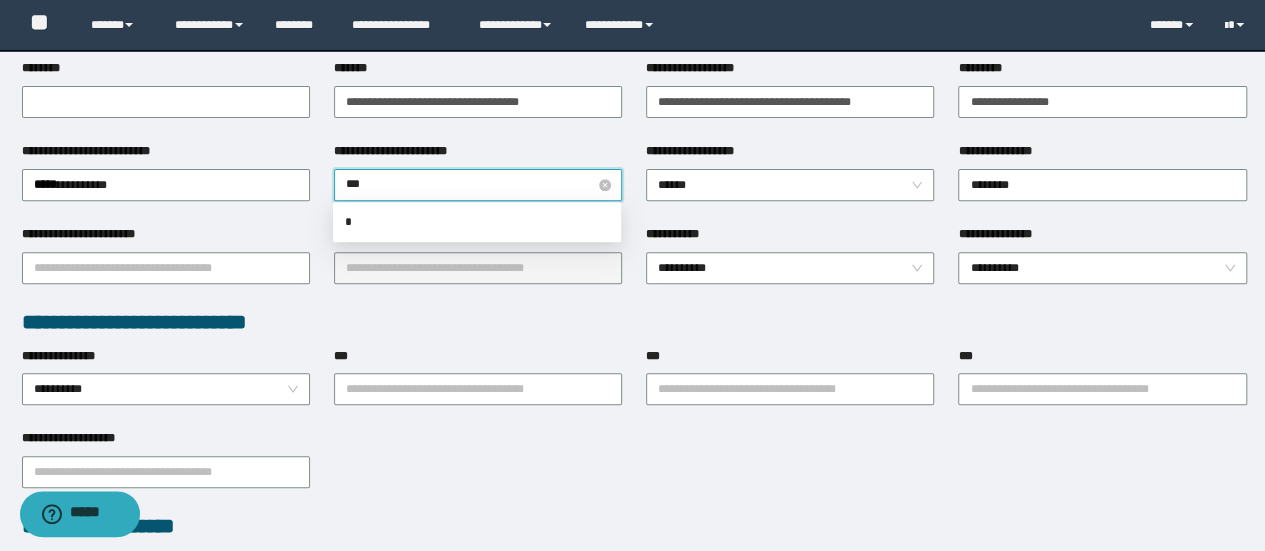 type on "****" 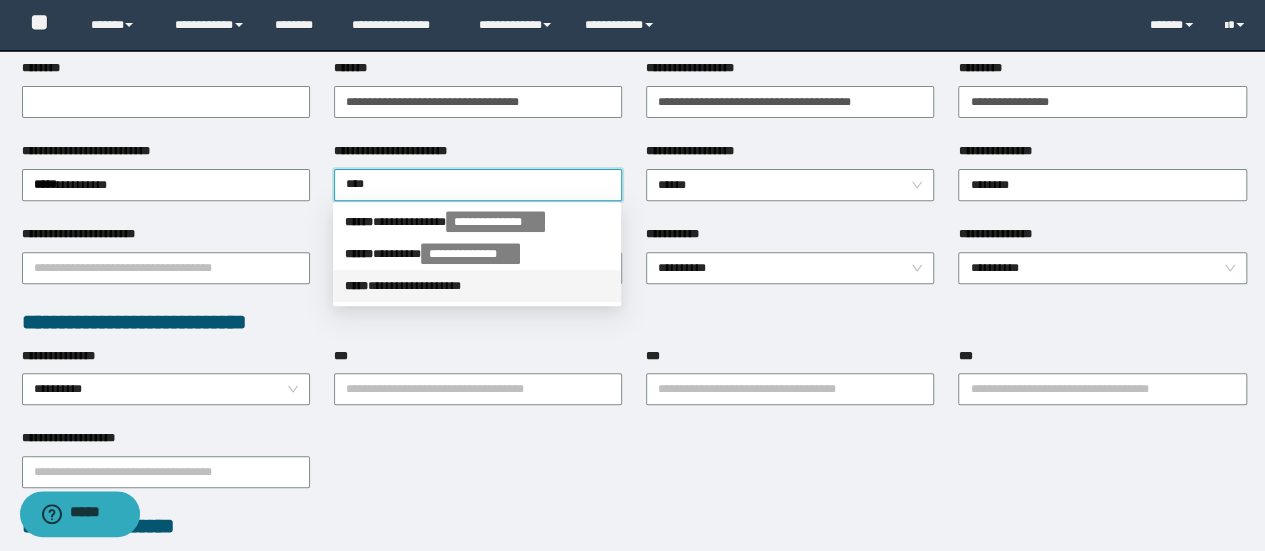 drag, startPoint x: 429, startPoint y: 291, endPoint x: 540, endPoint y: 306, distance: 112.00893 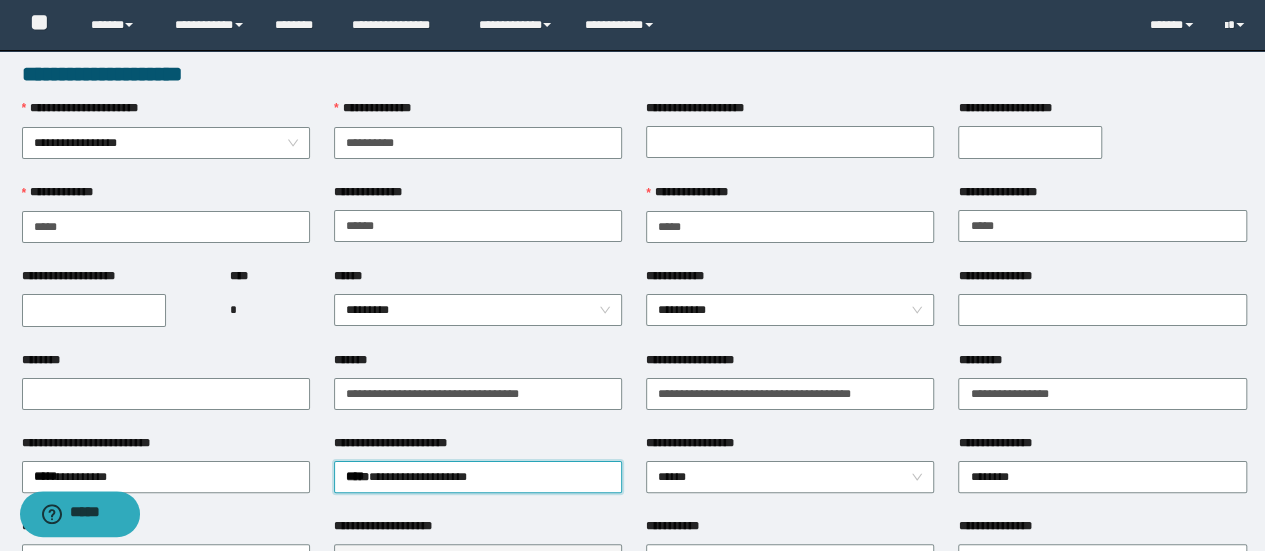 scroll, scrollTop: 0, scrollLeft: 0, axis: both 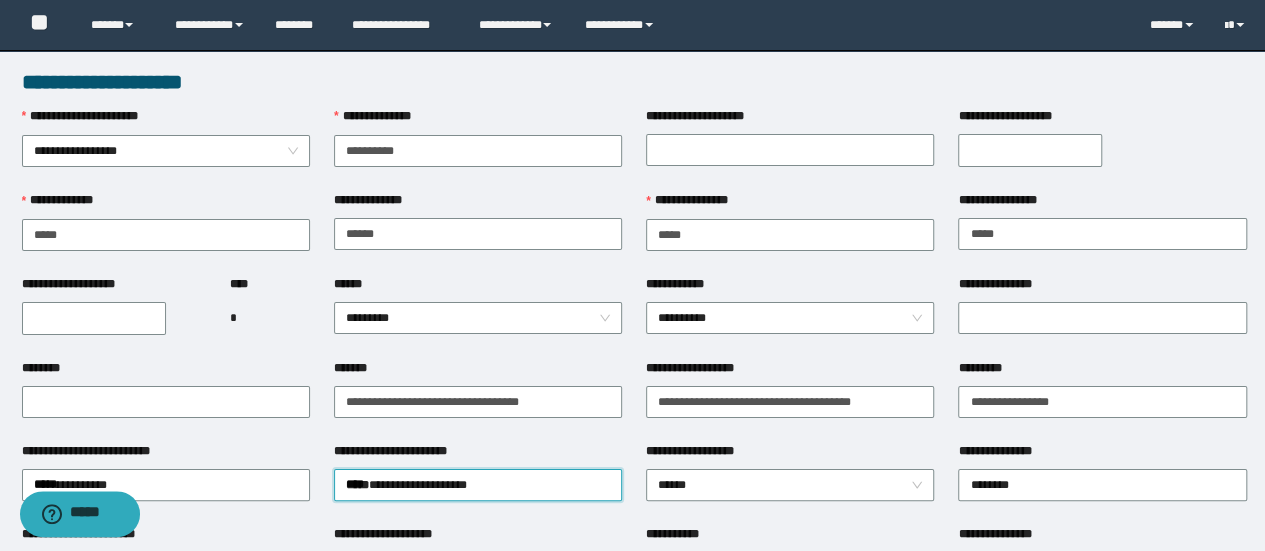 type 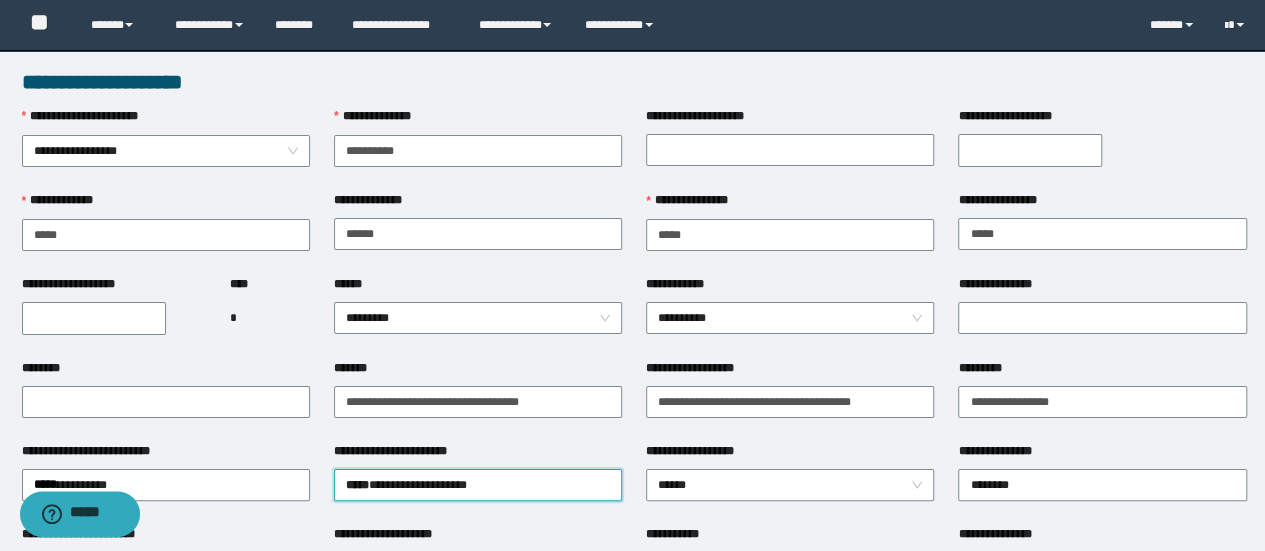 click on "**********" at bounding box center [790, 233] 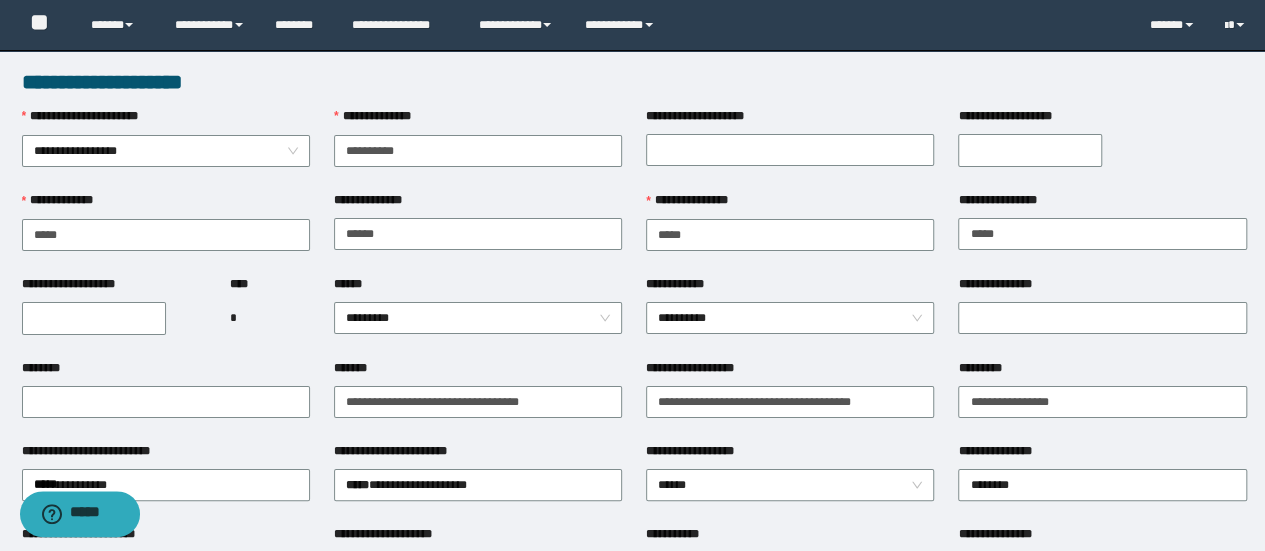 click on "**********" at bounding box center [790, 233] 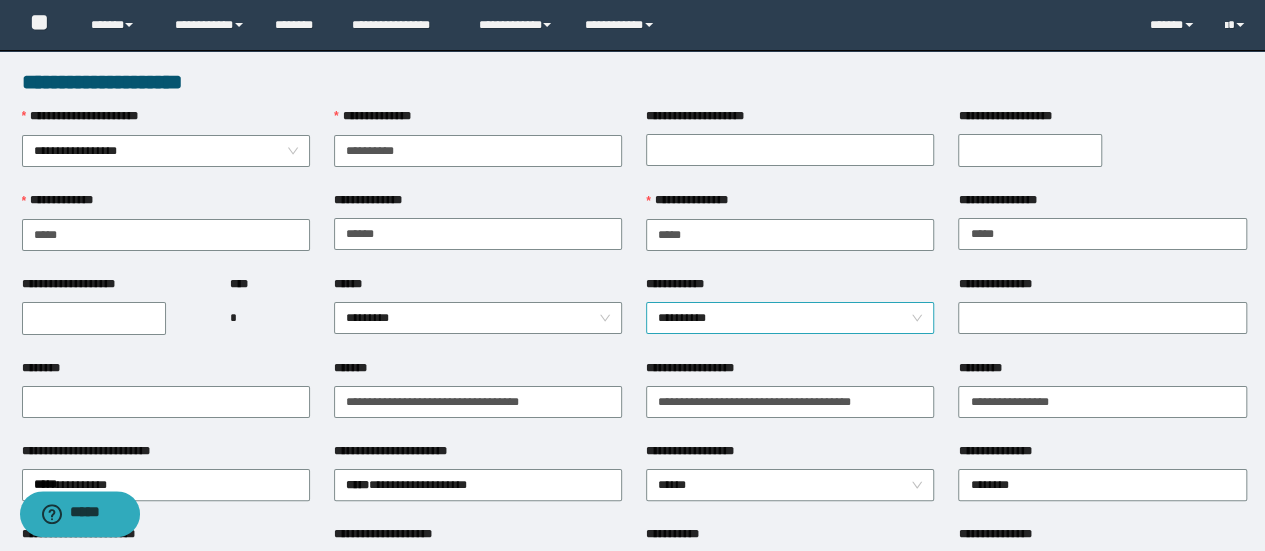 click on "**********" at bounding box center (790, 318) 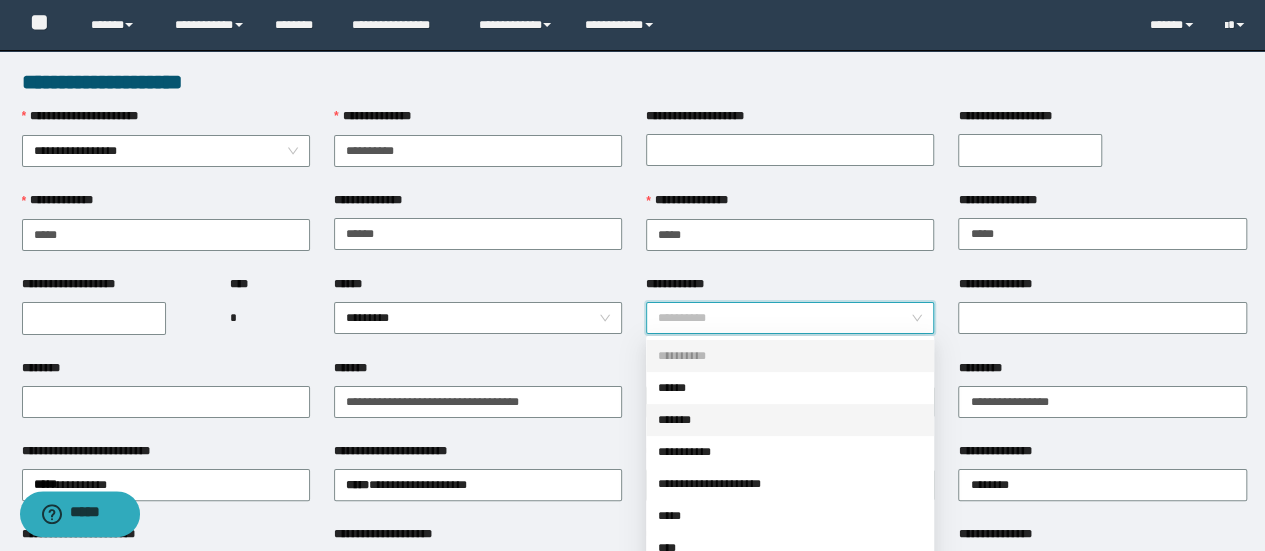 click on "*******" at bounding box center (790, 420) 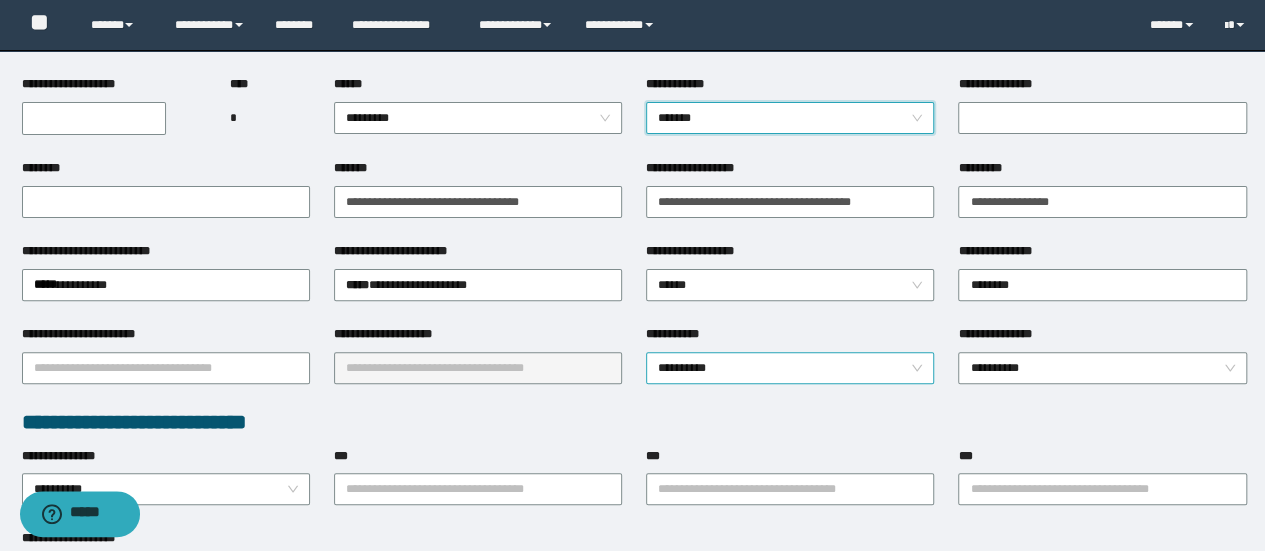 click on "**********" at bounding box center (790, 368) 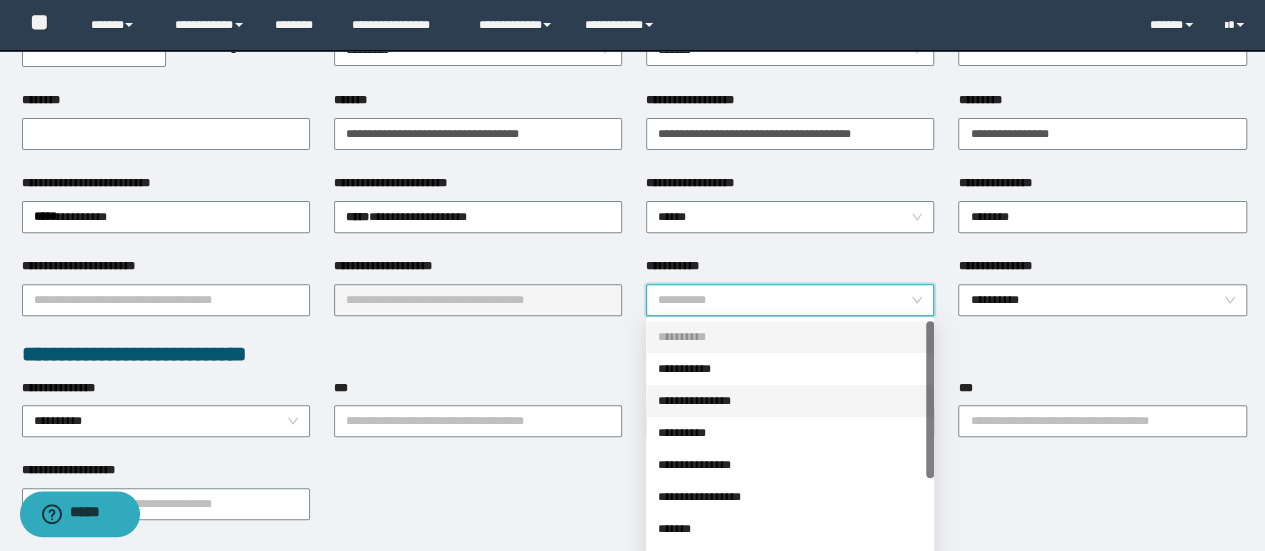 scroll, scrollTop: 300, scrollLeft: 0, axis: vertical 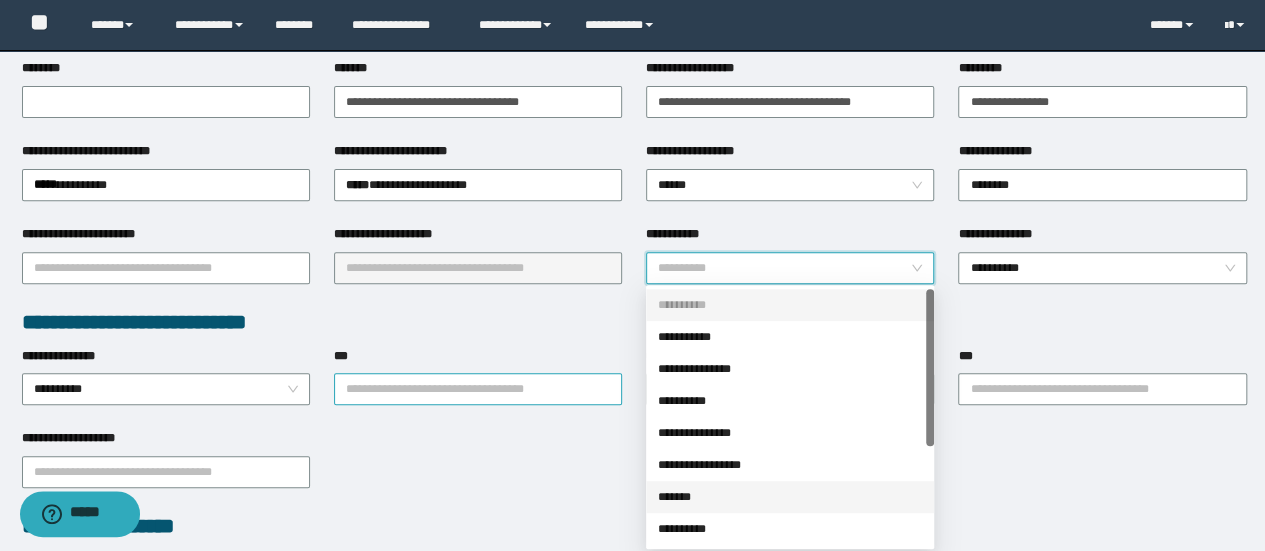drag, startPoint x: 699, startPoint y: 485, endPoint x: 605, endPoint y: 401, distance: 126.06348 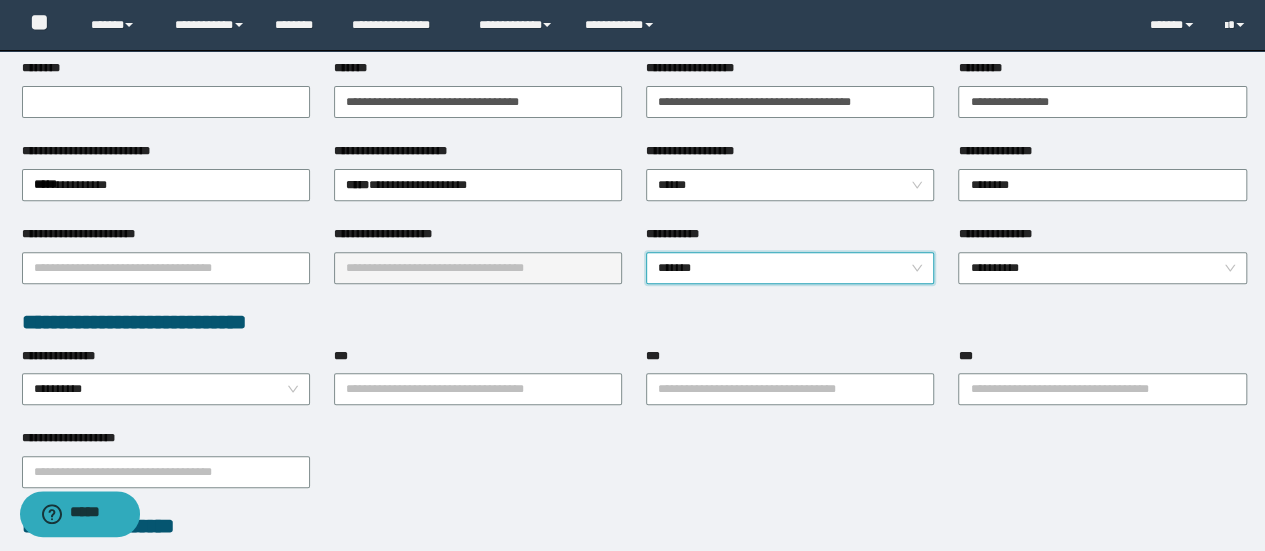 click on "***" at bounding box center [478, 360] 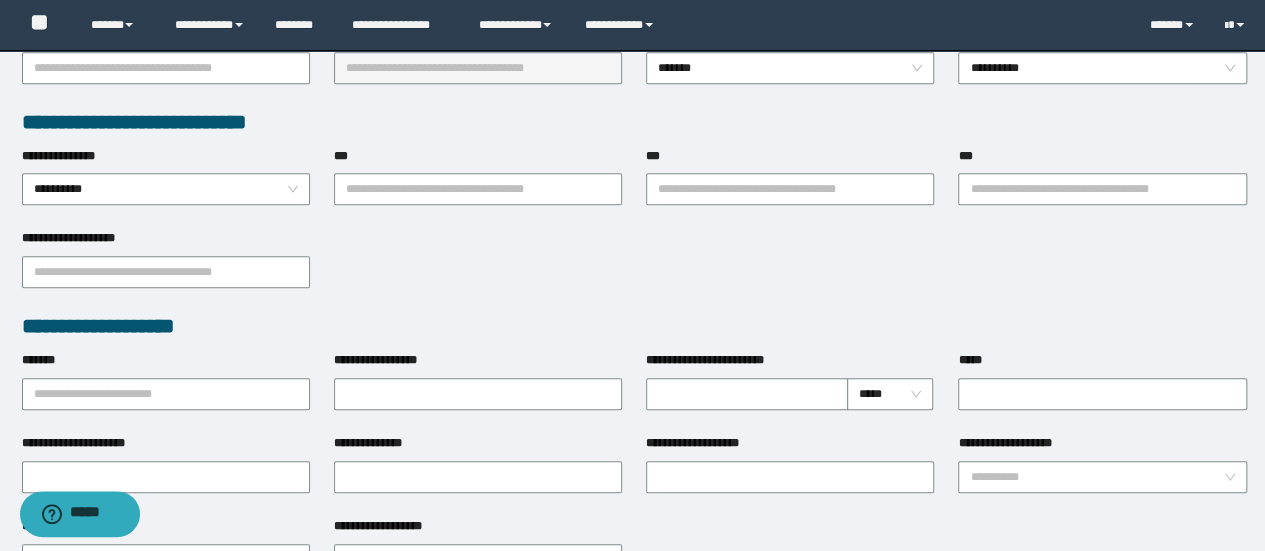 scroll, scrollTop: 1150, scrollLeft: 0, axis: vertical 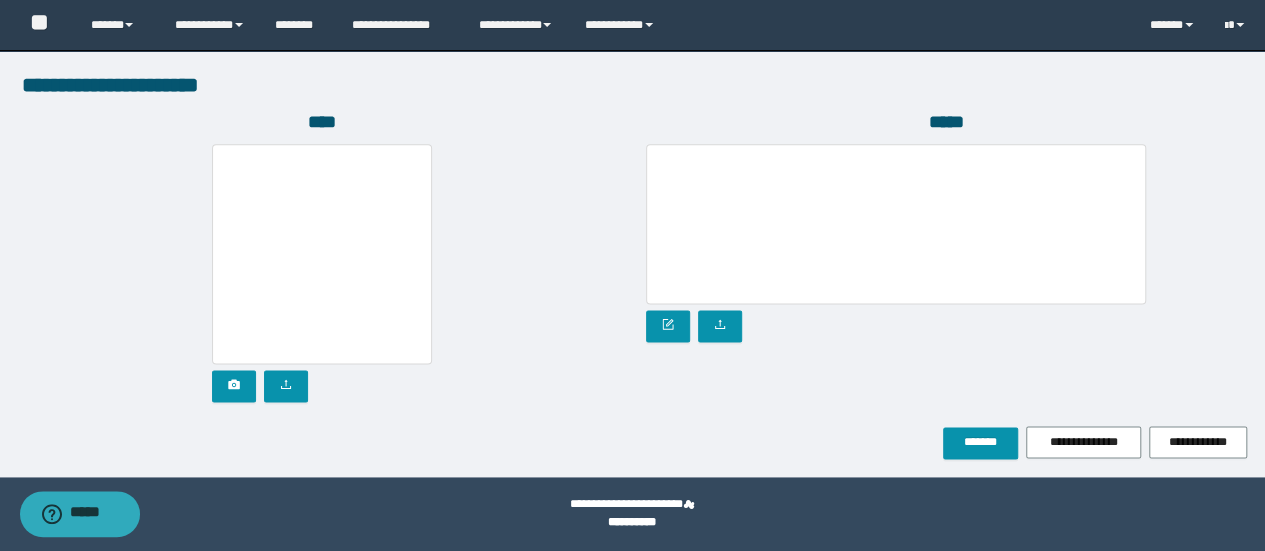 click on "*****" at bounding box center [946, 268] 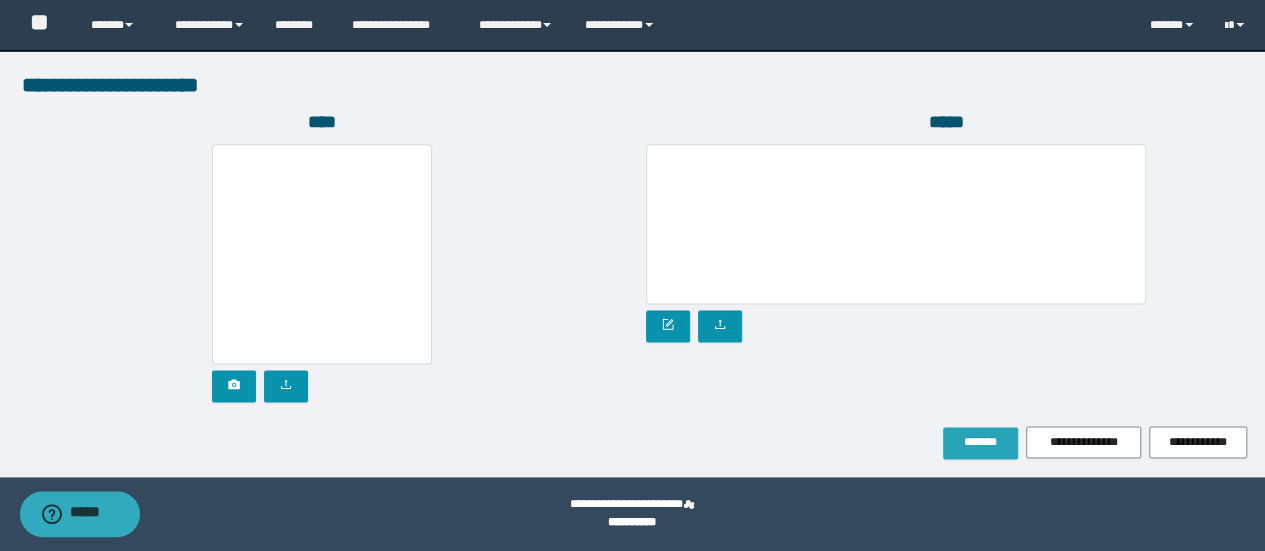 click on "*******" at bounding box center [980, 443] 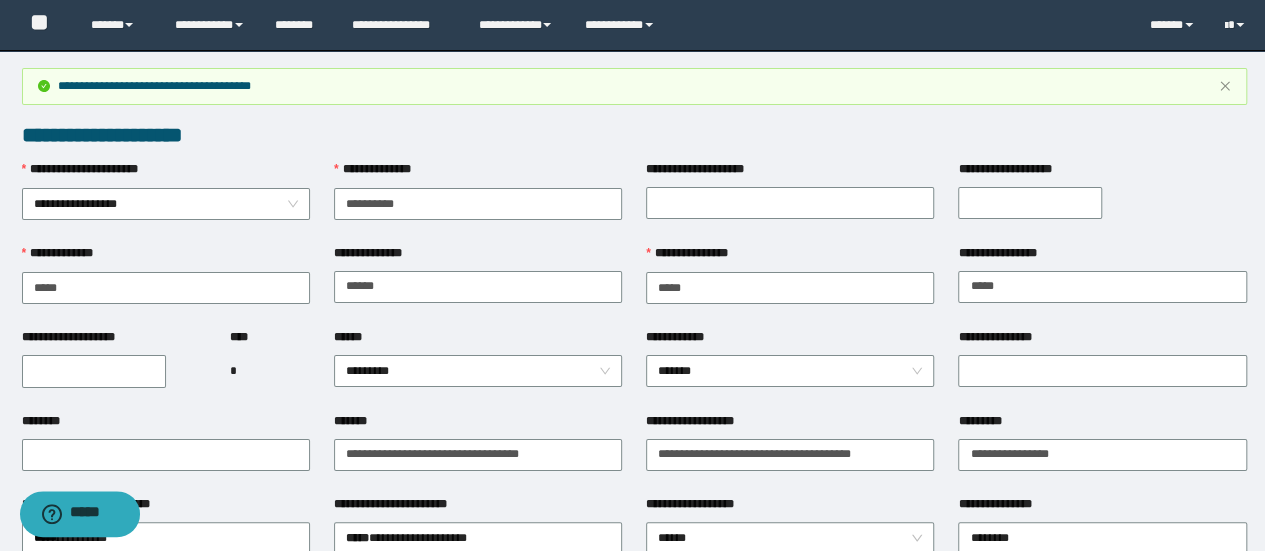 scroll, scrollTop: 0, scrollLeft: 0, axis: both 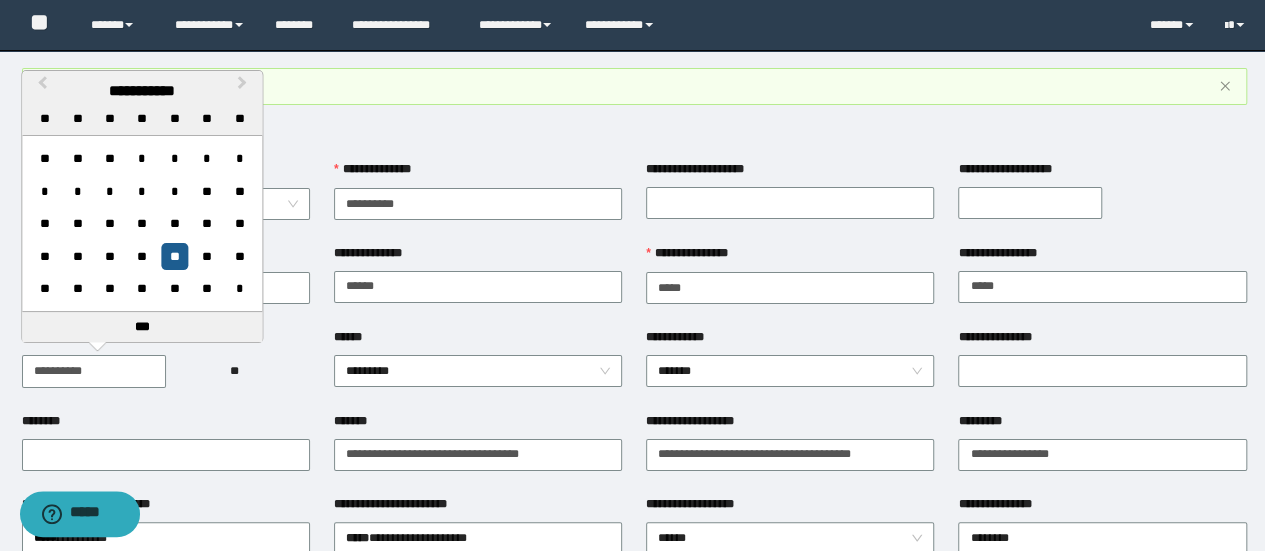 type on "**********" 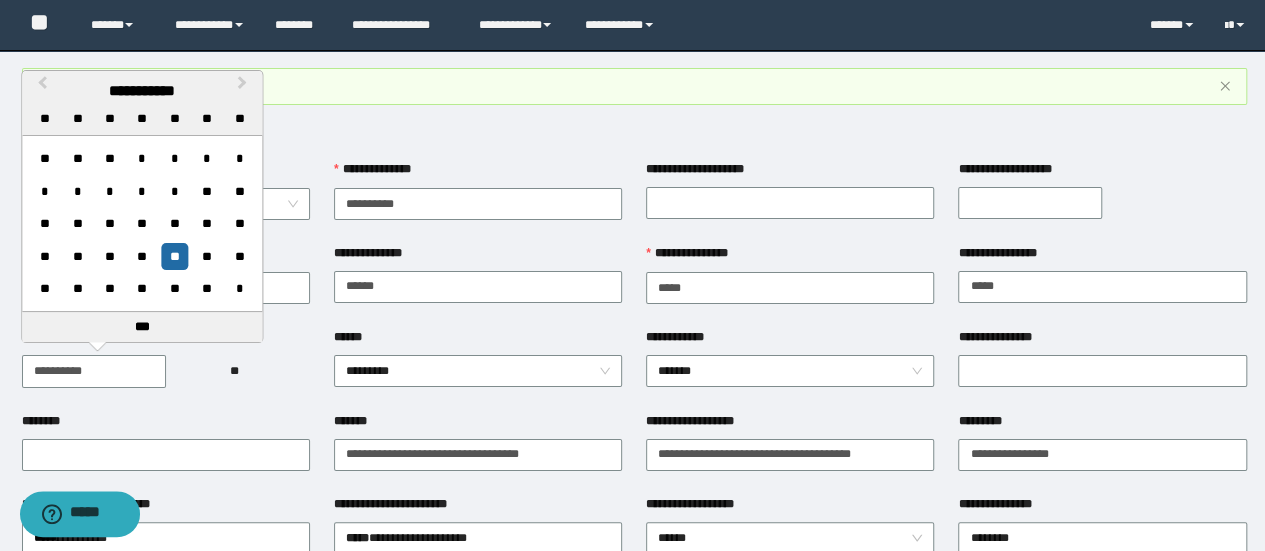 scroll, scrollTop: 200, scrollLeft: 0, axis: vertical 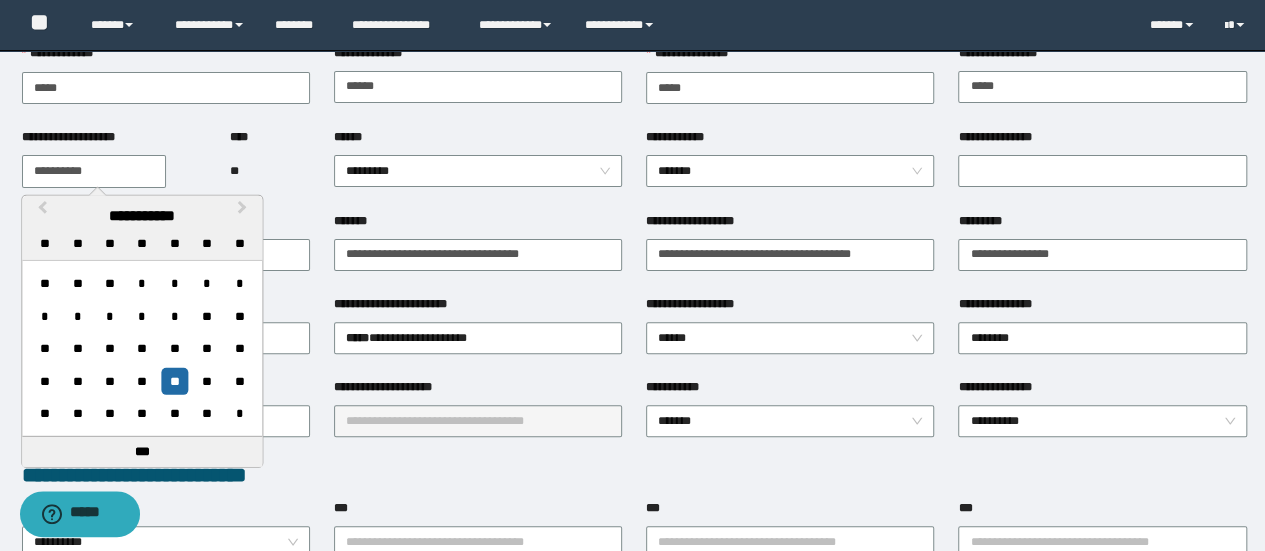 click on "**********" at bounding box center [142, 316] 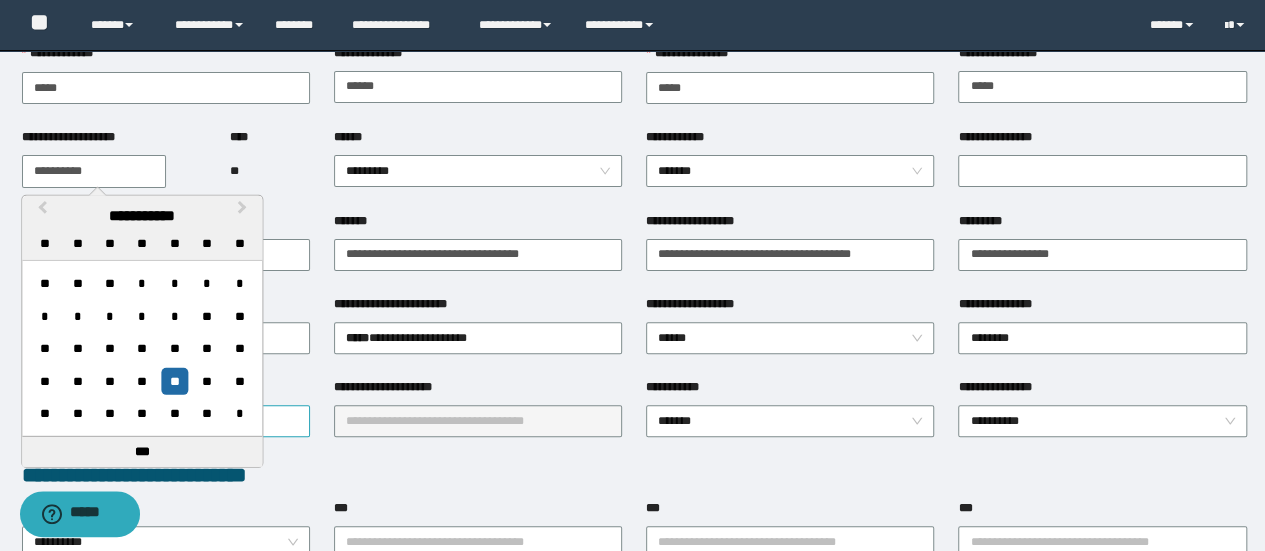 click on "**********" at bounding box center [166, 421] 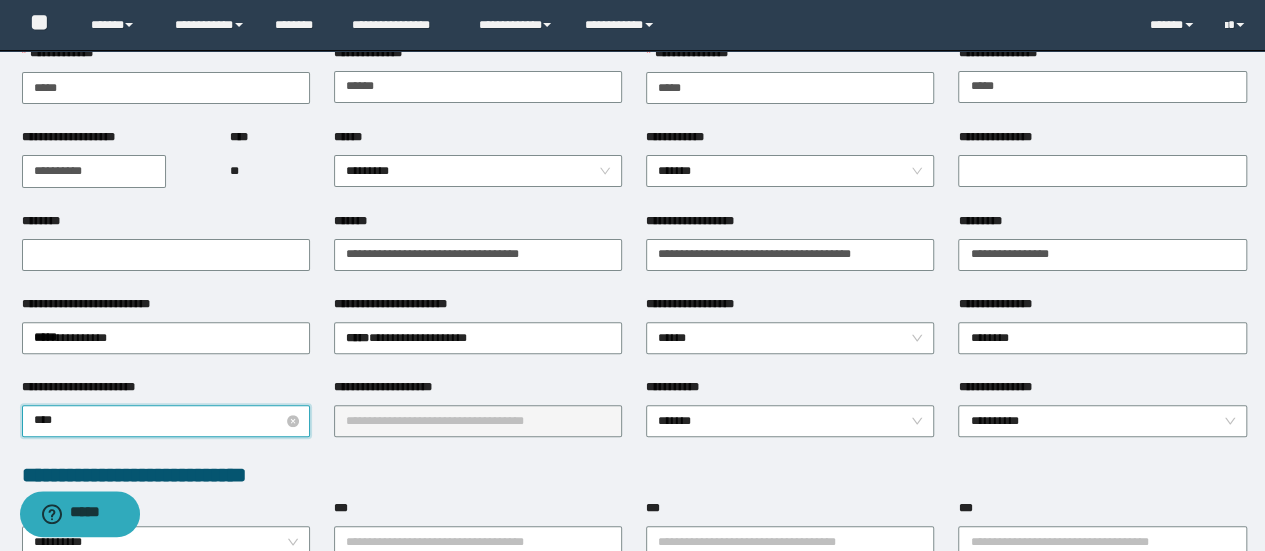 type on "*****" 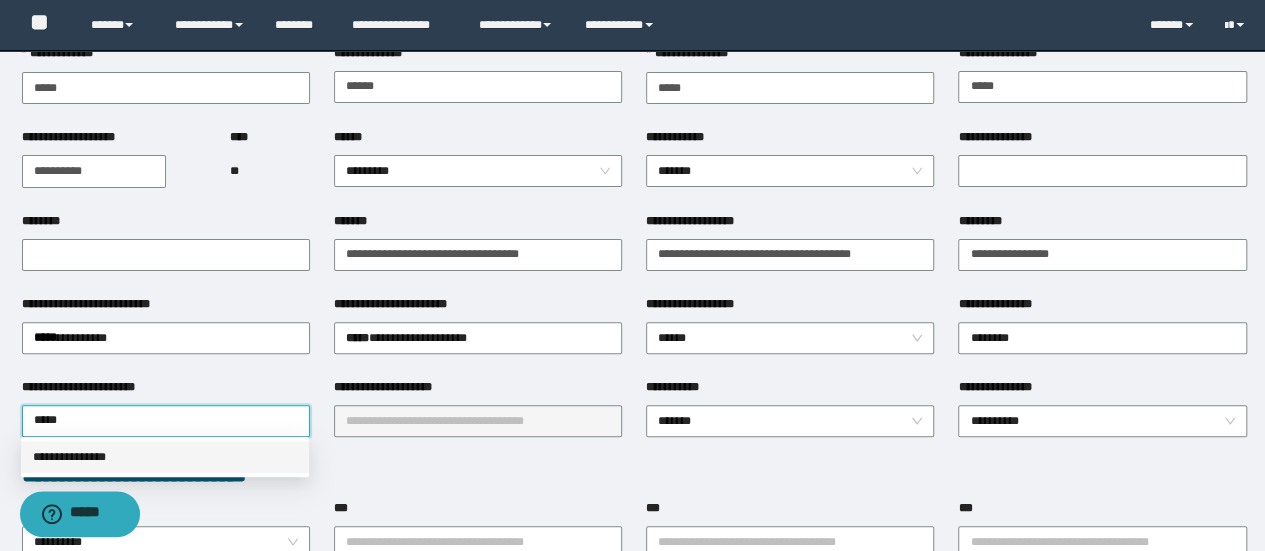 click on "**********" at bounding box center [165, 457] 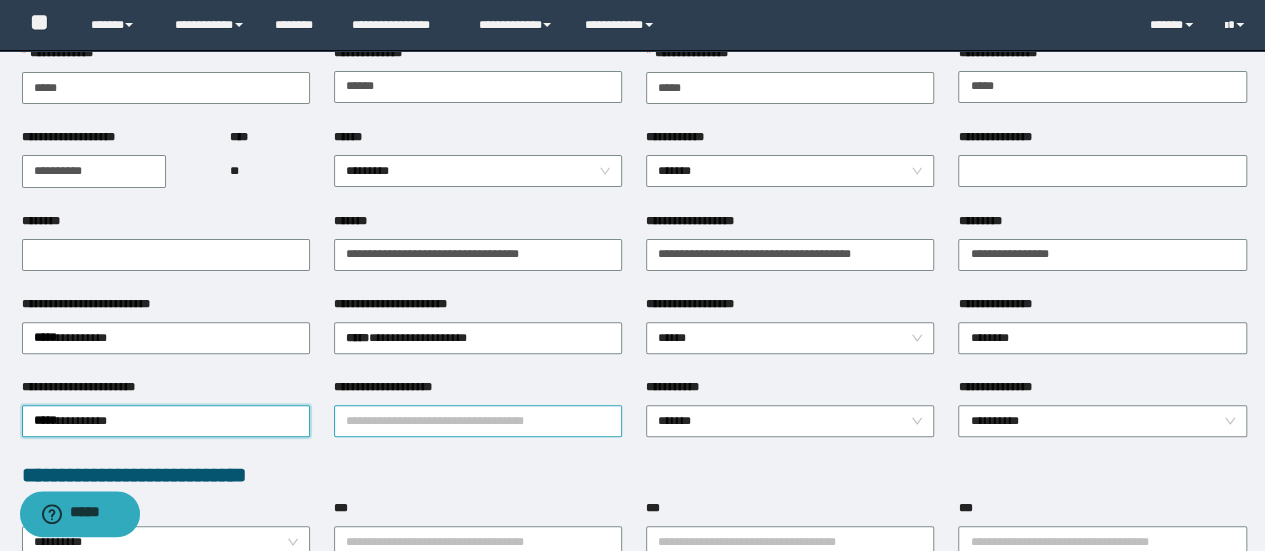 click on "**********" at bounding box center (478, 421) 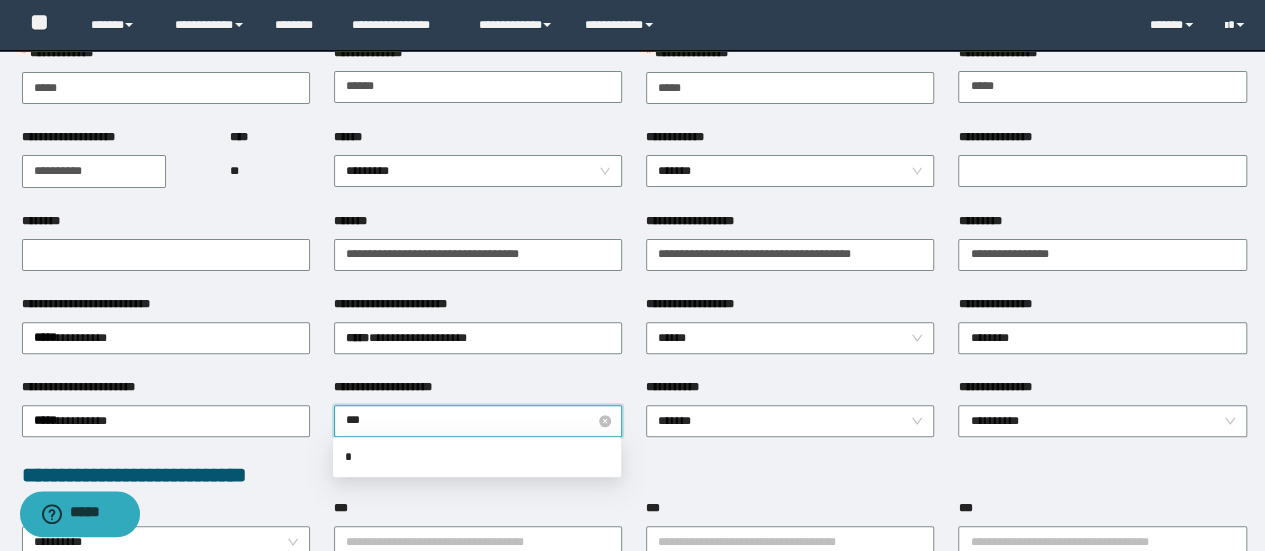 type on "****" 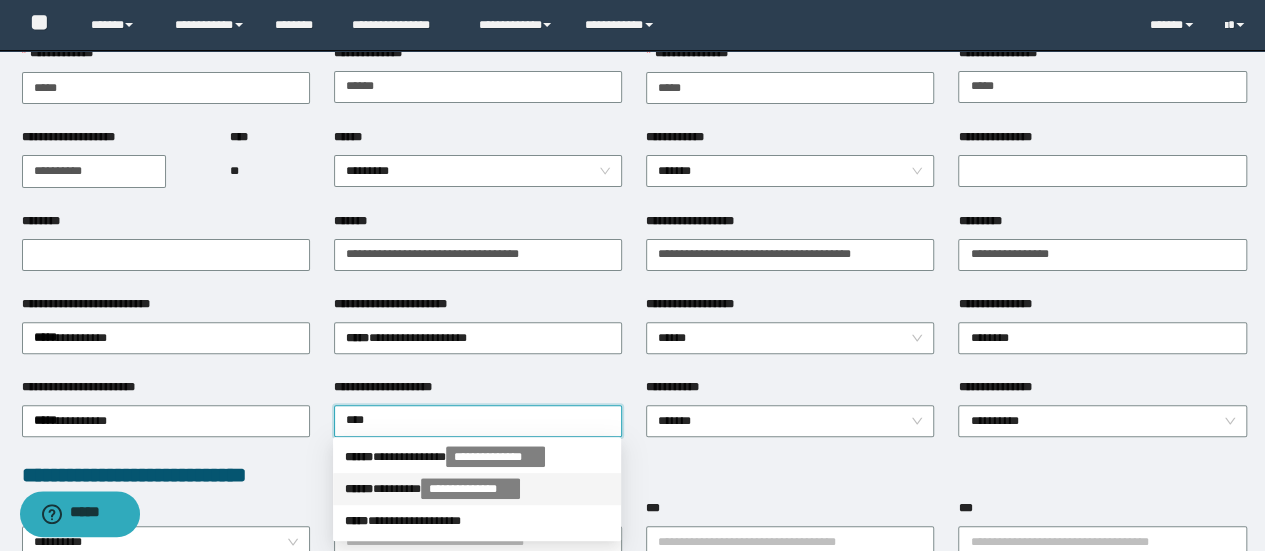 click on "**********" at bounding box center [477, 521] 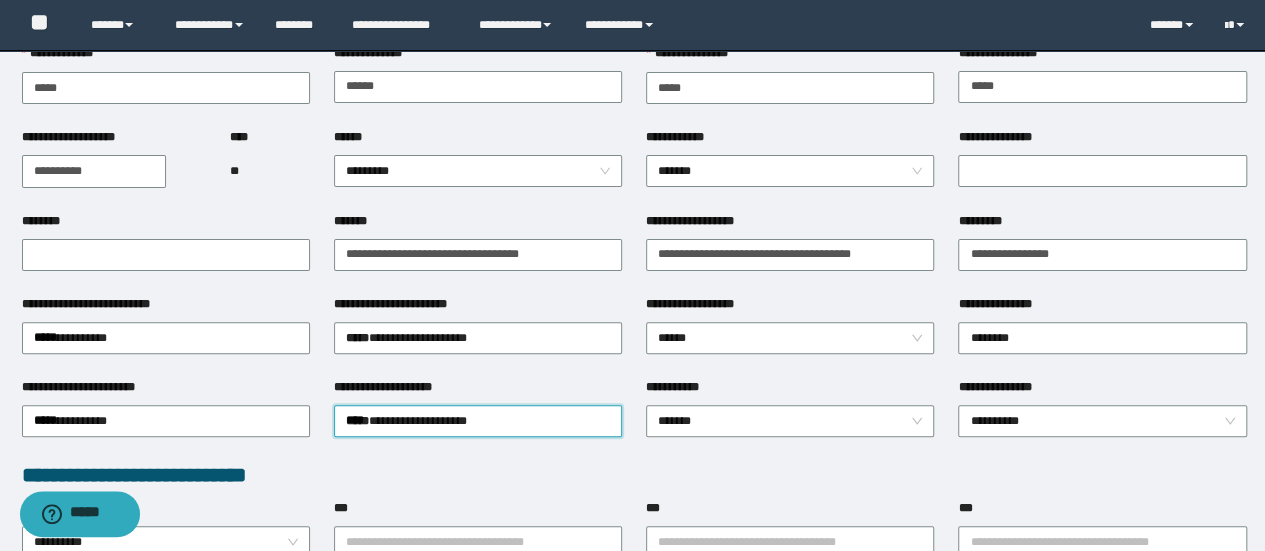 type 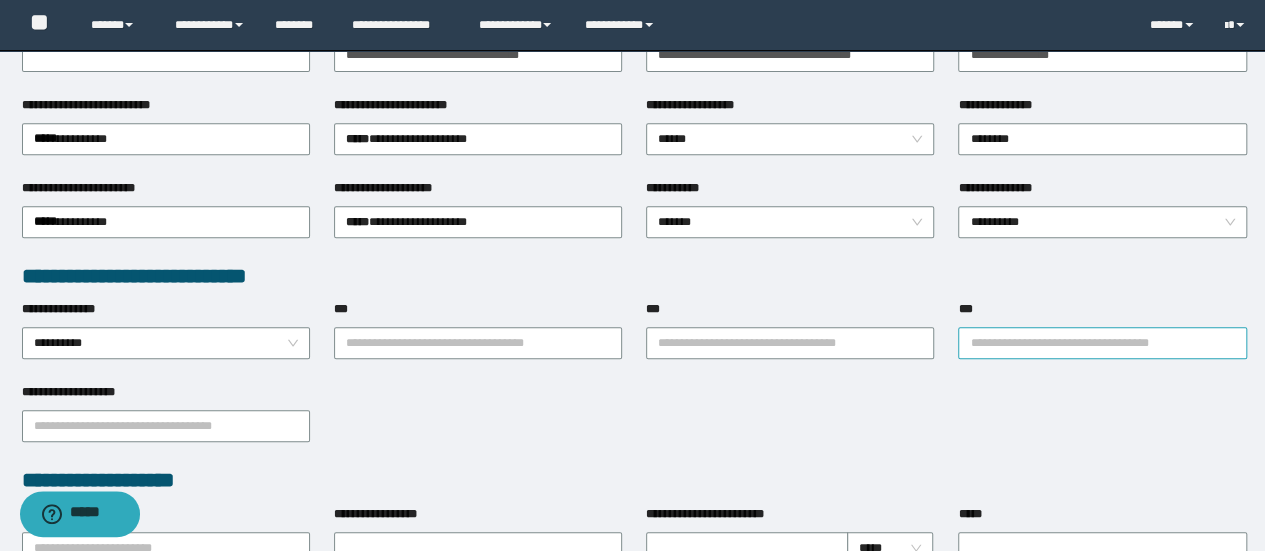 scroll, scrollTop: 400, scrollLeft: 0, axis: vertical 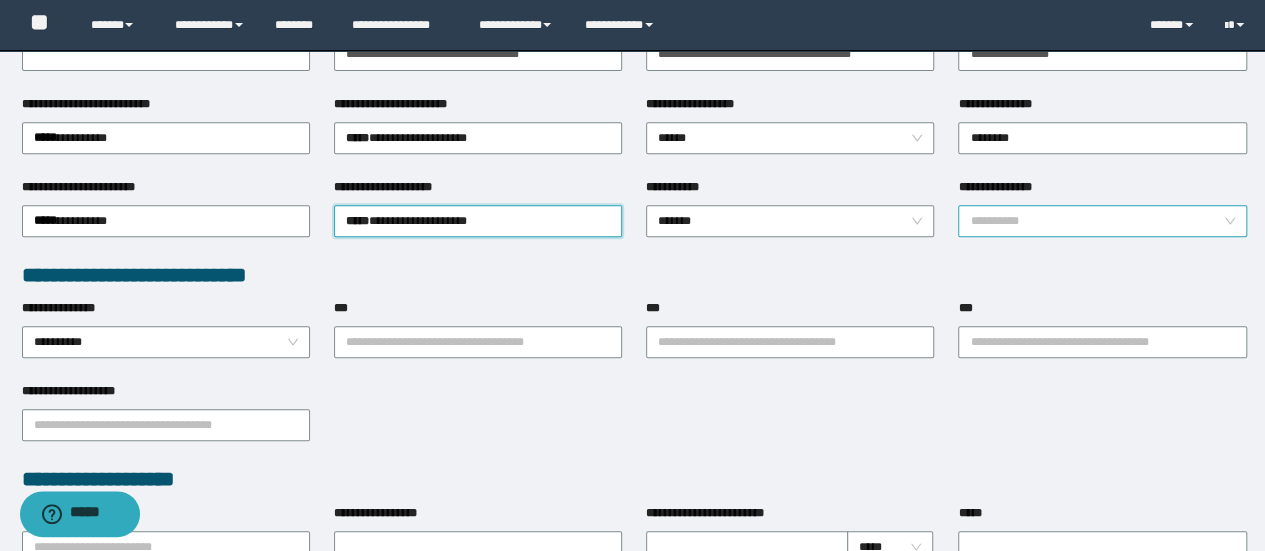 click on "**********" at bounding box center [1102, 221] 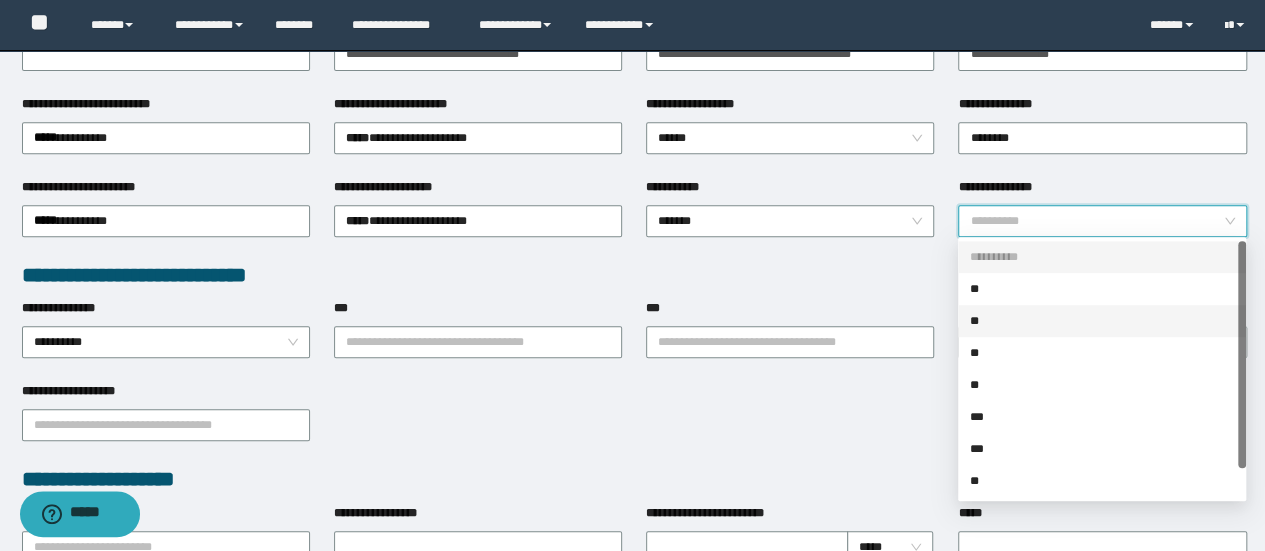 click on "**" at bounding box center [1102, 321] 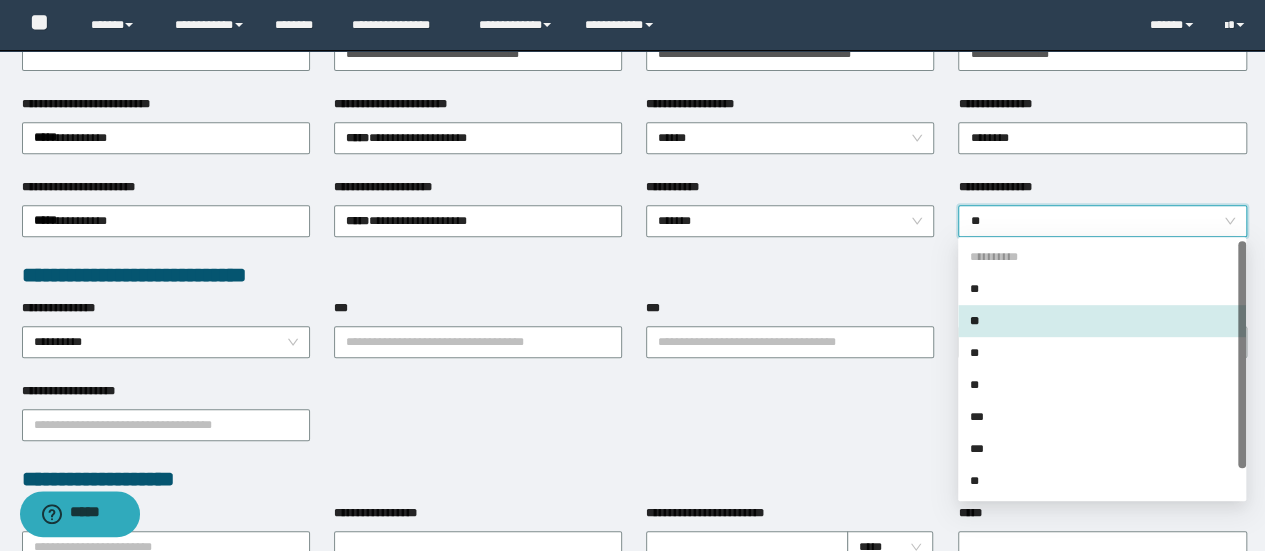 click on "**********" at bounding box center (634, 275) 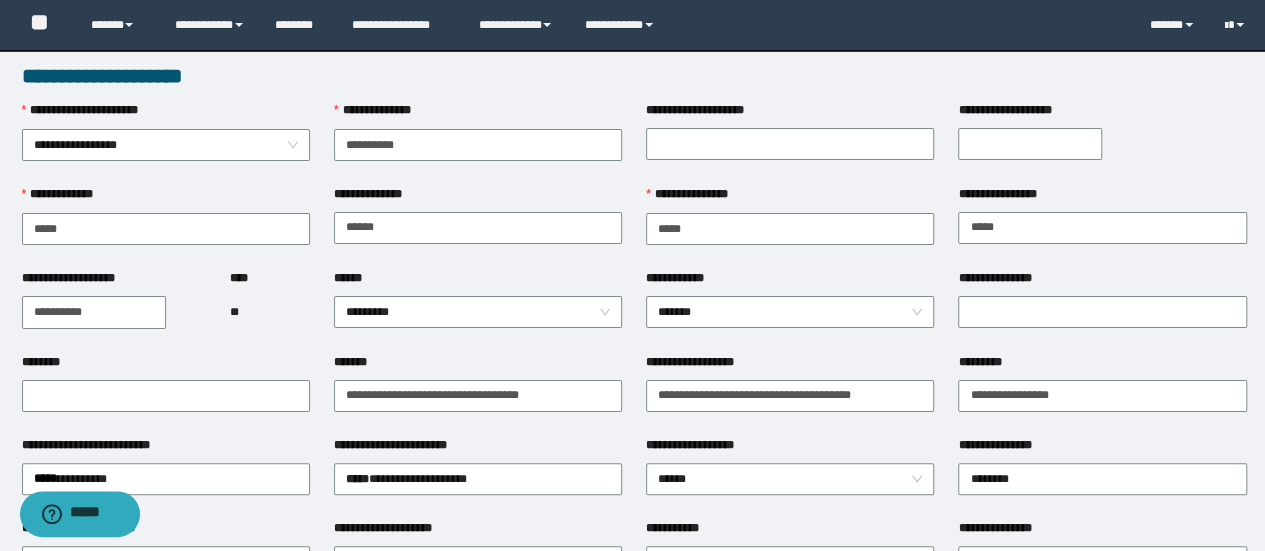 scroll, scrollTop: 0, scrollLeft: 0, axis: both 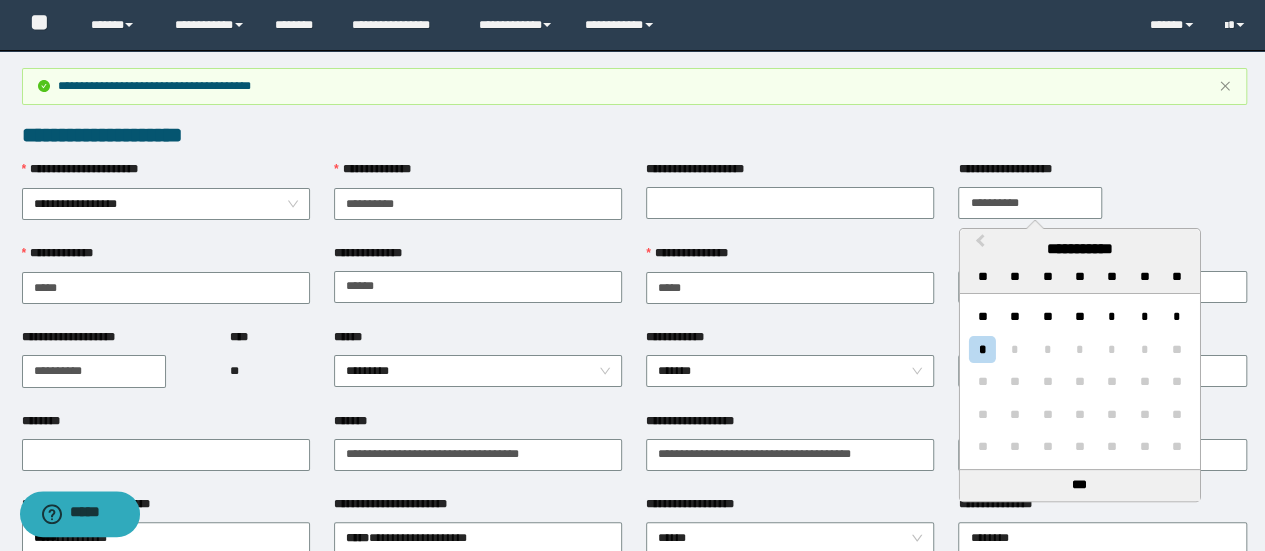 click on "**********" at bounding box center [1030, 203] 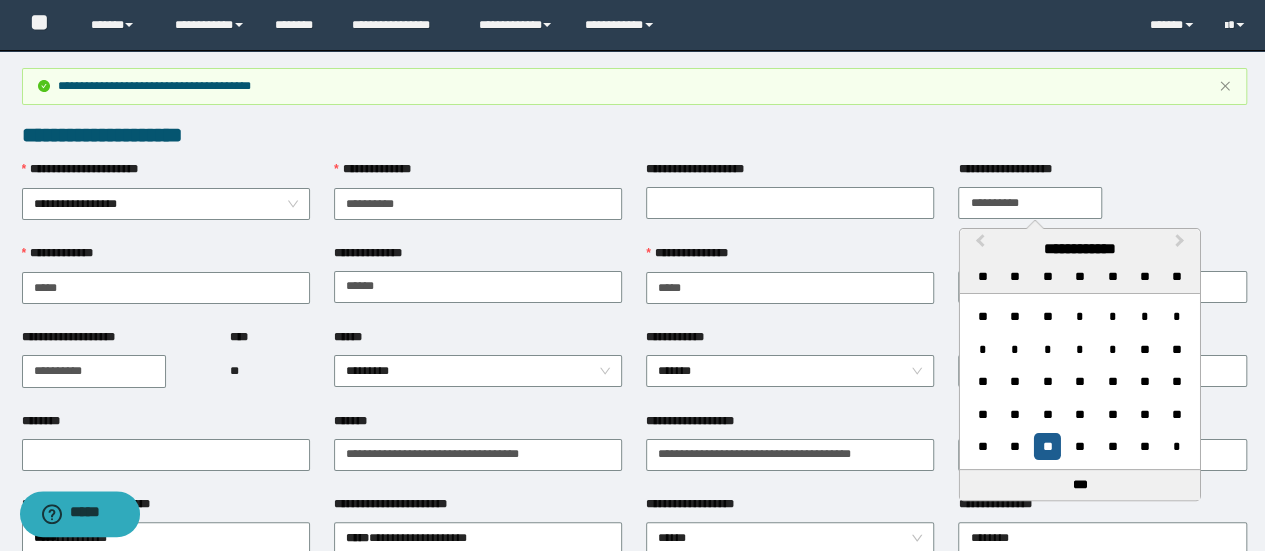 type on "**********" 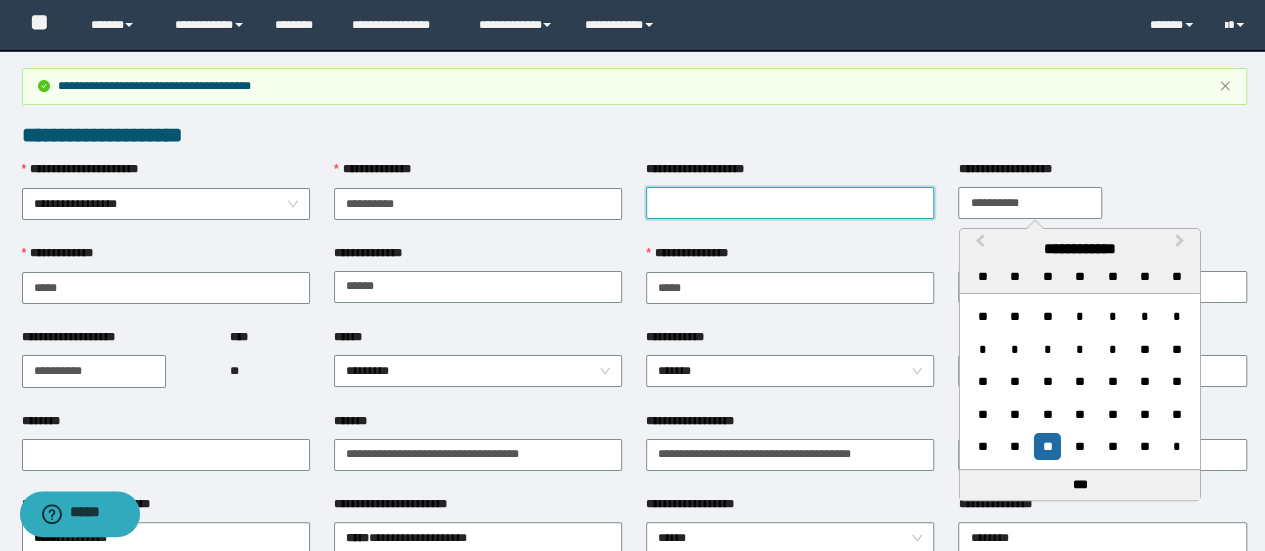 click on "**********" at bounding box center [790, 203] 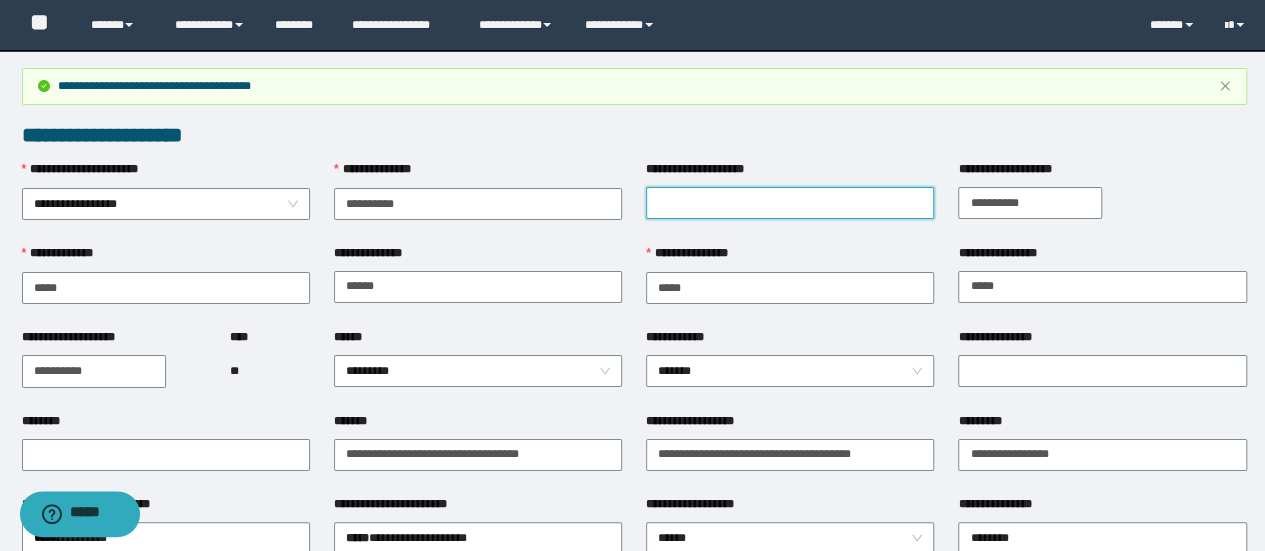 type on "****" 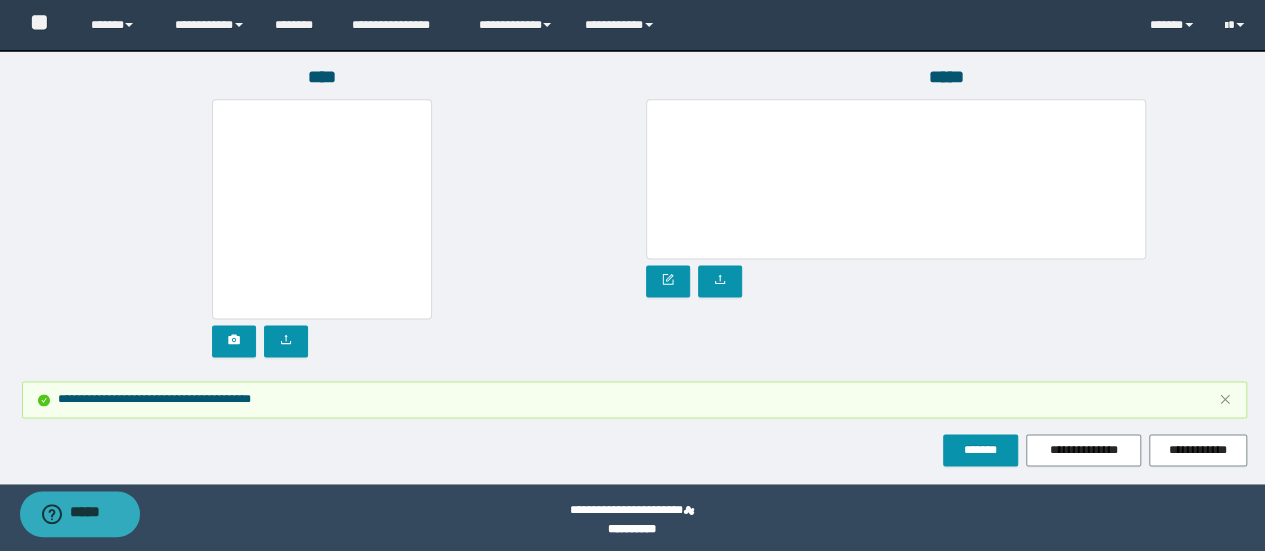 scroll, scrollTop: 1255, scrollLeft: 0, axis: vertical 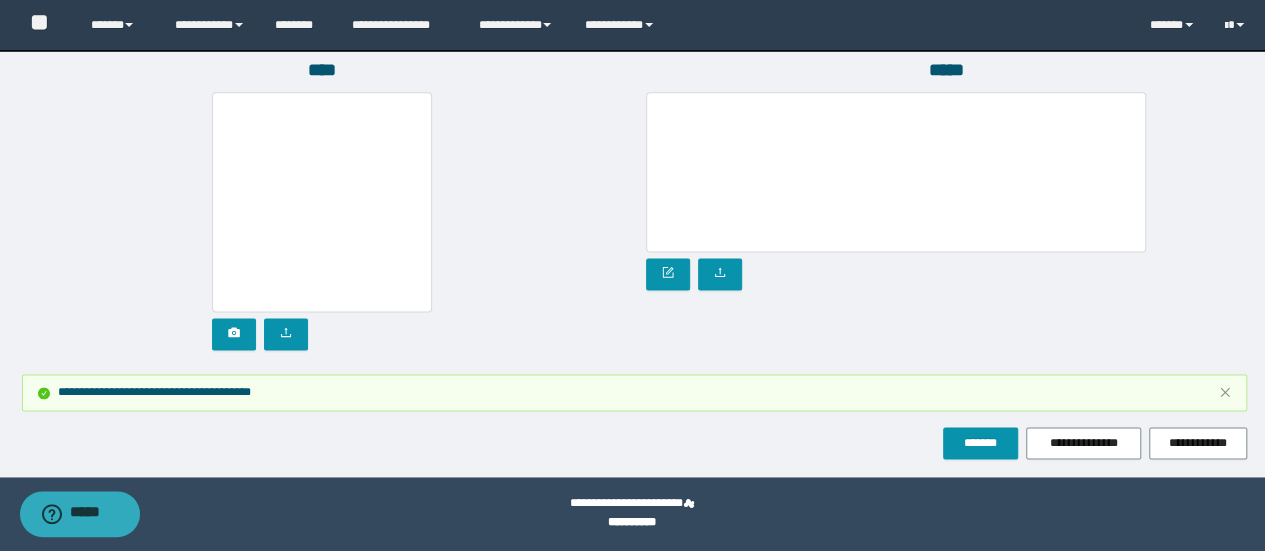 click on "**********" at bounding box center (634, -364) 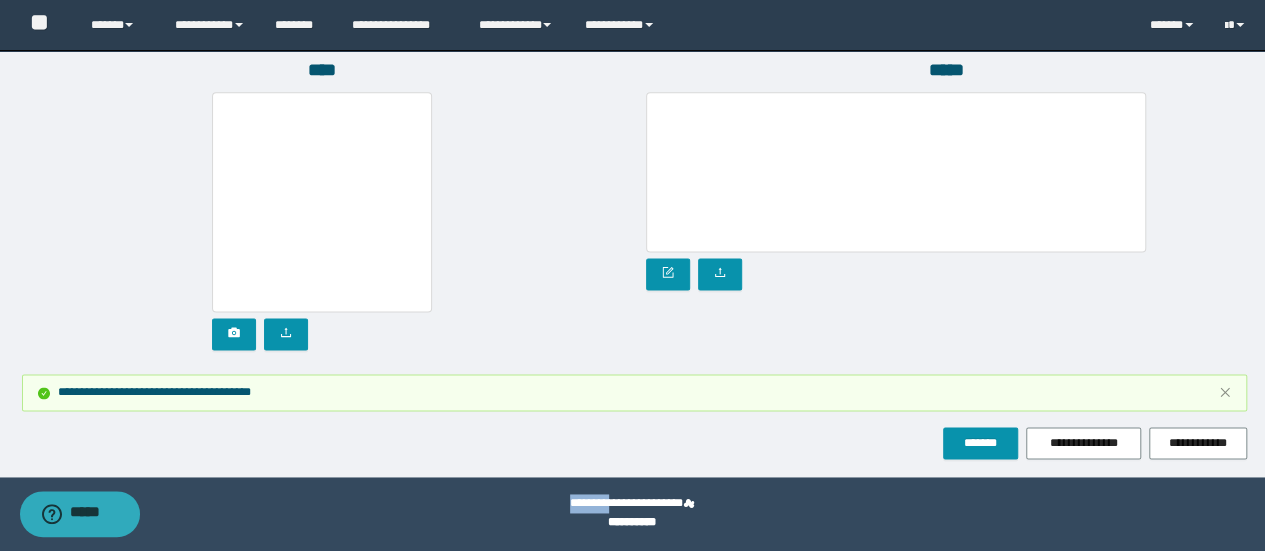 click on "**********" at bounding box center (634, -364) 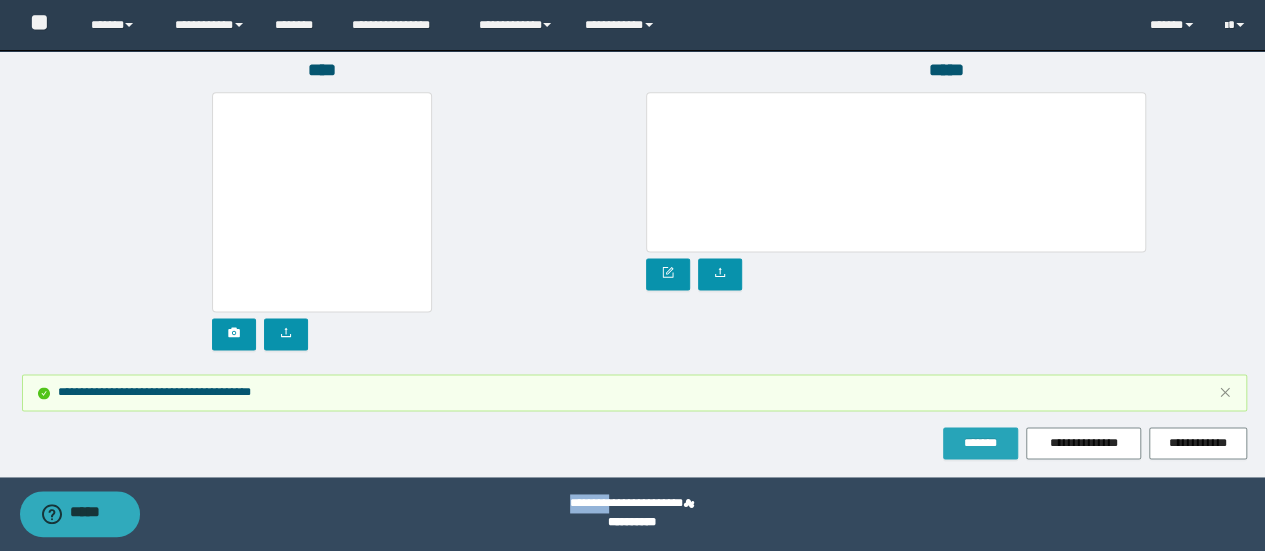 click on "*******" at bounding box center (980, 443) 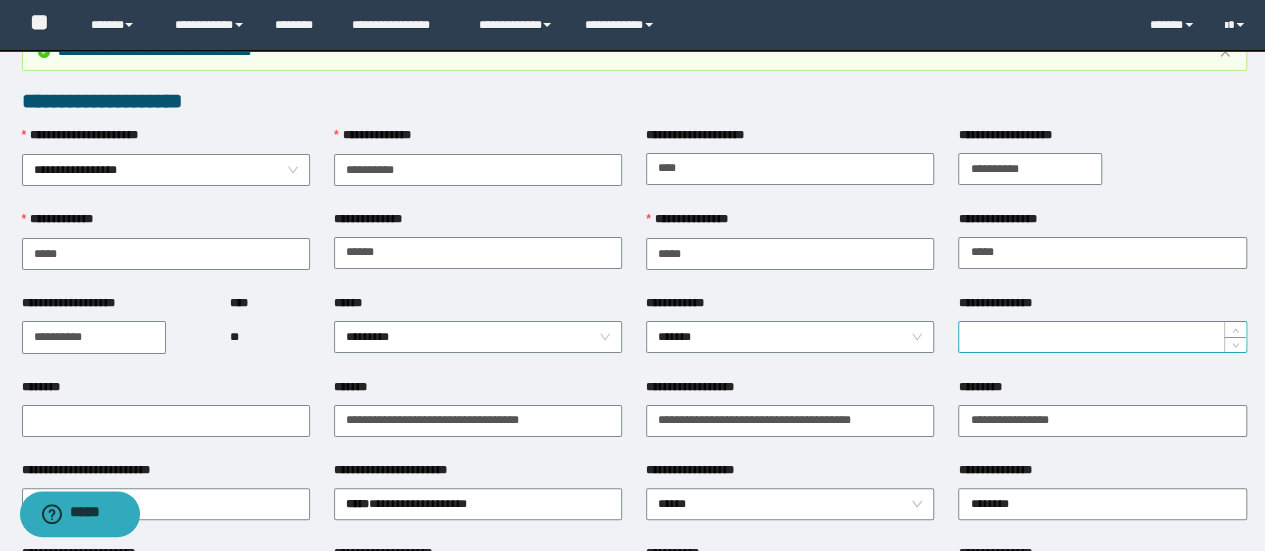 scroll, scrollTop: 0, scrollLeft: 0, axis: both 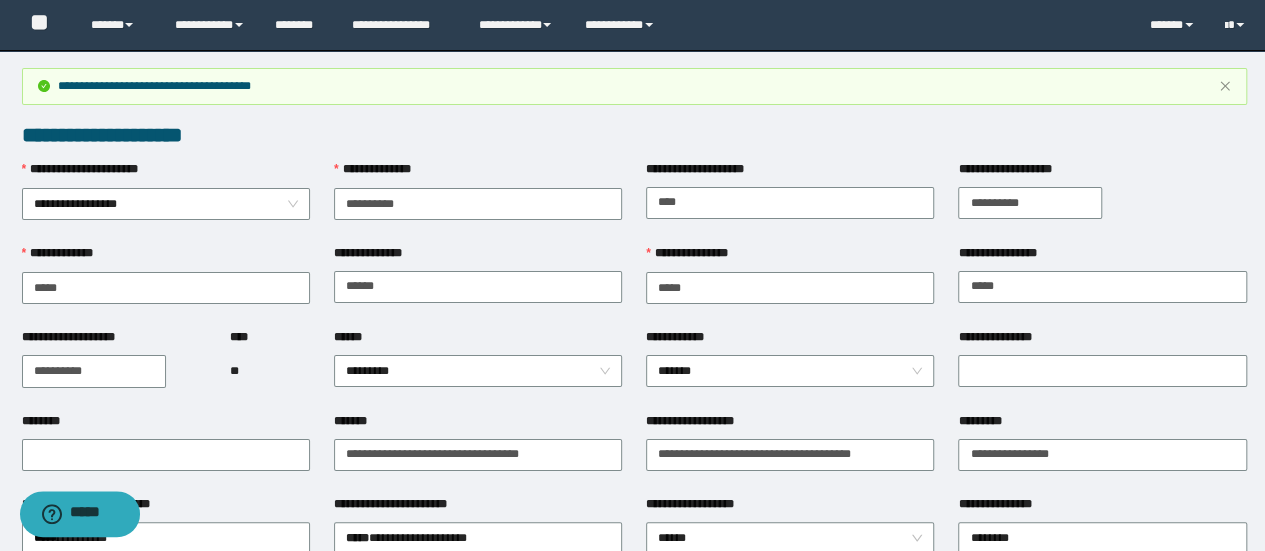 click on "**********" at bounding box center (632, 891) 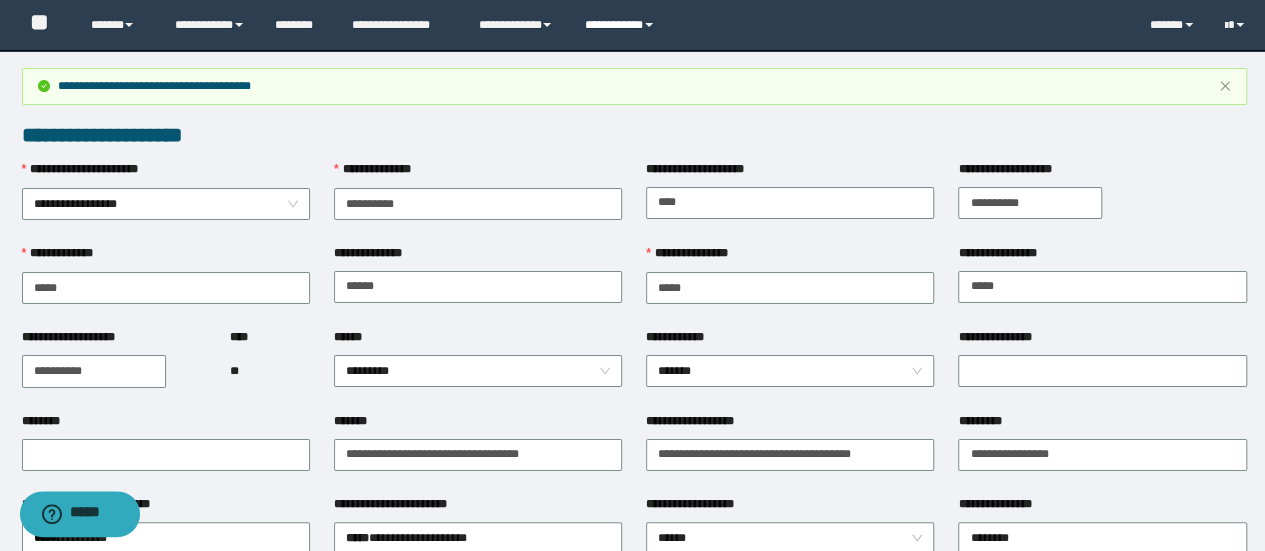 click on "**********" at bounding box center (622, 25) 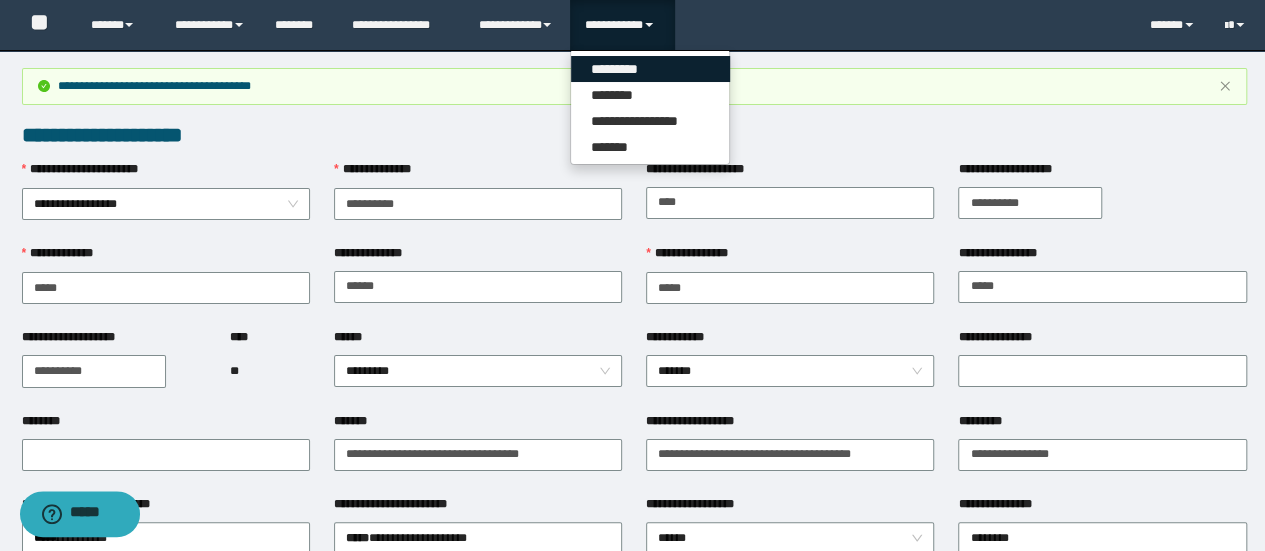 click on "*********" at bounding box center [650, 69] 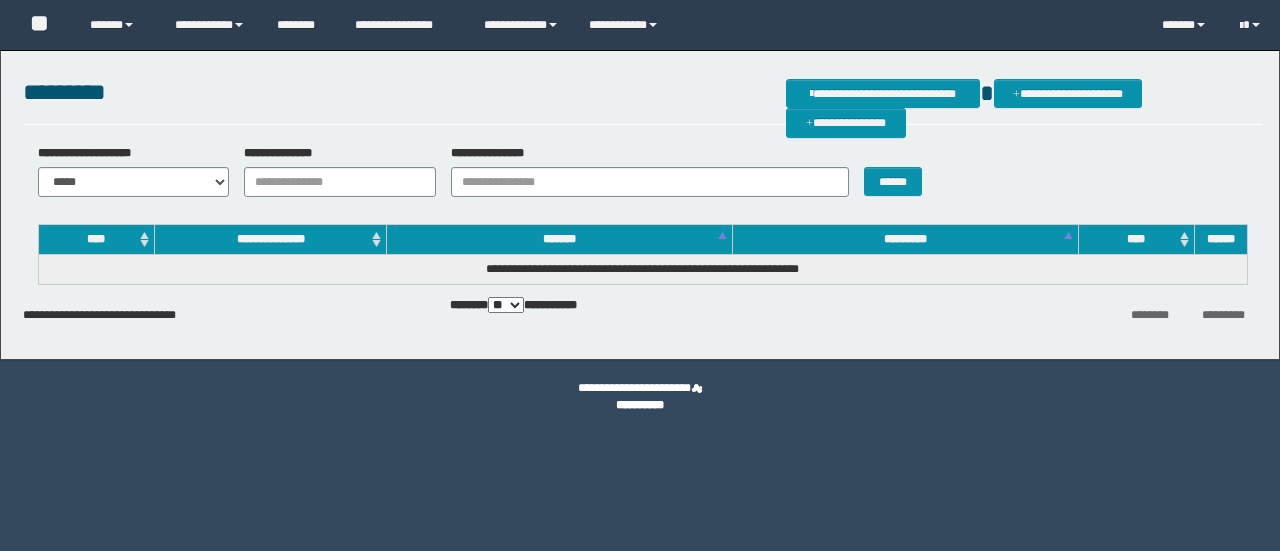 scroll, scrollTop: 0, scrollLeft: 0, axis: both 